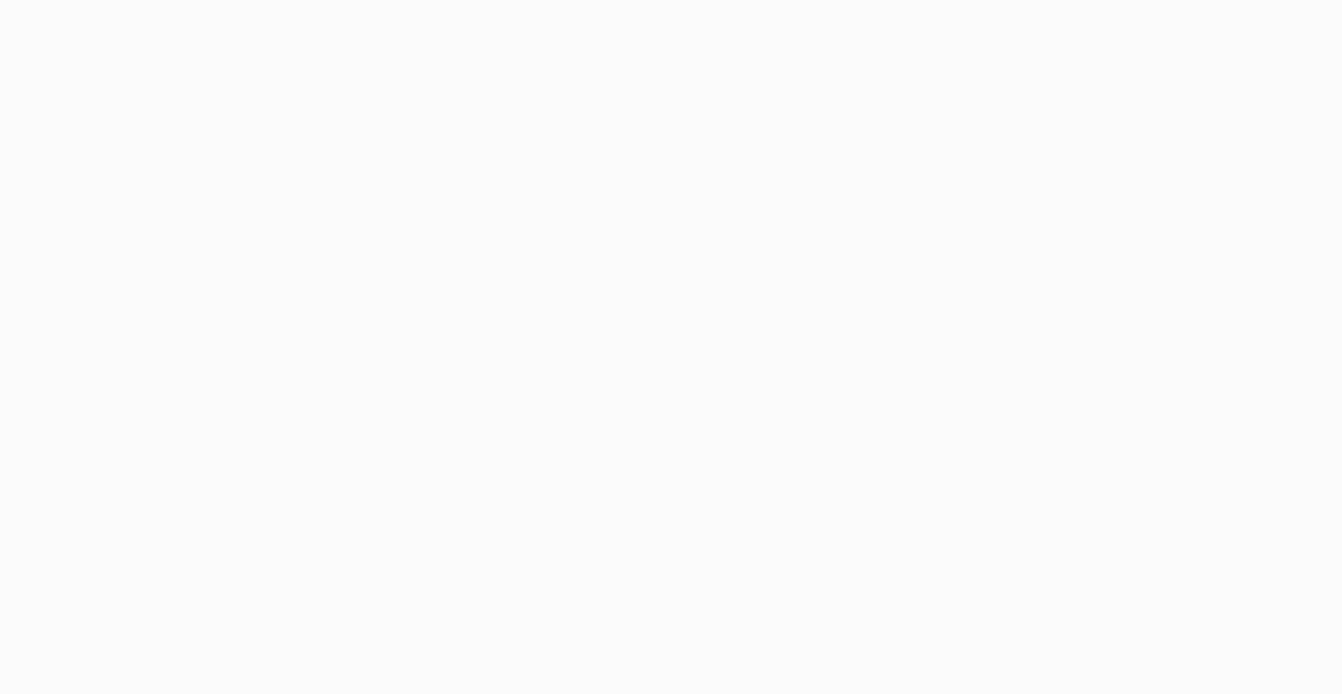 scroll, scrollTop: 0, scrollLeft: 0, axis: both 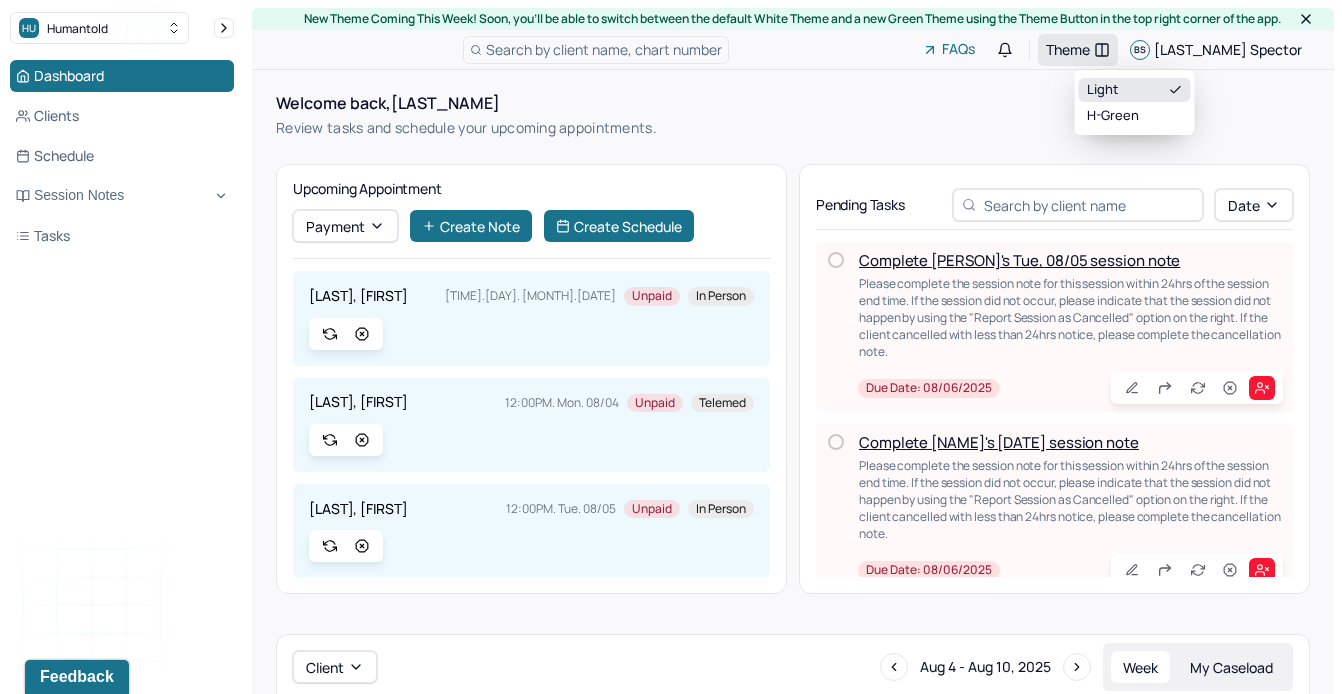 click on "Theme" at bounding box center [1068, 49] 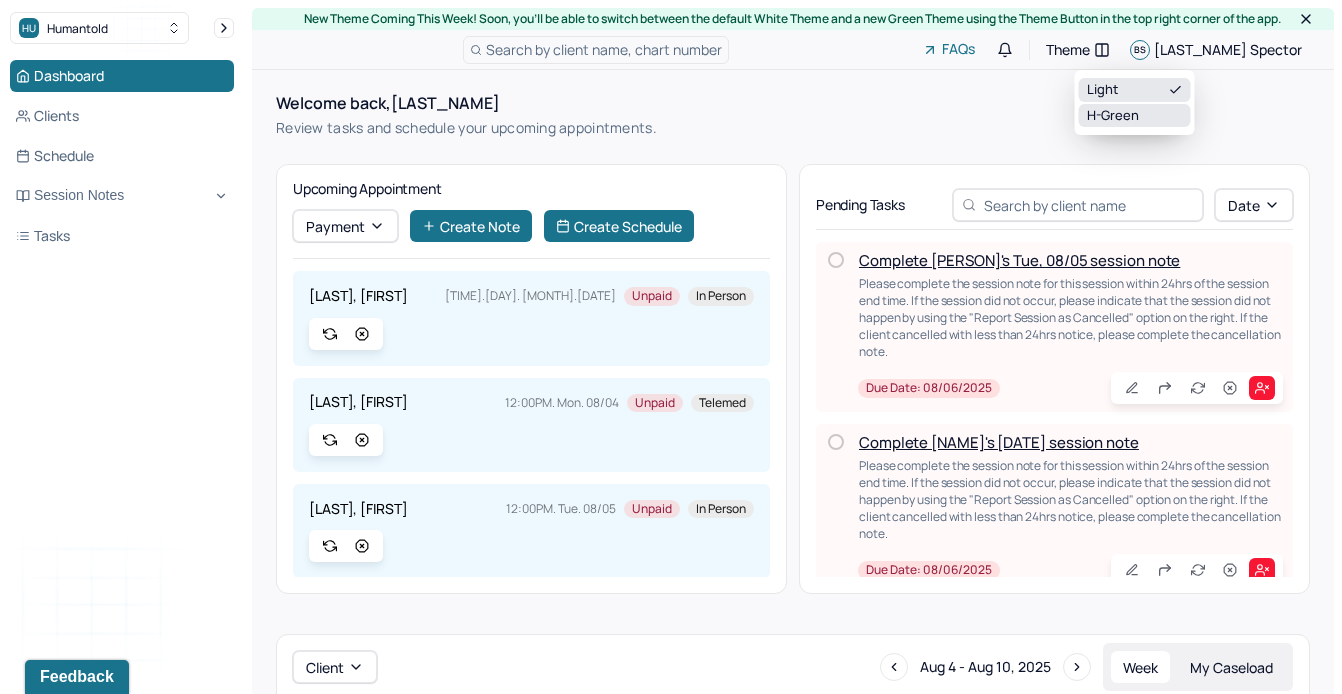click on "H-green" at bounding box center [1135, 116] 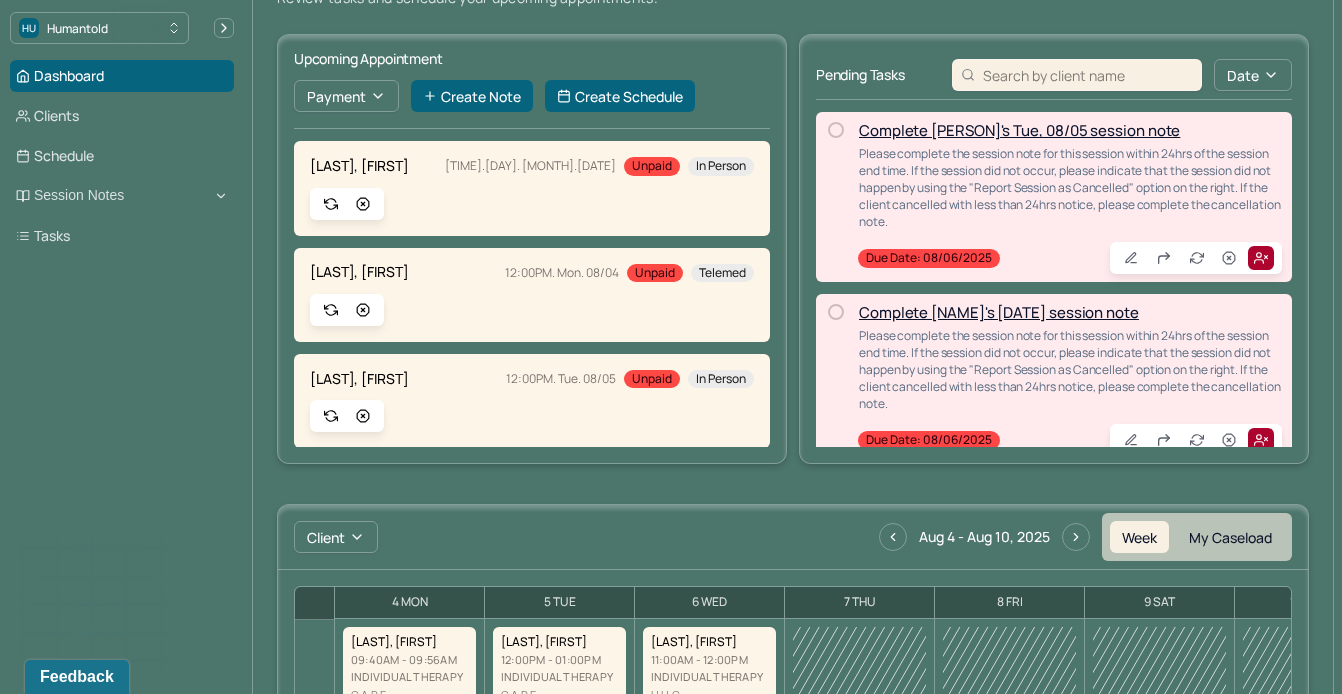 scroll, scrollTop: 0, scrollLeft: 0, axis: both 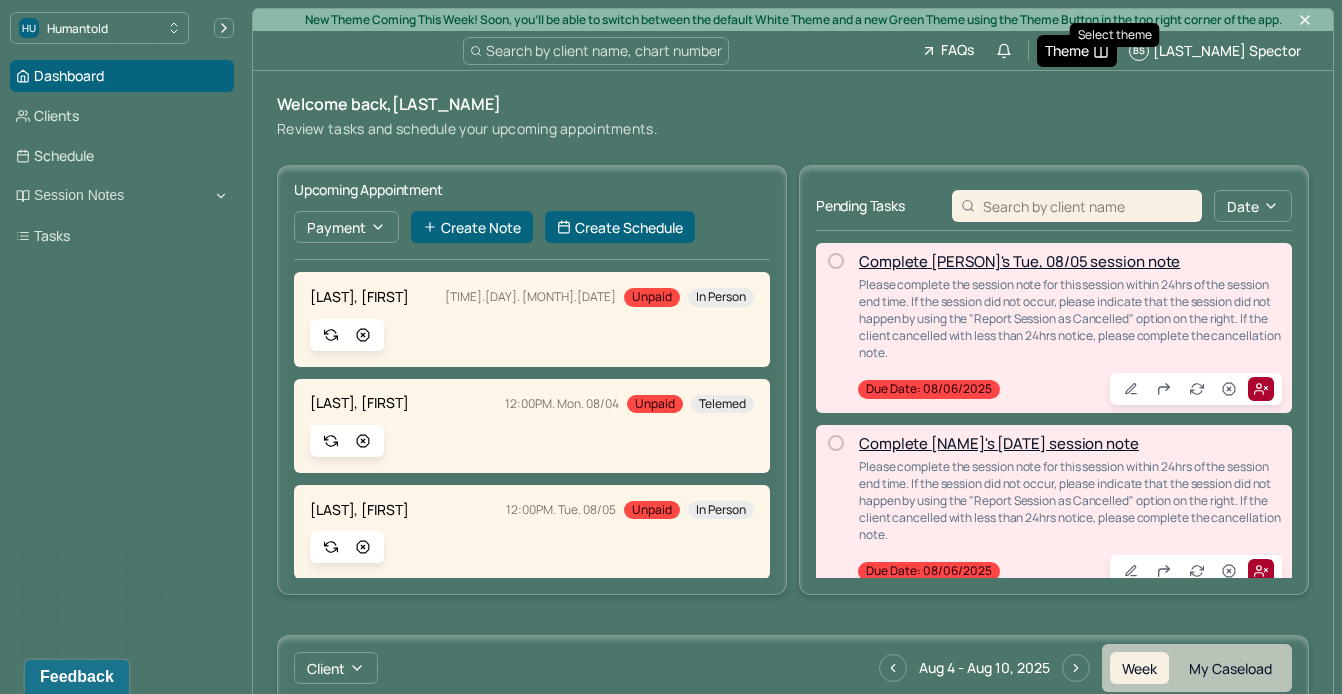 click 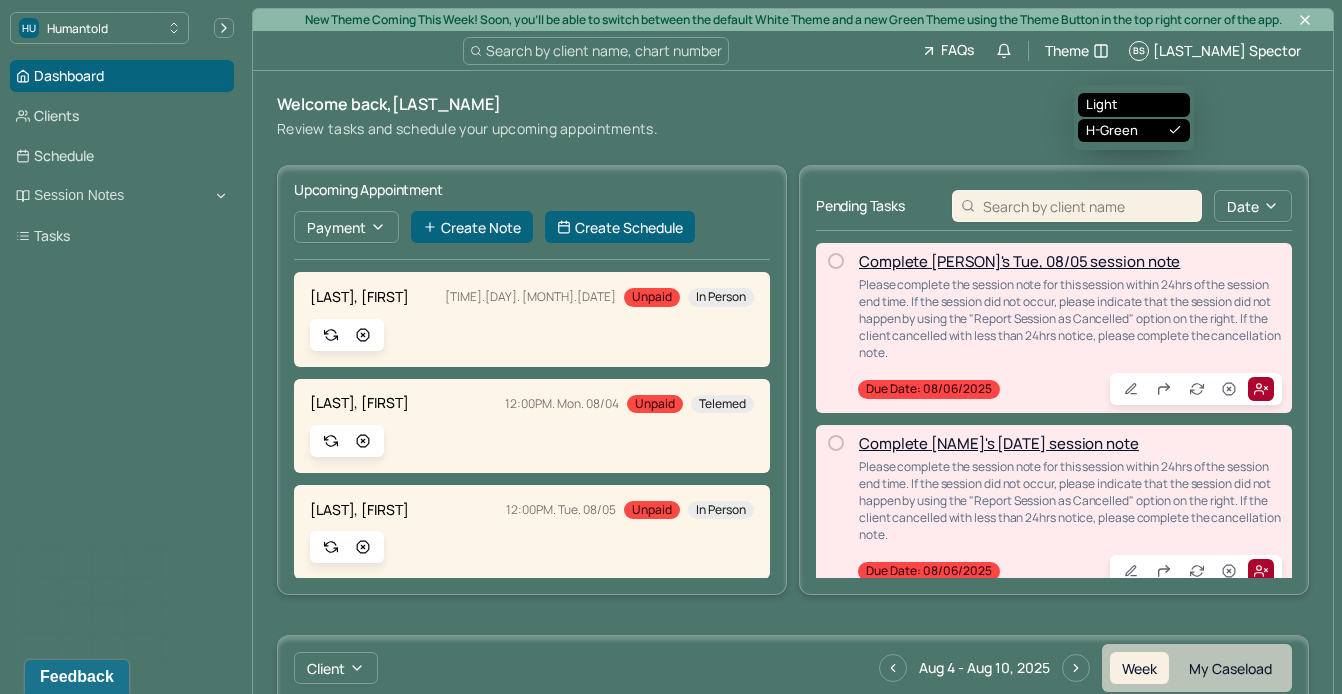 click on "Light" at bounding box center (1134, 105) 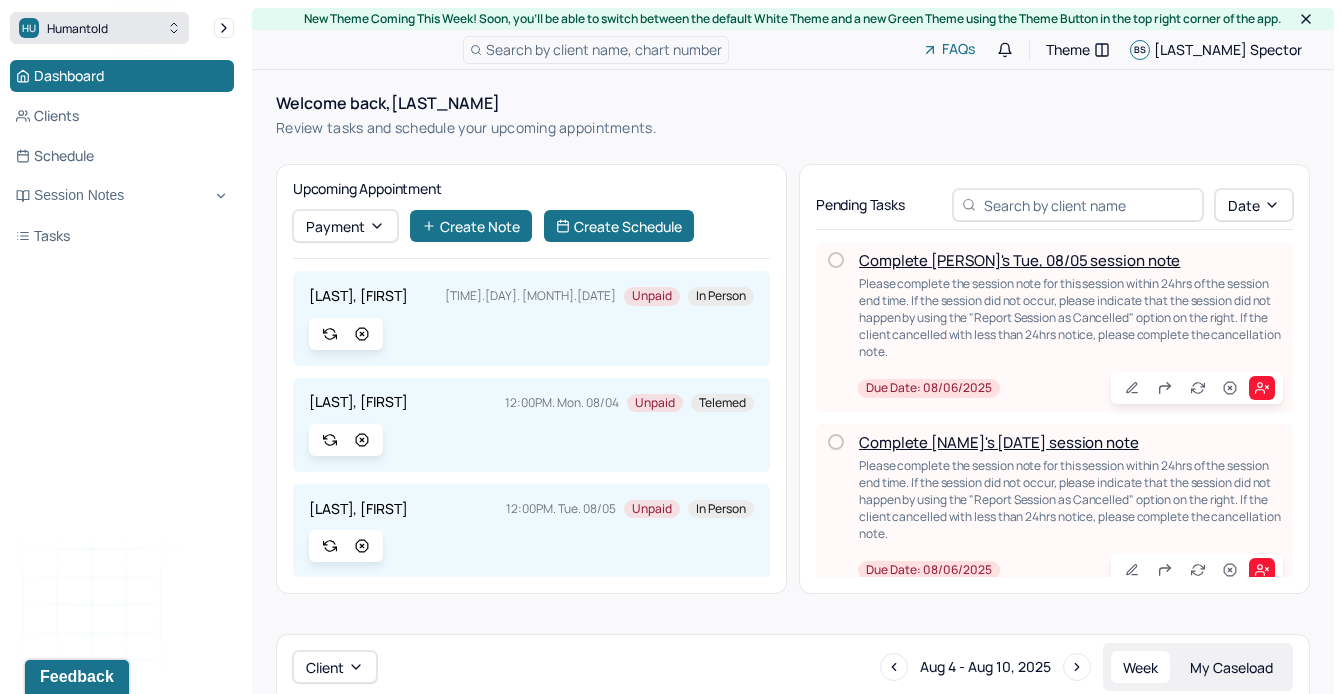 click on "HU Humantold" at bounding box center (99, 28) 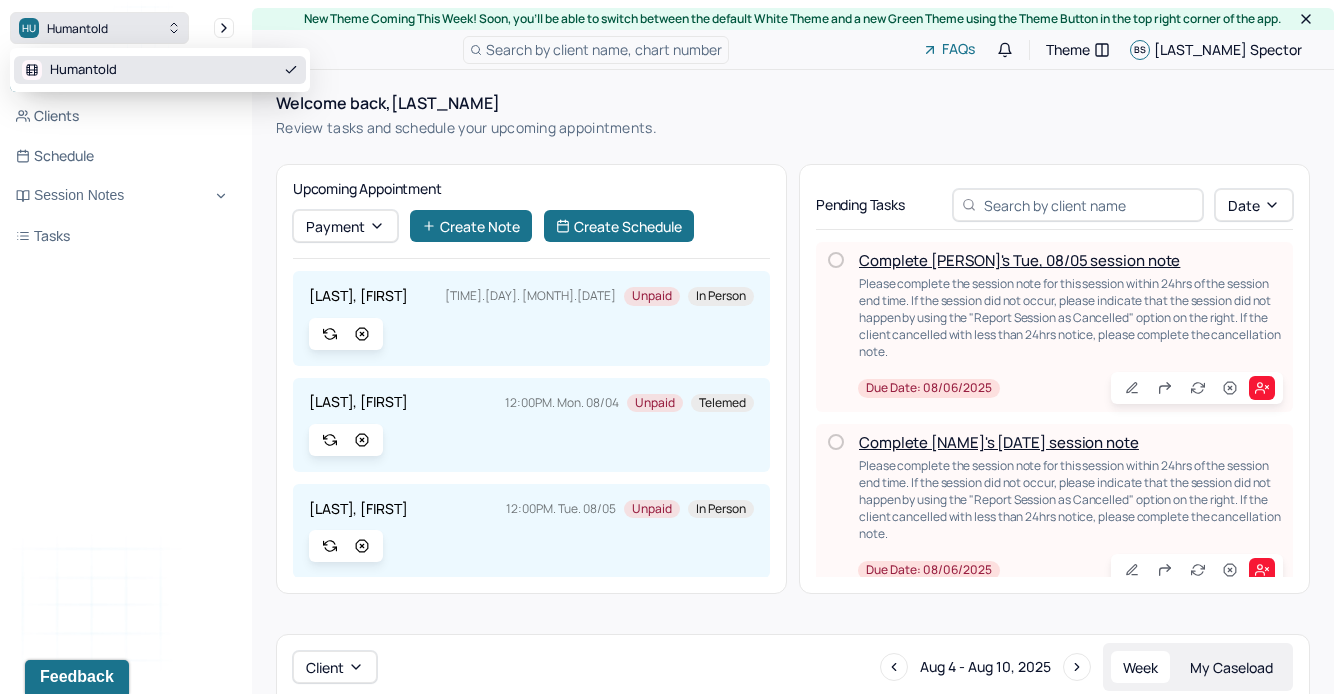 click on "HU Humantold" at bounding box center [99, 28] 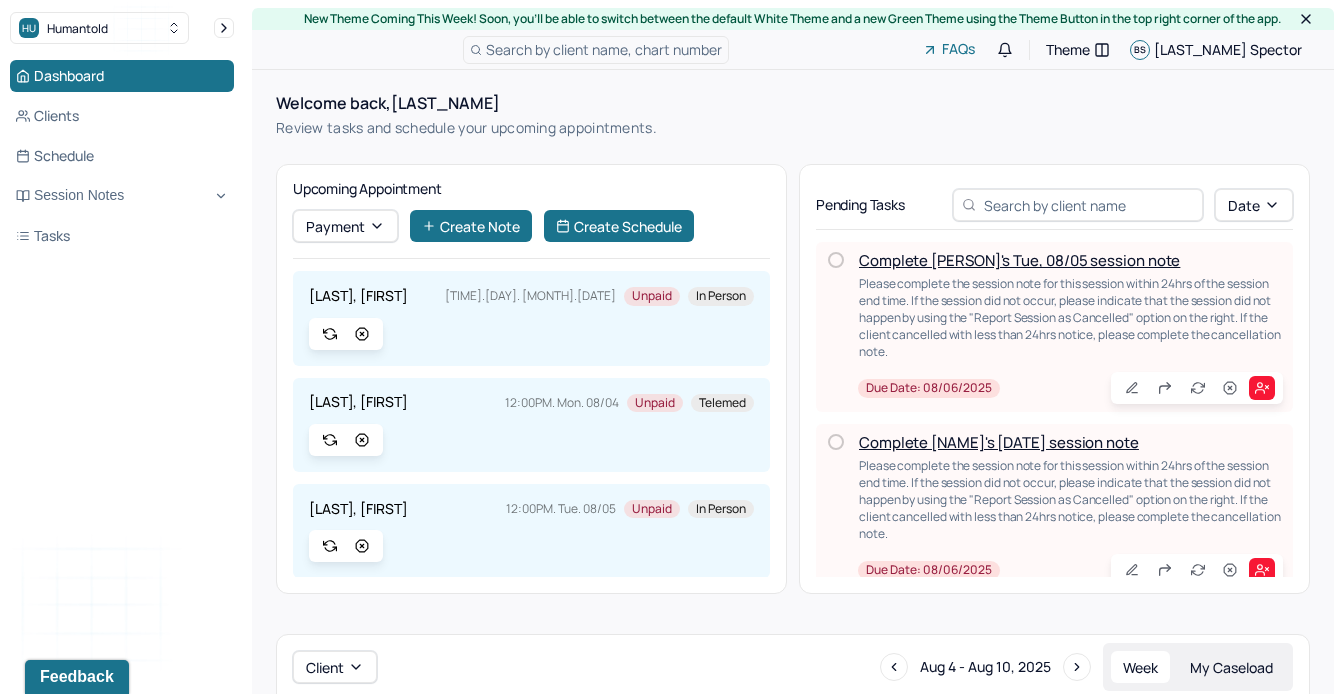 click 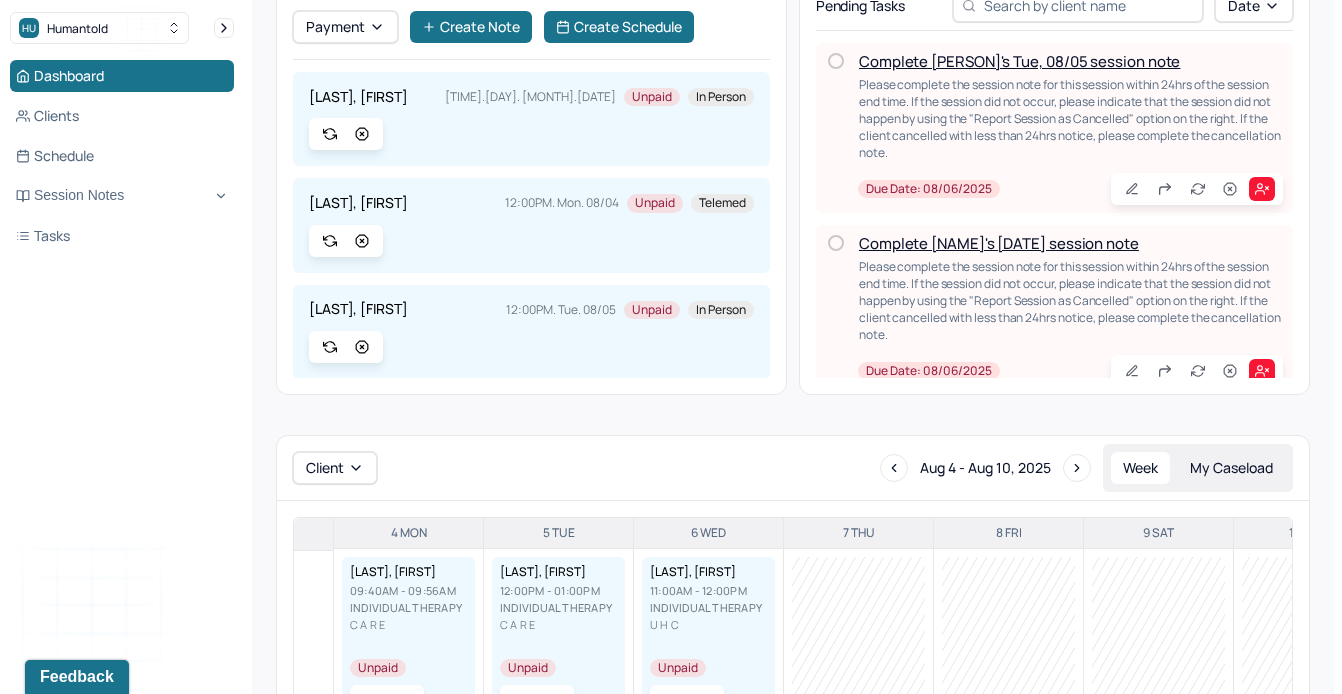 scroll, scrollTop: 0, scrollLeft: 0, axis: both 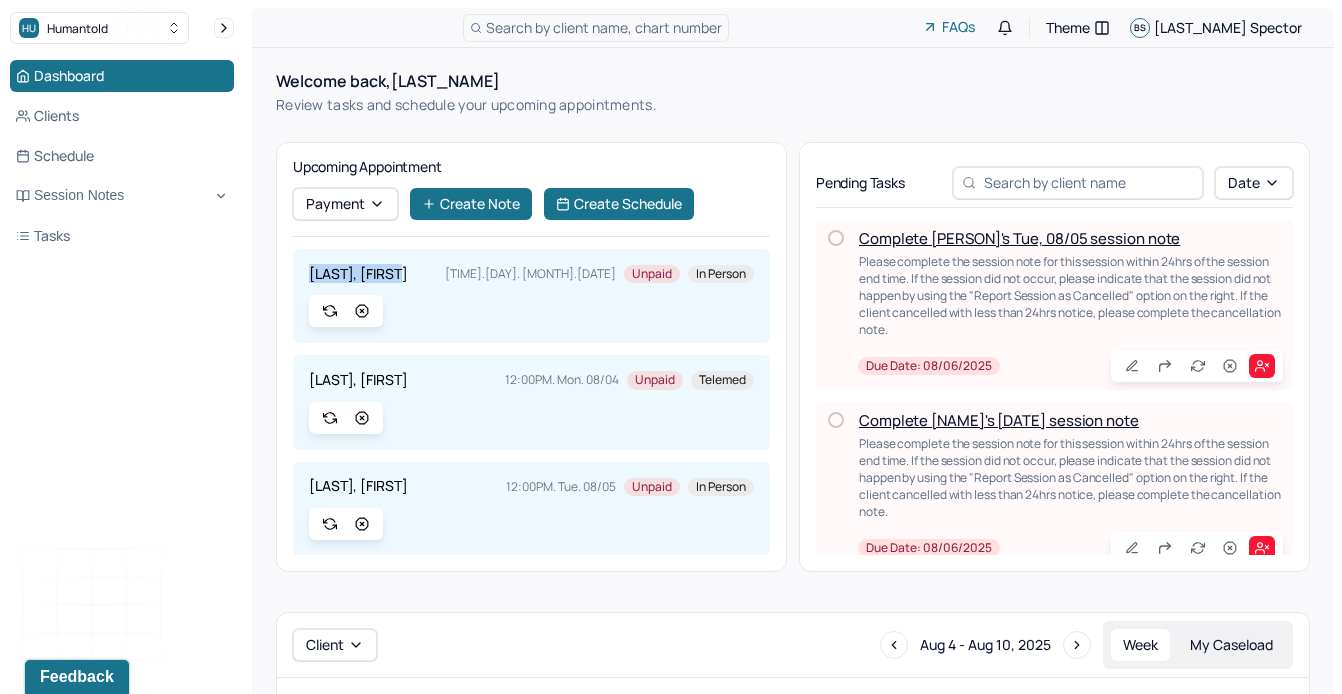 drag, startPoint x: 450, startPoint y: 286, endPoint x: 450, endPoint y: 265, distance: 21 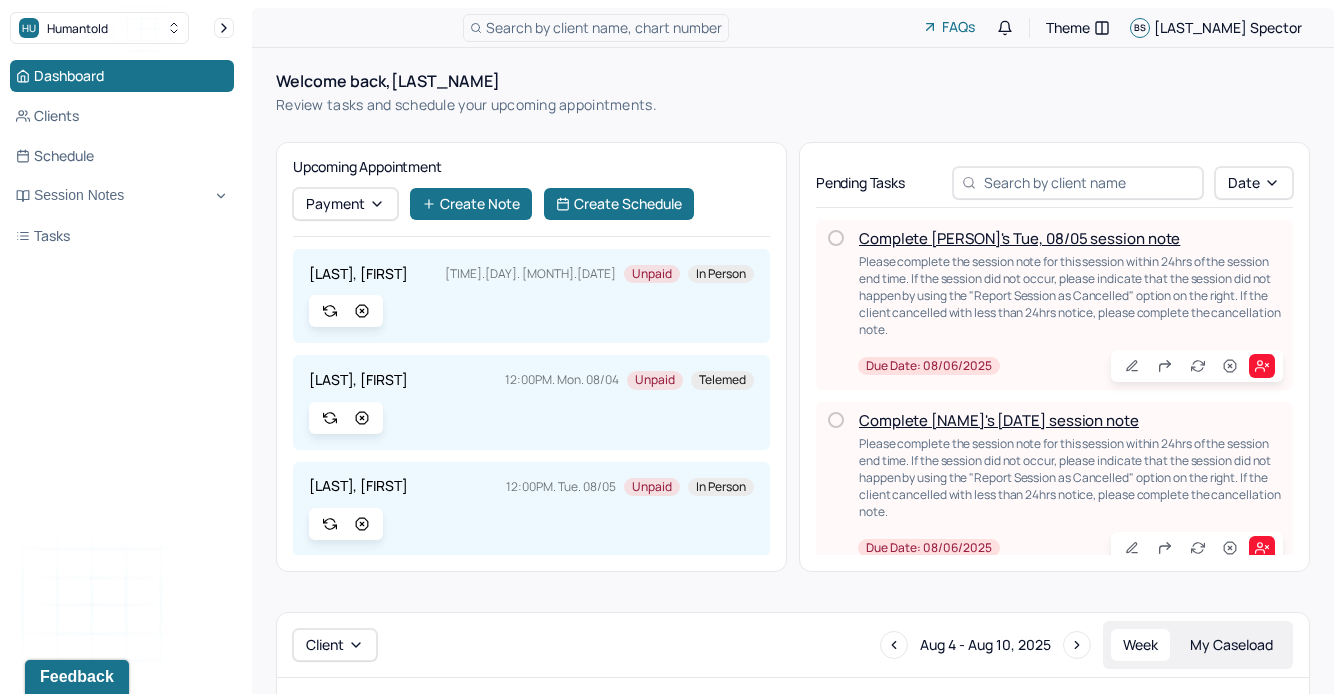 click on "Welcome back, [FIRST] Review tasks and schedule your upcoming appointments. Upcoming Appointment Payment Create Note Create Schedule [LAST], [NAME] [TIME]. [DAY]. [DATE] Unpaid In person [LAST], [NAME] [TIME]. [DAY]. [DATE] Unpaid Telemed [LAST], [NAME] [TIME]. [DAY]. [DATE] Unpaid In person [LAST], [NAME] [TIME]. [DAY]. [DATE] Unpaid Telemed [LAST], [NAME] [TIME]. [DAY]. [DATE] Unpaid Telemed [LAST], [NAME] [TIME]. [DAY]. [DATE] Unpaid In person [LAST], [NAME] [TIME]. [DAY]. [DATE] Unpaid Telemed [LAST], [NAME] Today Unpaid Telemed Pending Tasks Date Complete Benjamin's [DAY], [DATE] session note Please complete the session note for this session within 24hrs of the session end time. If the session did not occur, please indicate that the session did not happen by using the "Report Session as Cancelled" option on the right. If the client cancelled with less than 24hrs notice, please complete the cancellation note. Due date: [DATE] Complete Shawn's [DAY], [DATE] session note Due date: [DATE] Client Week 4 [DAY]" at bounding box center (793, 867) 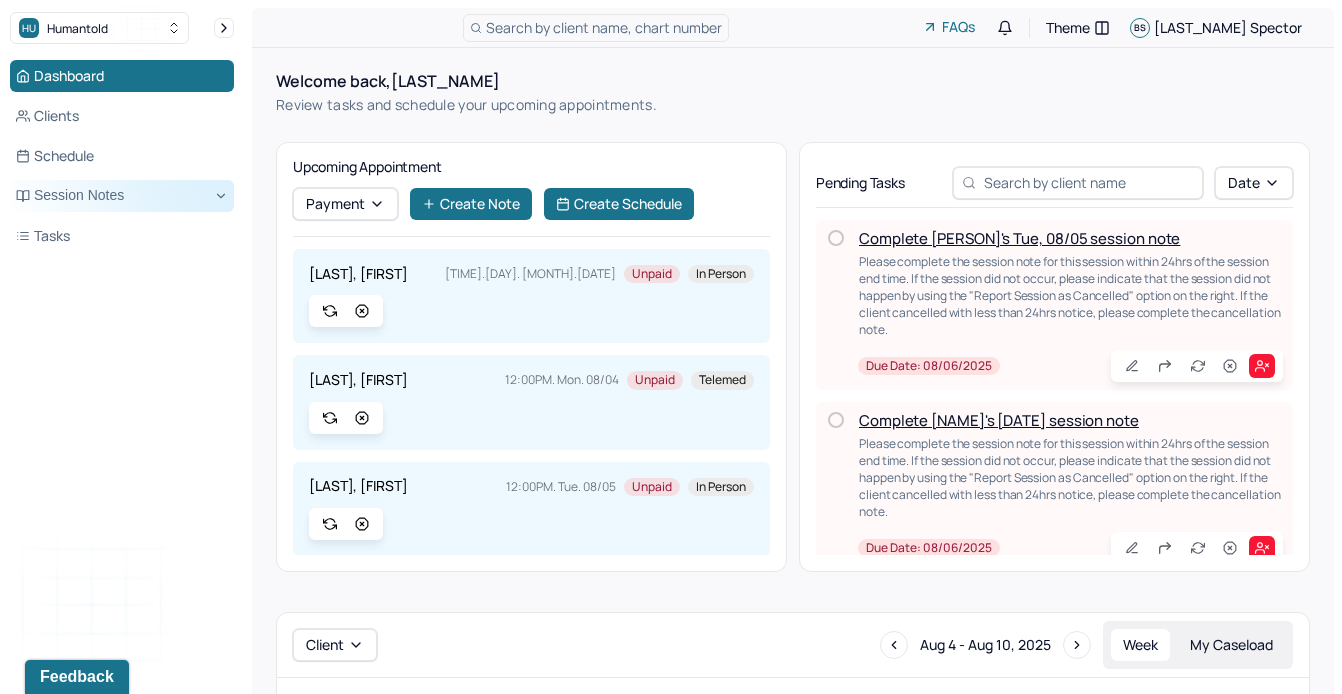 click on "Session Notes" at bounding box center [122, 196] 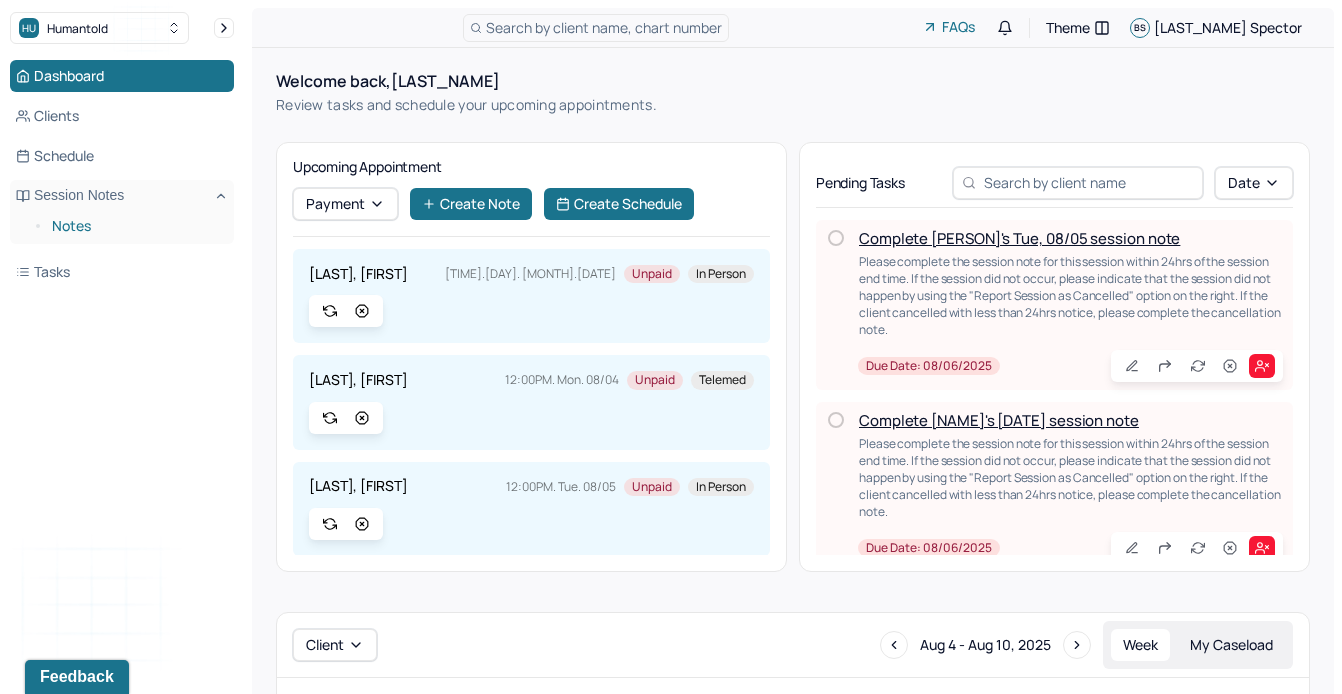 click on "Notes" at bounding box center (135, 226) 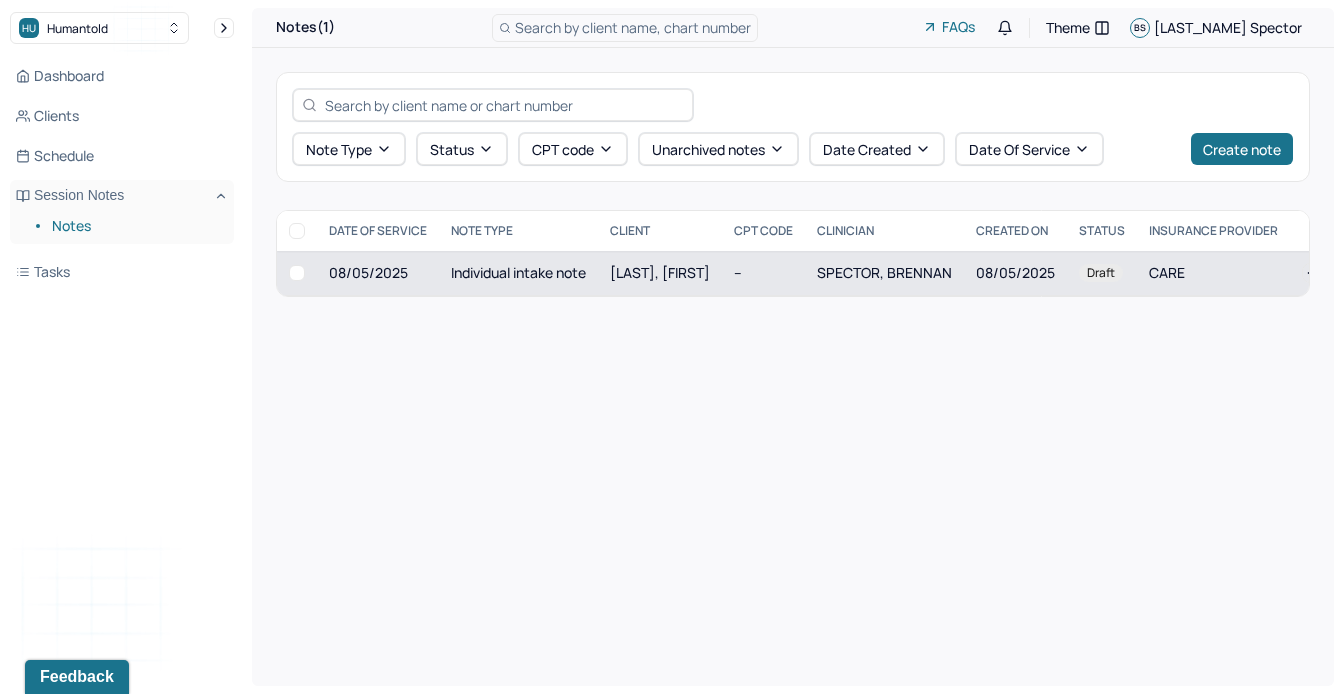 click on "[LAST], [FIRST]" at bounding box center [660, 272] 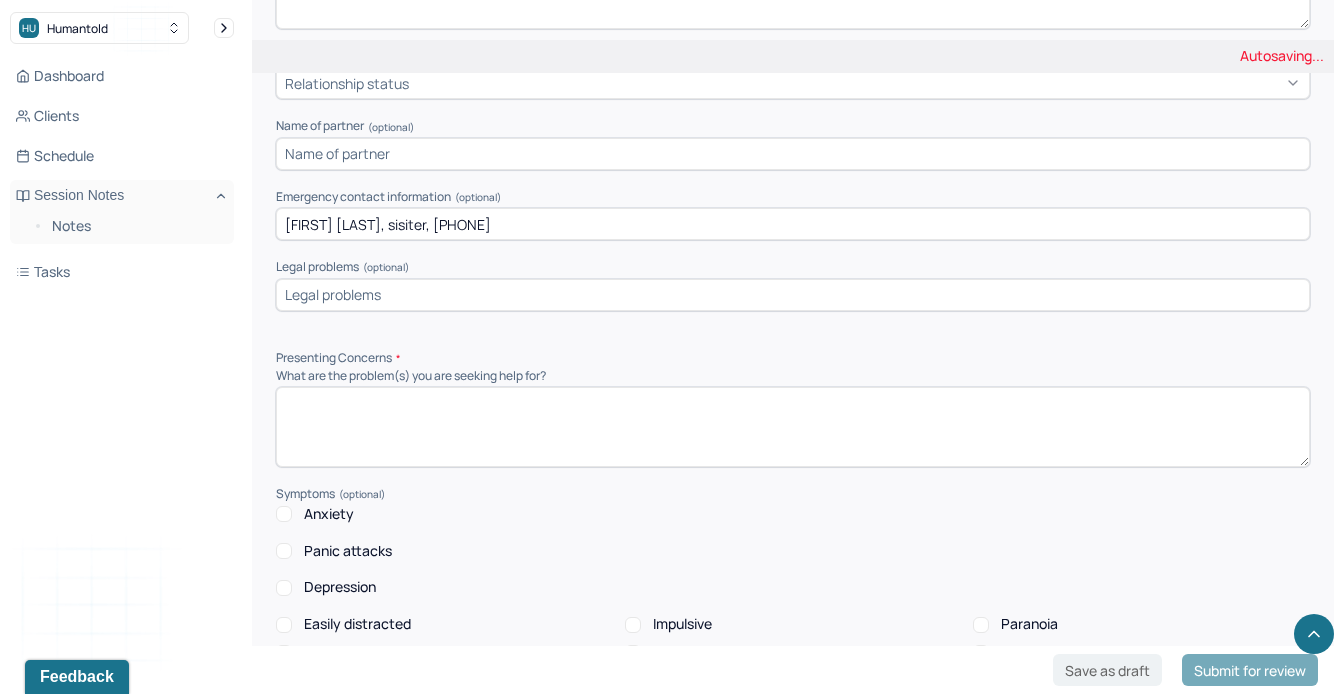 scroll, scrollTop: 1378, scrollLeft: 0, axis: vertical 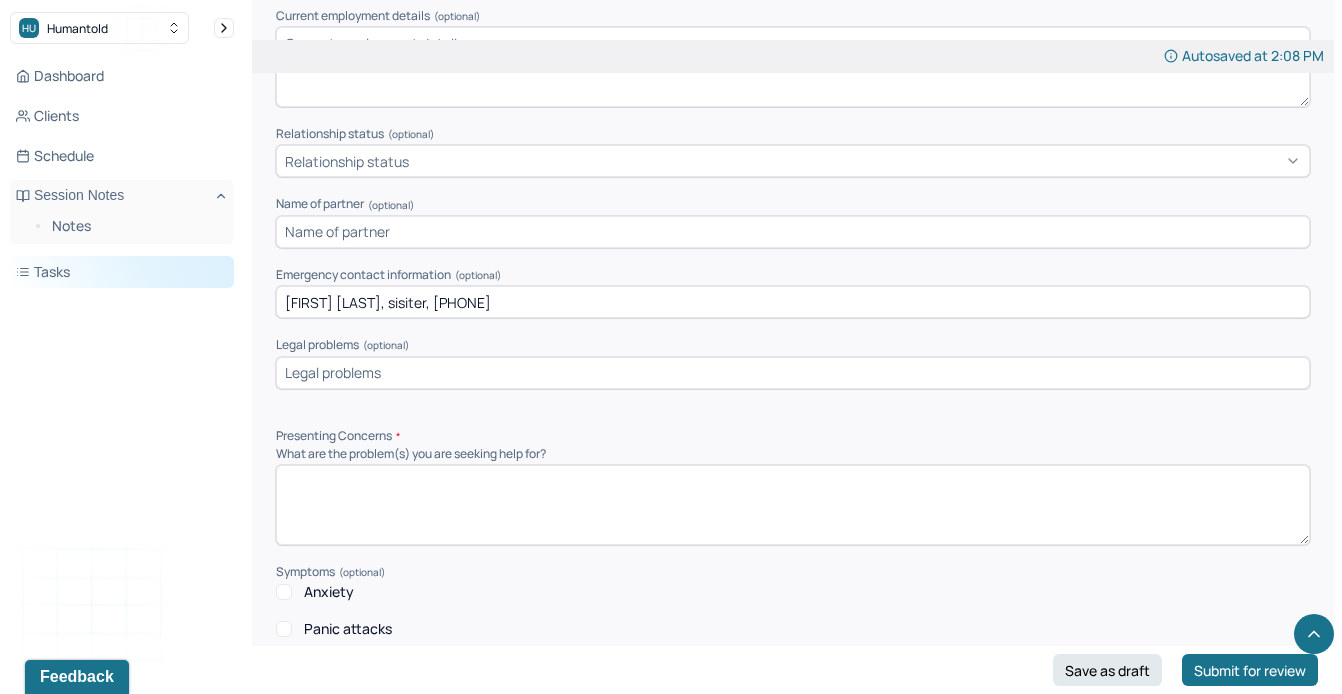 drag, startPoint x: 493, startPoint y: 294, endPoint x: 149, endPoint y: 271, distance: 344.76804 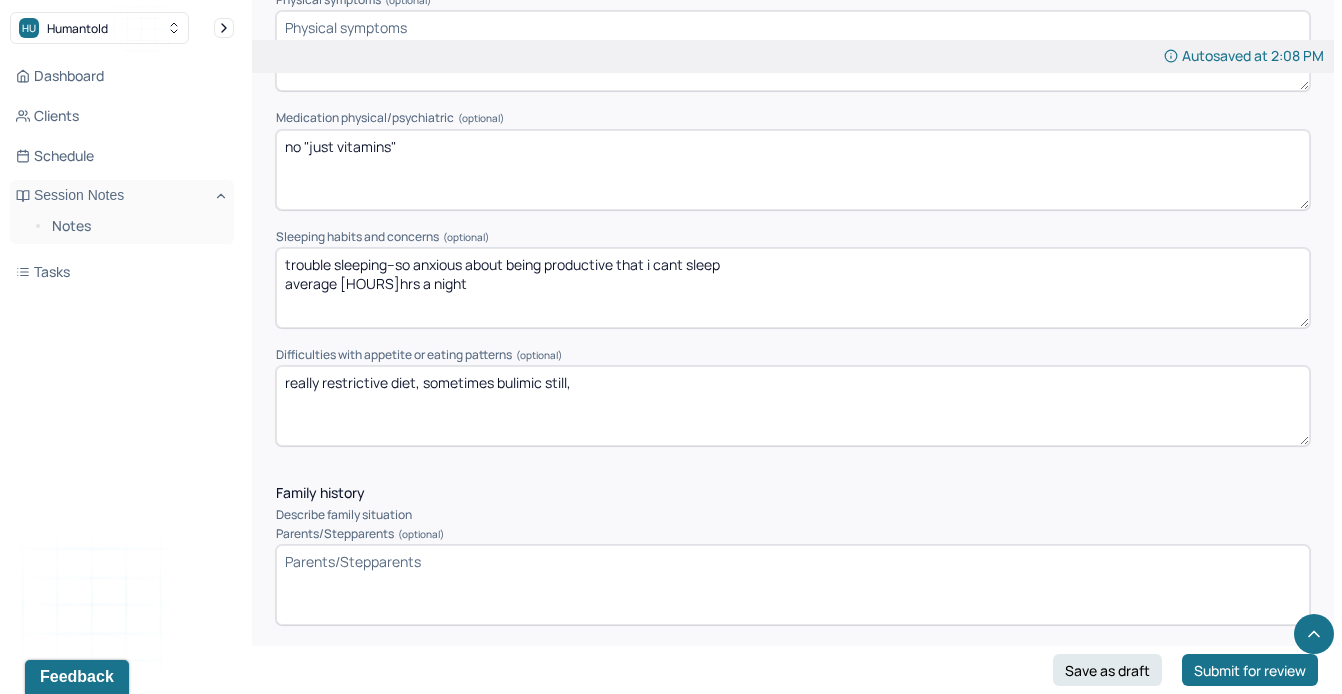 scroll, scrollTop: 2369, scrollLeft: 0, axis: vertical 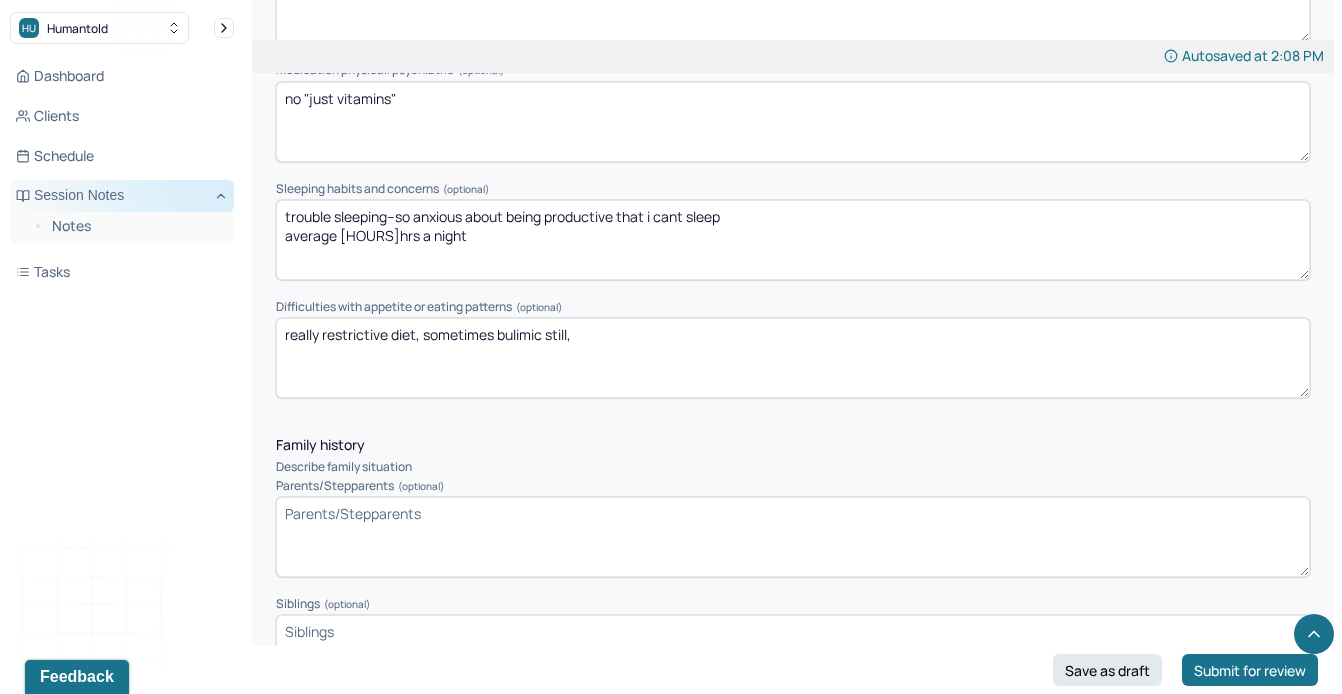 drag, startPoint x: 421, startPoint y: 236, endPoint x: 233, endPoint y: 184, distance: 195.05896 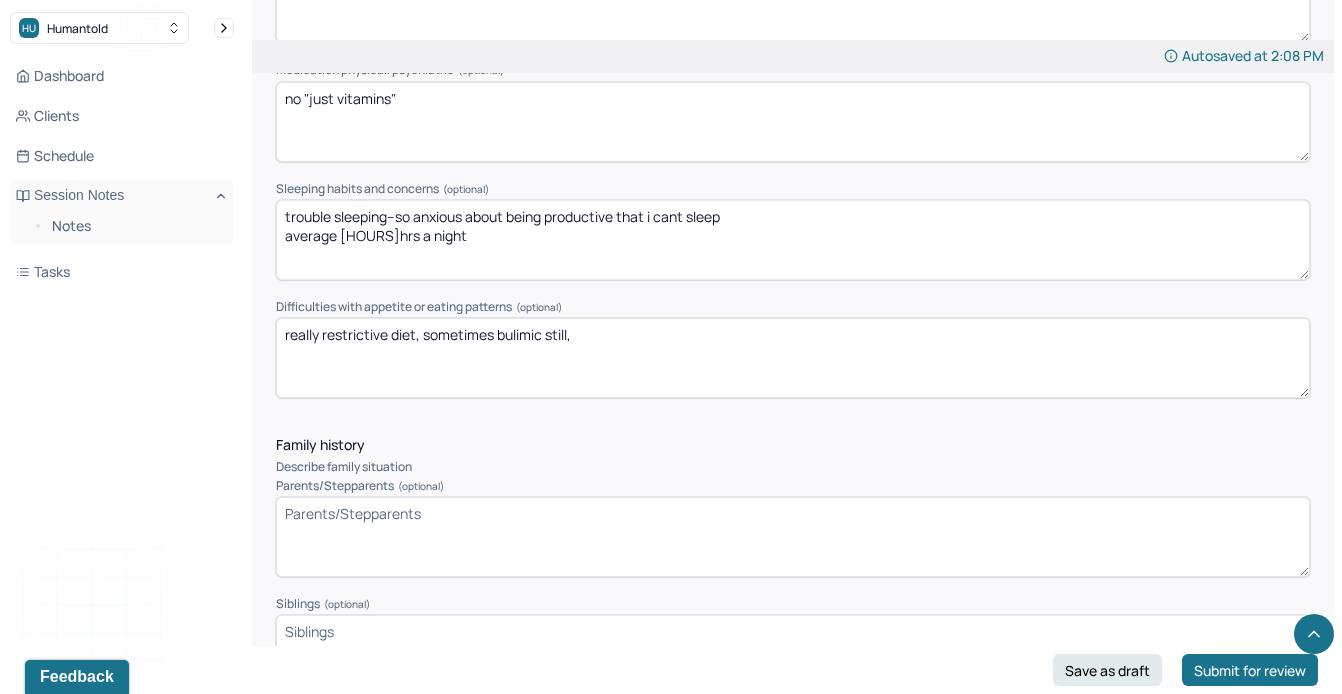 drag, startPoint x: 617, startPoint y: 349, endPoint x: 238, endPoint y: 321, distance: 380.0329 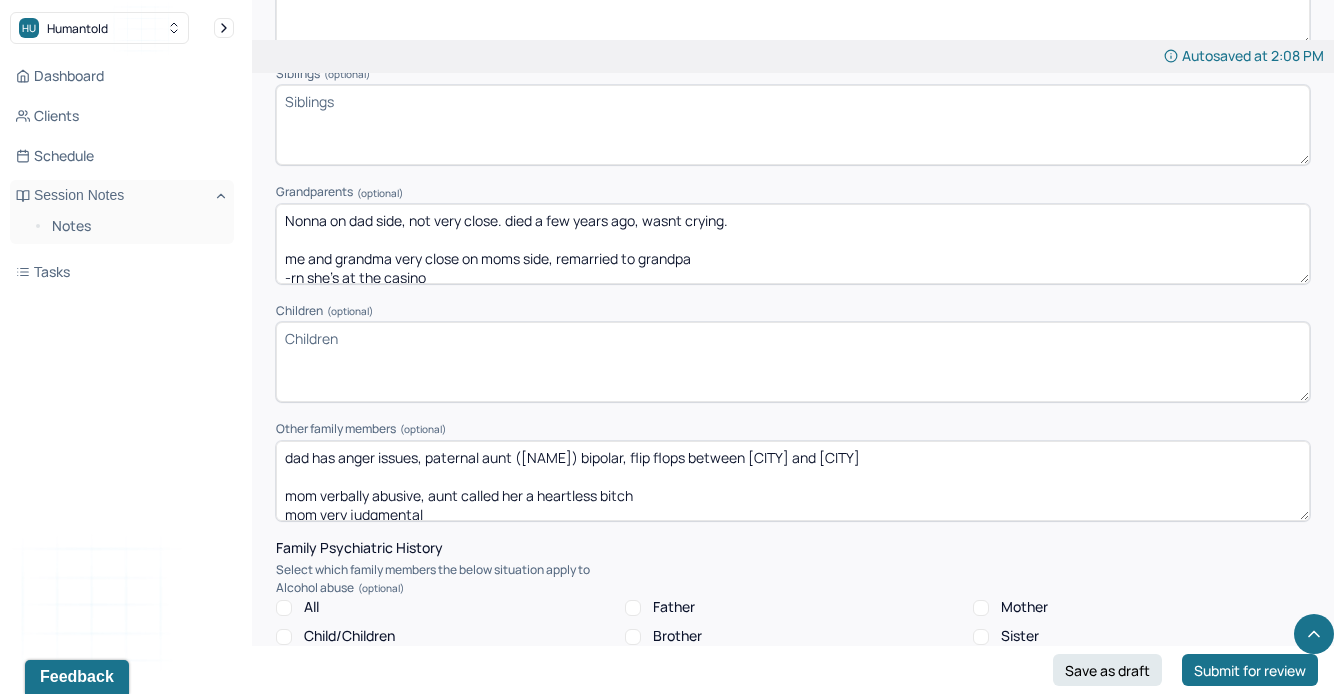 scroll, scrollTop: 2888, scrollLeft: 0, axis: vertical 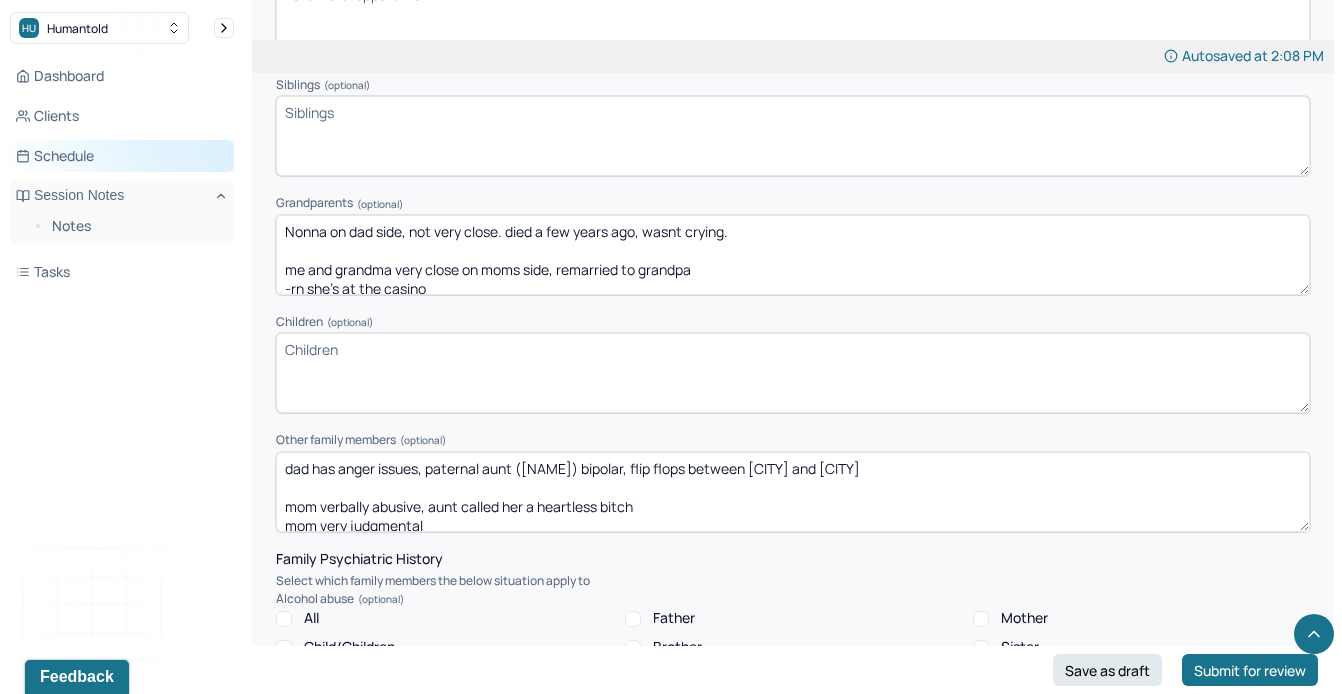 drag, startPoint x: 437, startPoint y: 279, endPoint x: 193, endPoint y: 150, distance: 276.0018 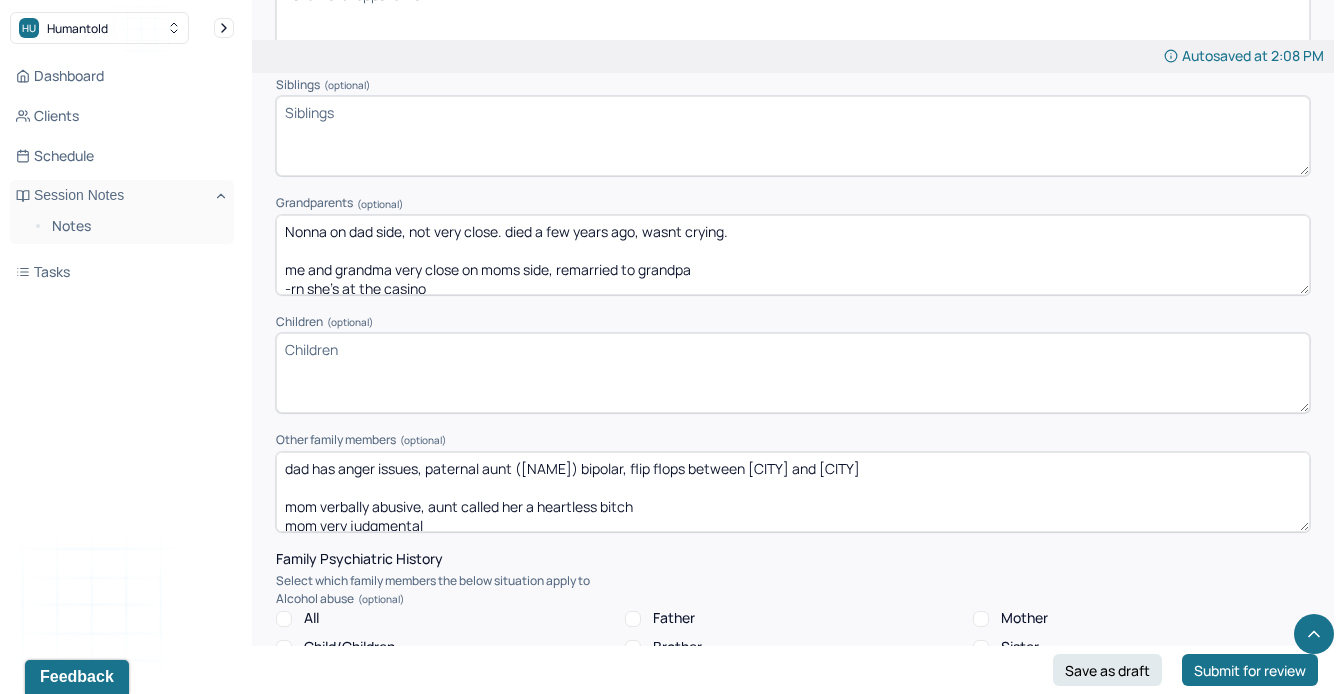 click on "Family history Describe family situation Parents/Stepparents (optional) Siblings (optional) Grandparents (optional) Nonna on dad side, not very close. died a few years ago, wasnt crying.
me and grandma very close on moms side, remarried to grandpa
-rn she's at the casino Children (optional) Other family members (optional) dad has anger issues, paternal aunt ([NAME]) bipolar, flip flops between city and long island
mom verbally abusive, aunt called her a heartless bitch
mom very judgmental  Family Psychiatric History Select which family members the below situation apply to Alcohol abuse All Father Mother Child/Children Brother Sister Other Anxiety All Father Mother Child/Children Brother Sister Other Bipolar Disorder All Father Mother Child/Children Brother Sister Other Depression All Father Mother Child/Children Brother Sister Other PTSD All Father Mother Child/Children Brother Sister Other Schizophrenia All Father Mother Child/Children Brother Sister Other Substance use All Father Mother Child/Children" at bounding box center [793, 675] 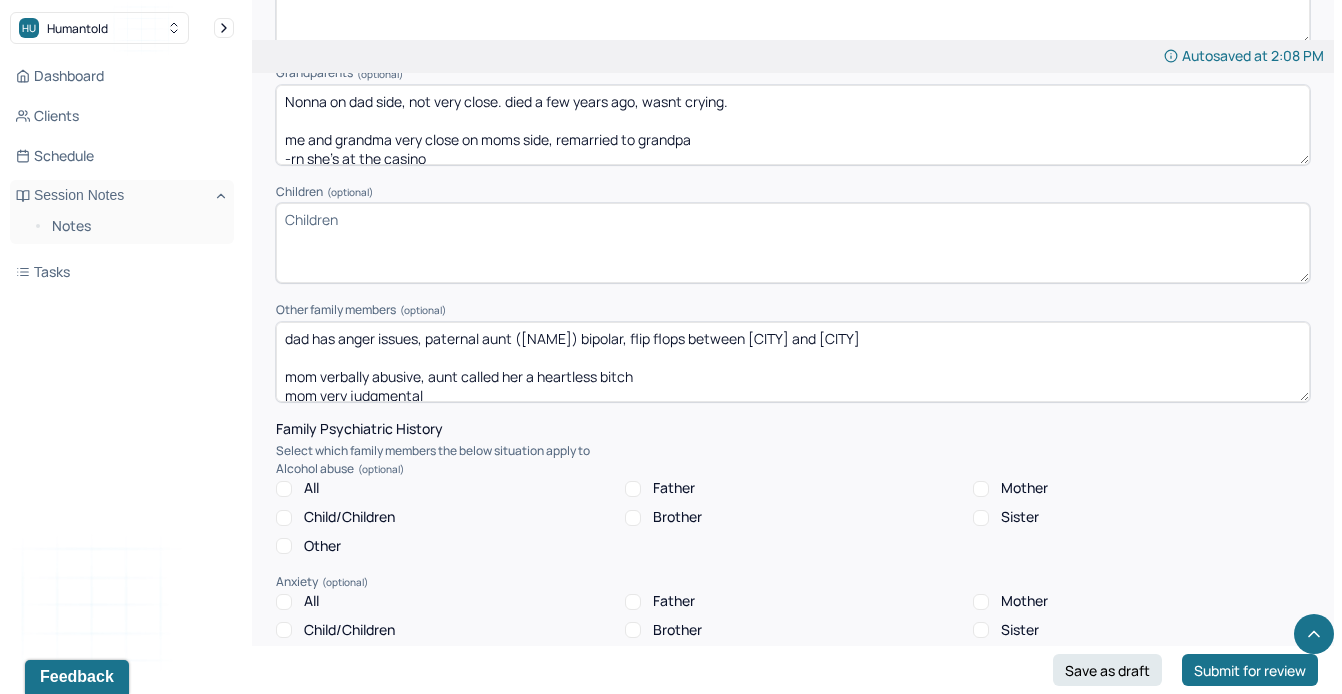 scroll, scrollTop: 3033, scrollLeft: 0, axis: vertical 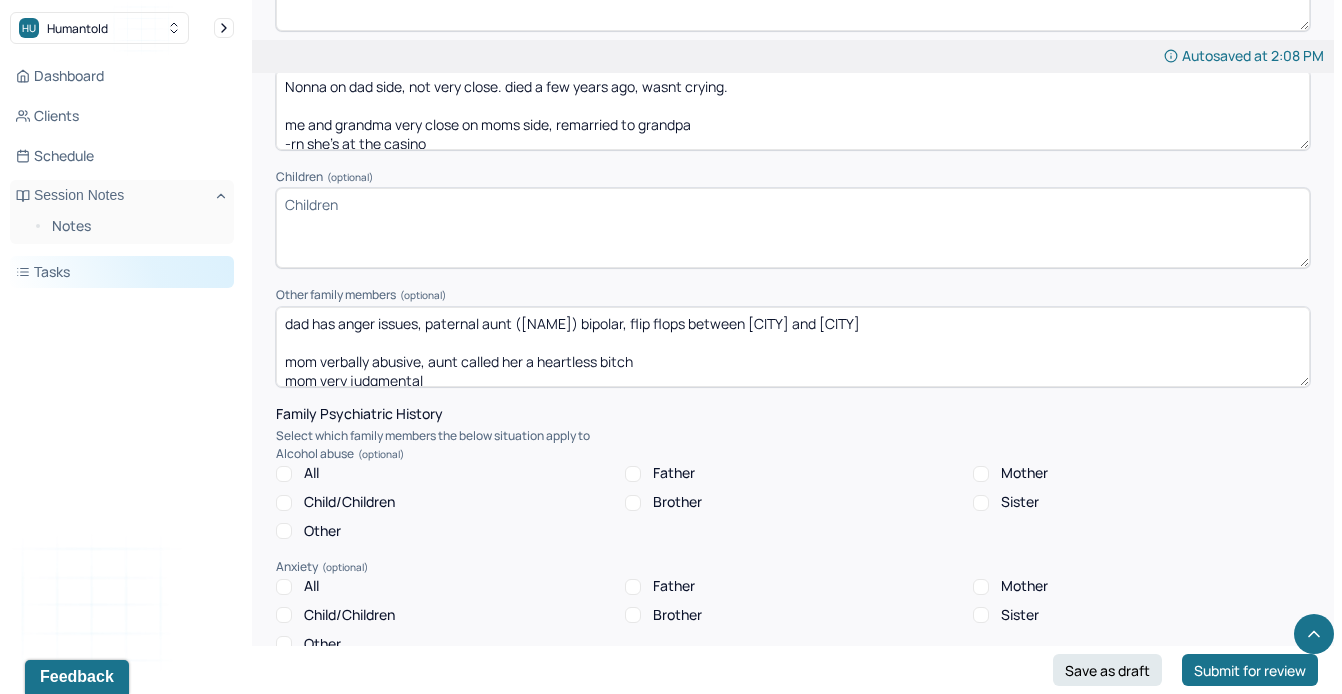 drag, startPoint x: 450, startPoint y: 369, endPoint x: 230, endPoint y: 273, distance: 240.03333 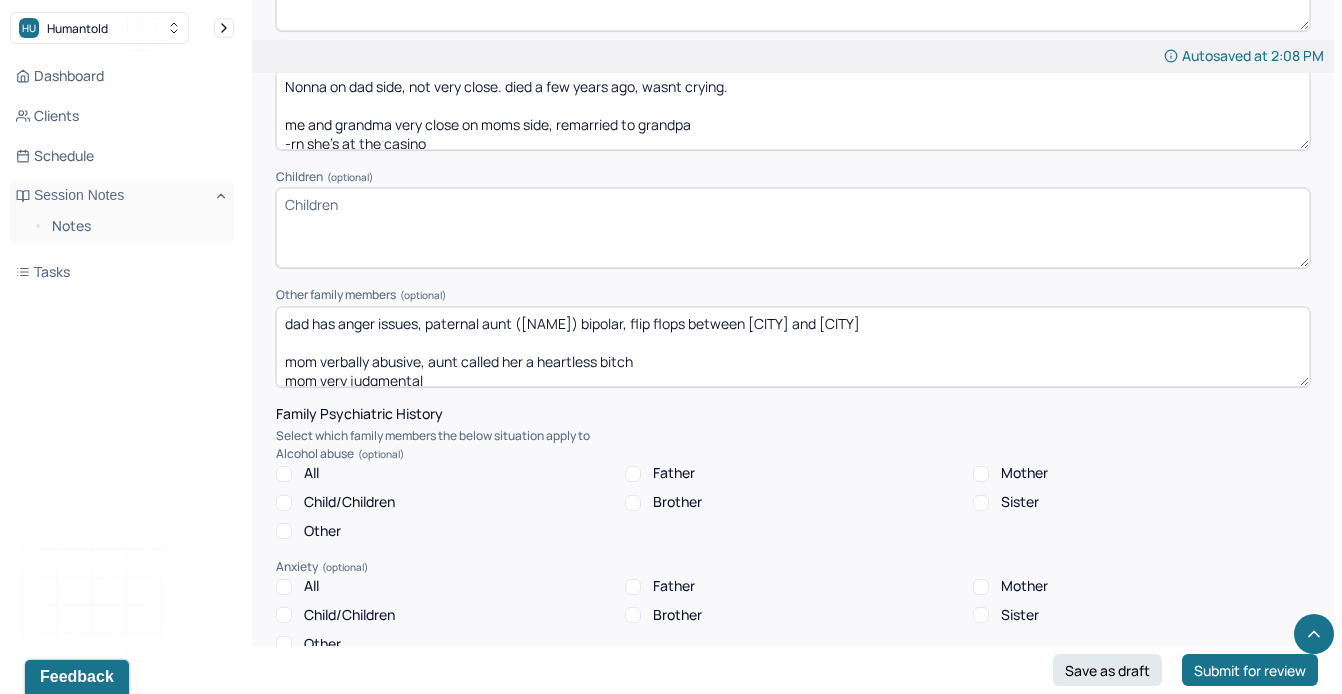 scroll, scrollTop: 9, scrollLeft: 0, axis: vertical 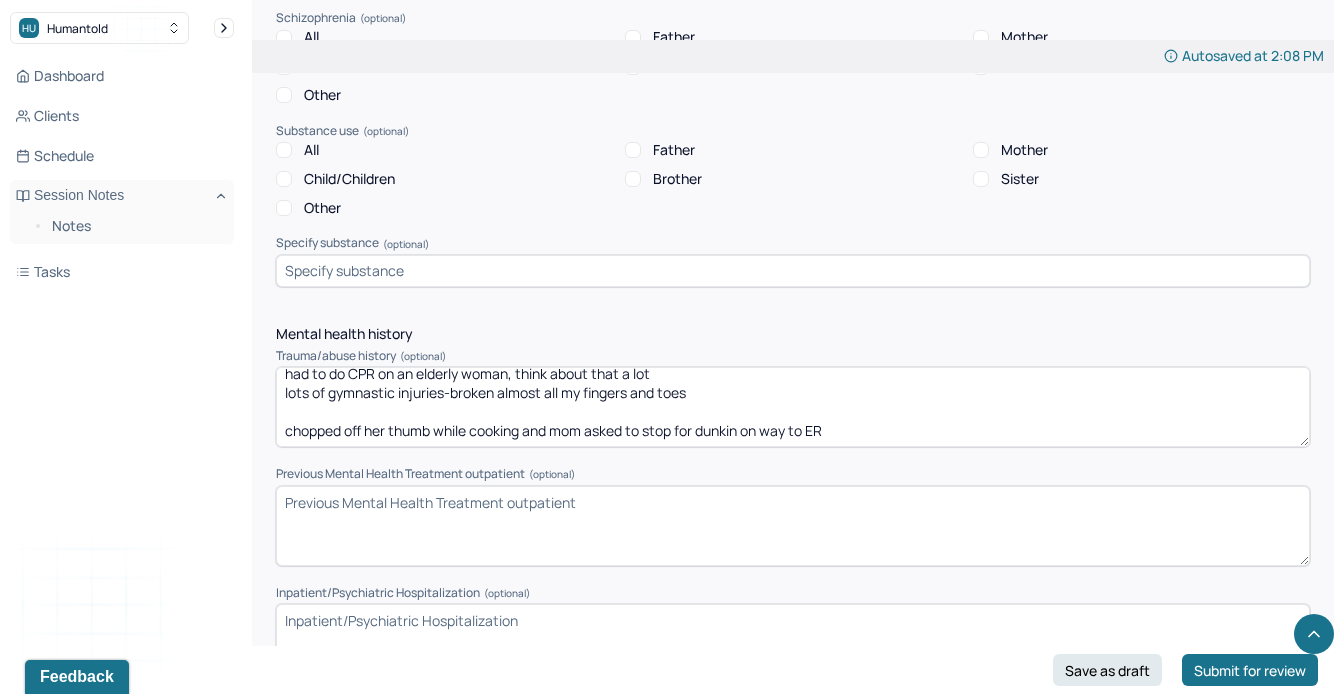 drag, startPoint x: 285, startPoint y: 378, endPoint x: 439, endPoint y: 556, distance: 235.37204 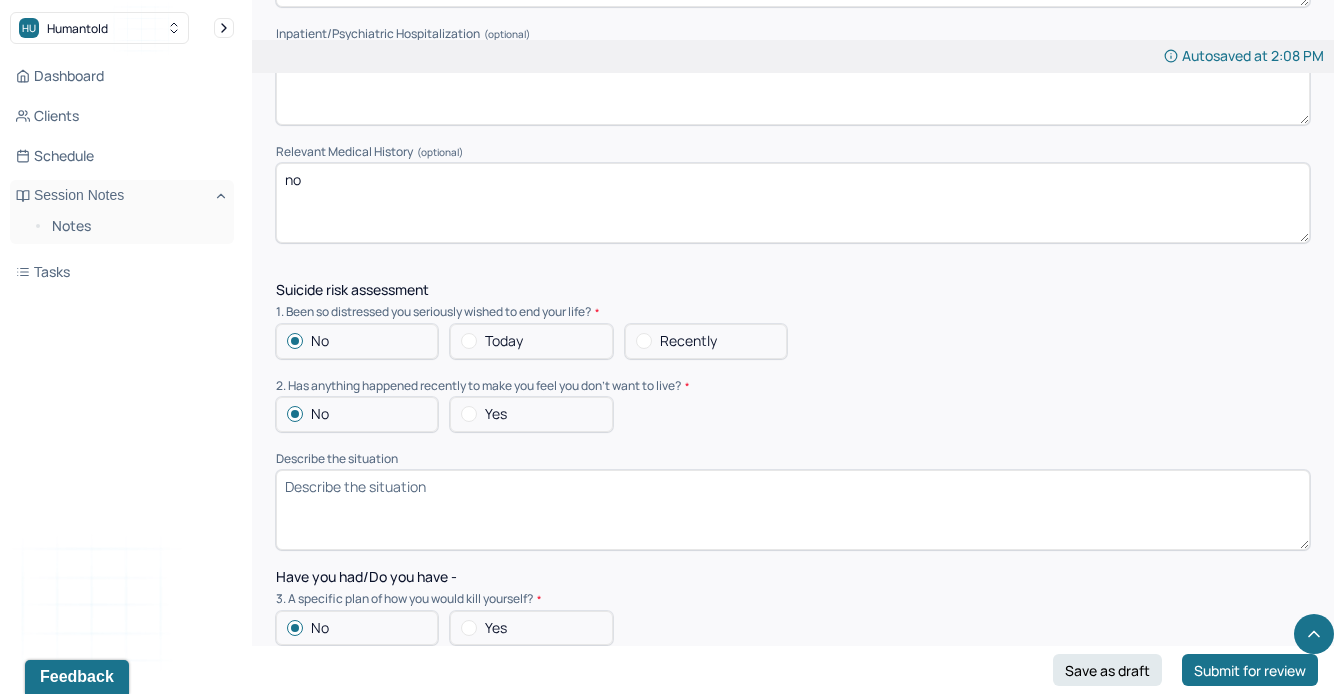 scroll, scrollTop: 4774, scrollLeft: 0, axis: vertical 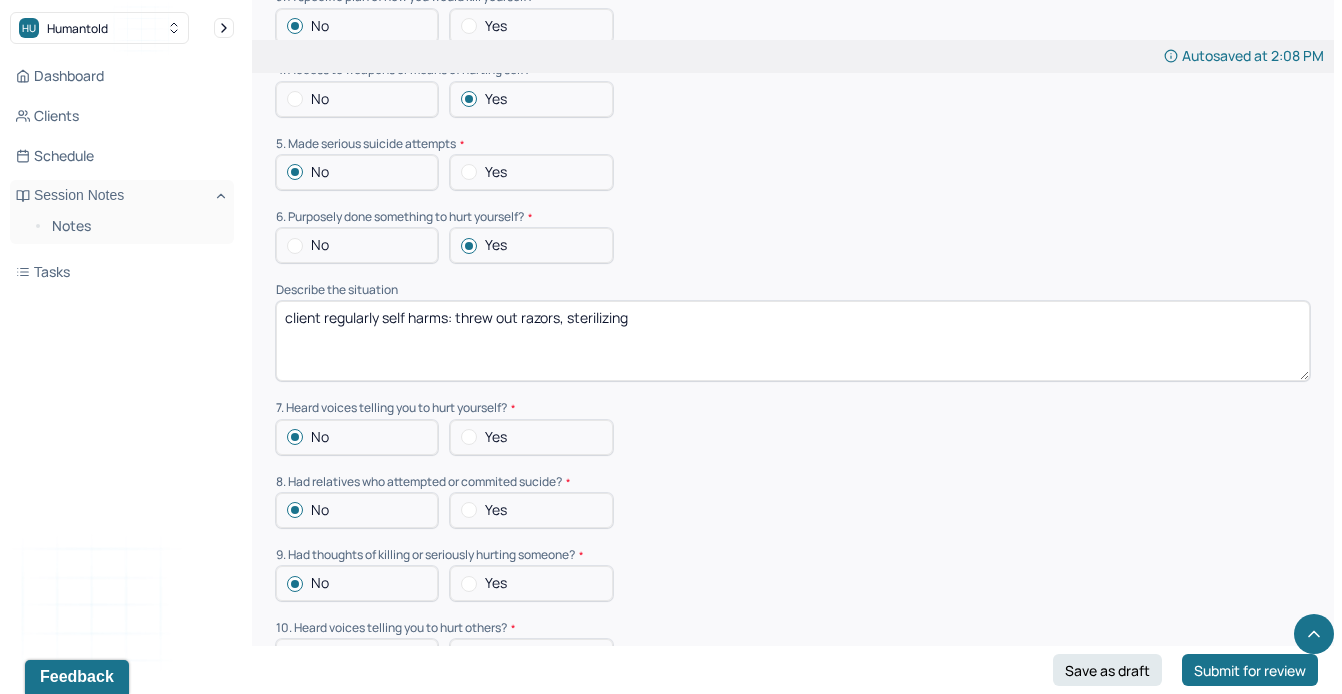 drag, startPoint x: 653, startPoint y: 318, endPoint x: 241, endPoint y: 312, distance: 412.0437 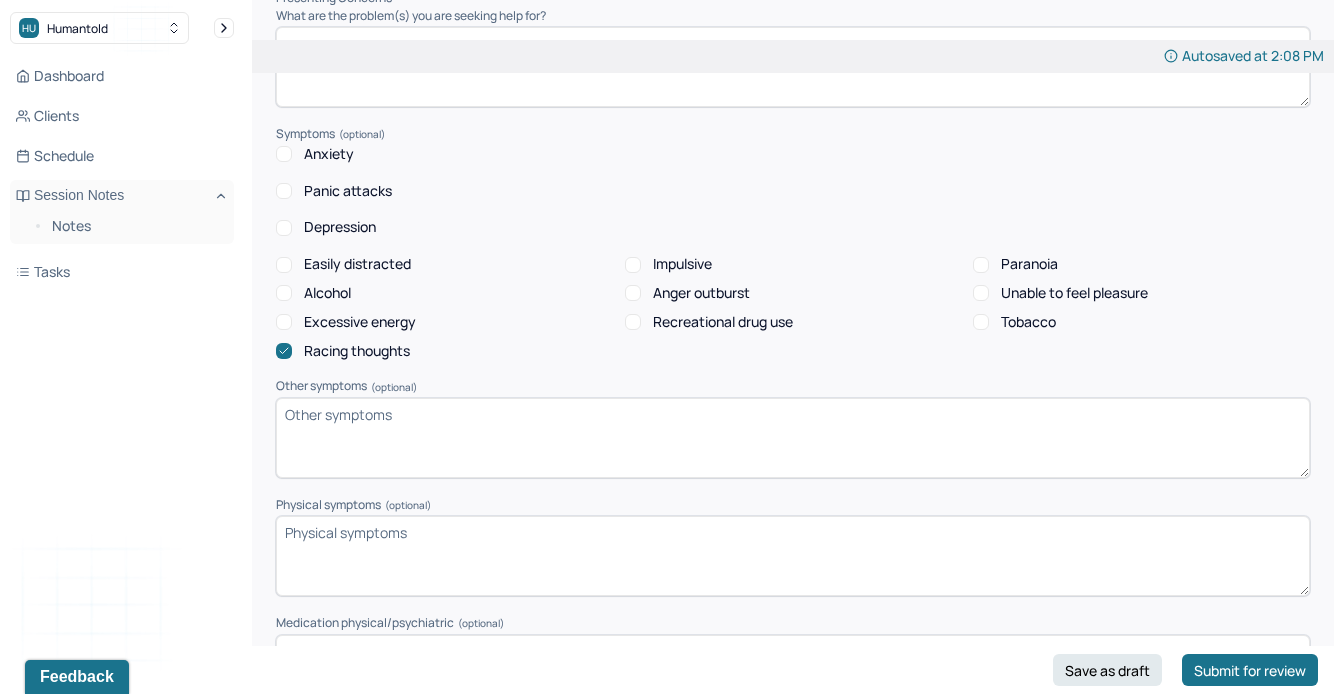 scroll, scrollTop: 0, scrollLeft: 0, axis: both 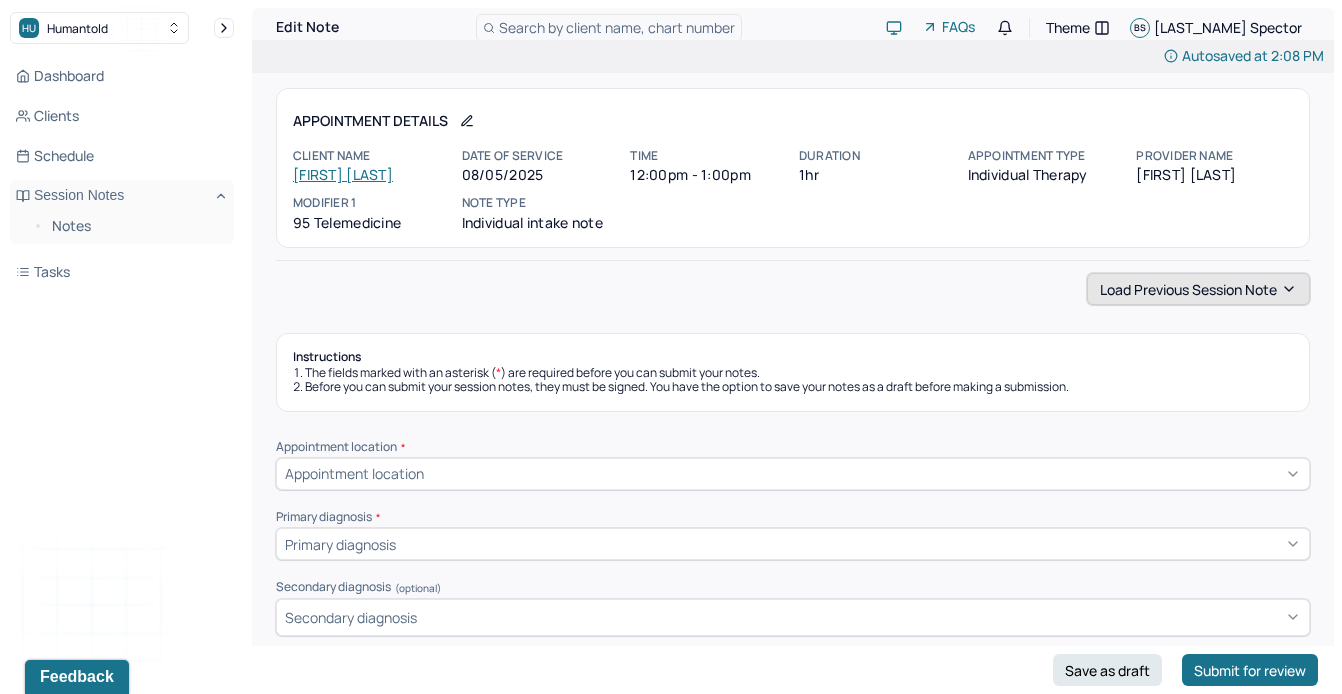 click on "Load previous session note" at bounding box center (1198, 289) 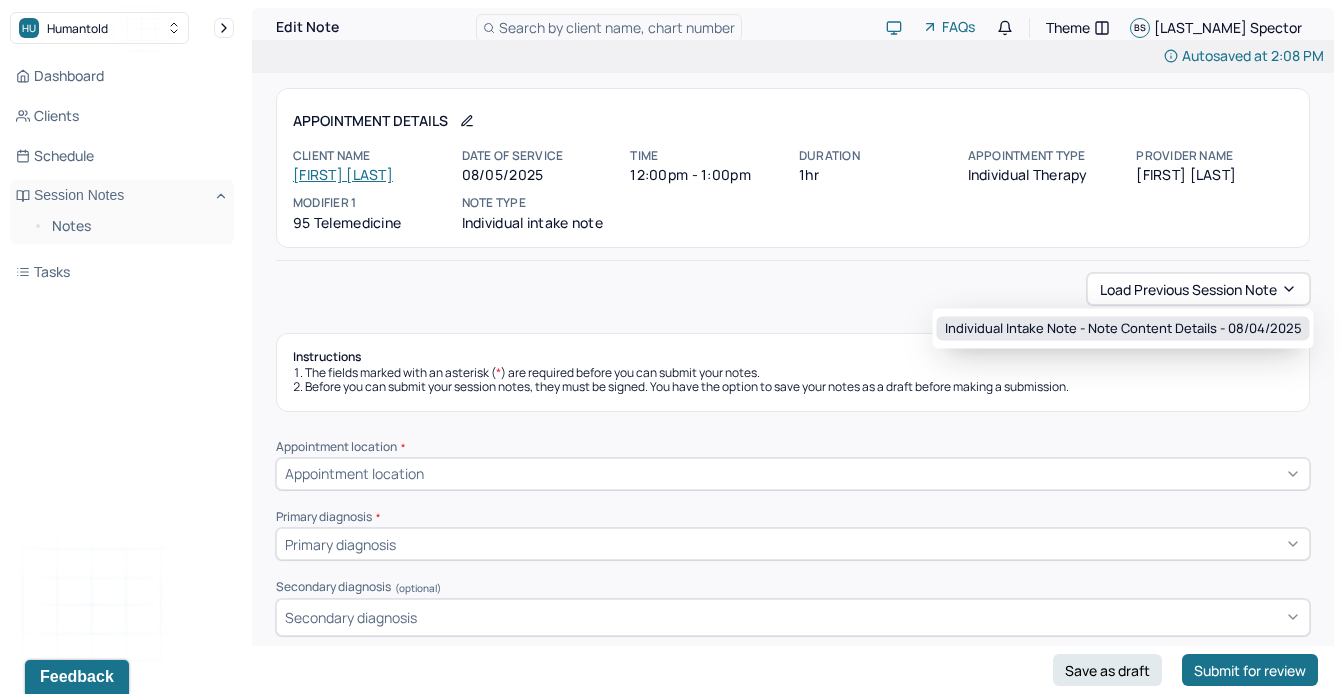 click on "Individual intake note   - Note content Details -   [DATE]" at bounding box center (1123, 329) 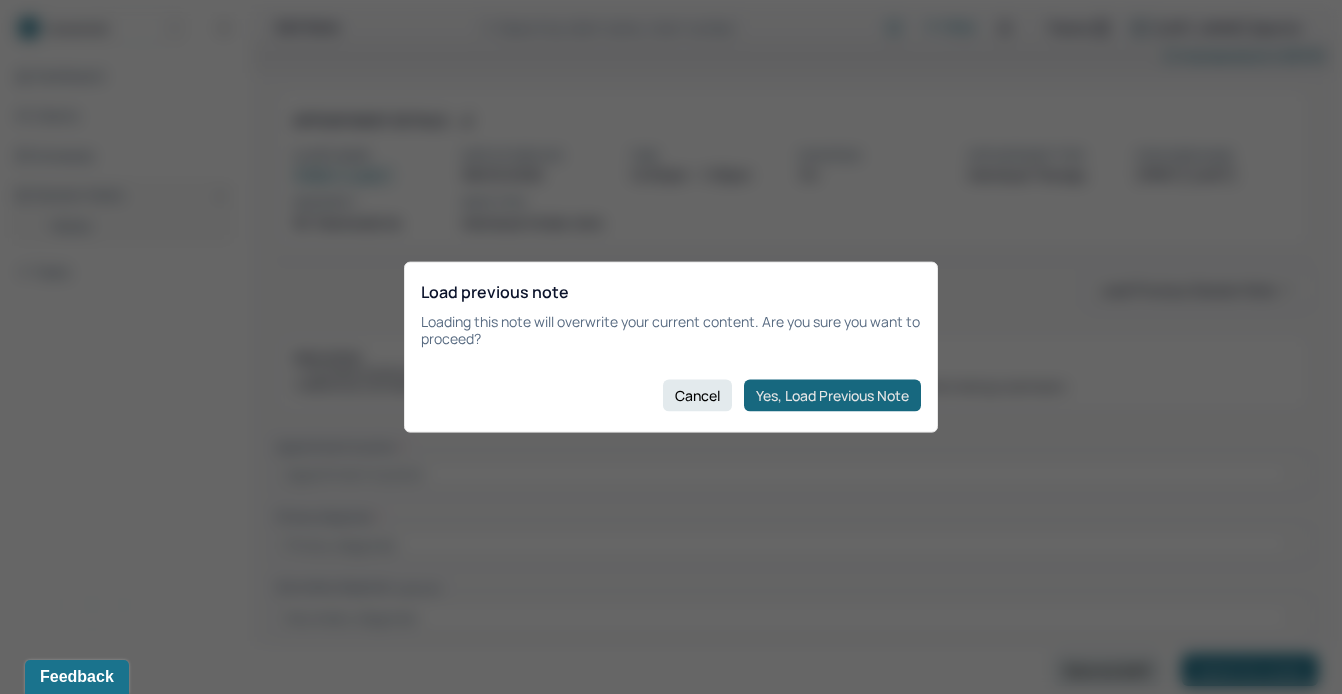 click on "Yes, Load Previous Note" at bounding box center [832, 395] 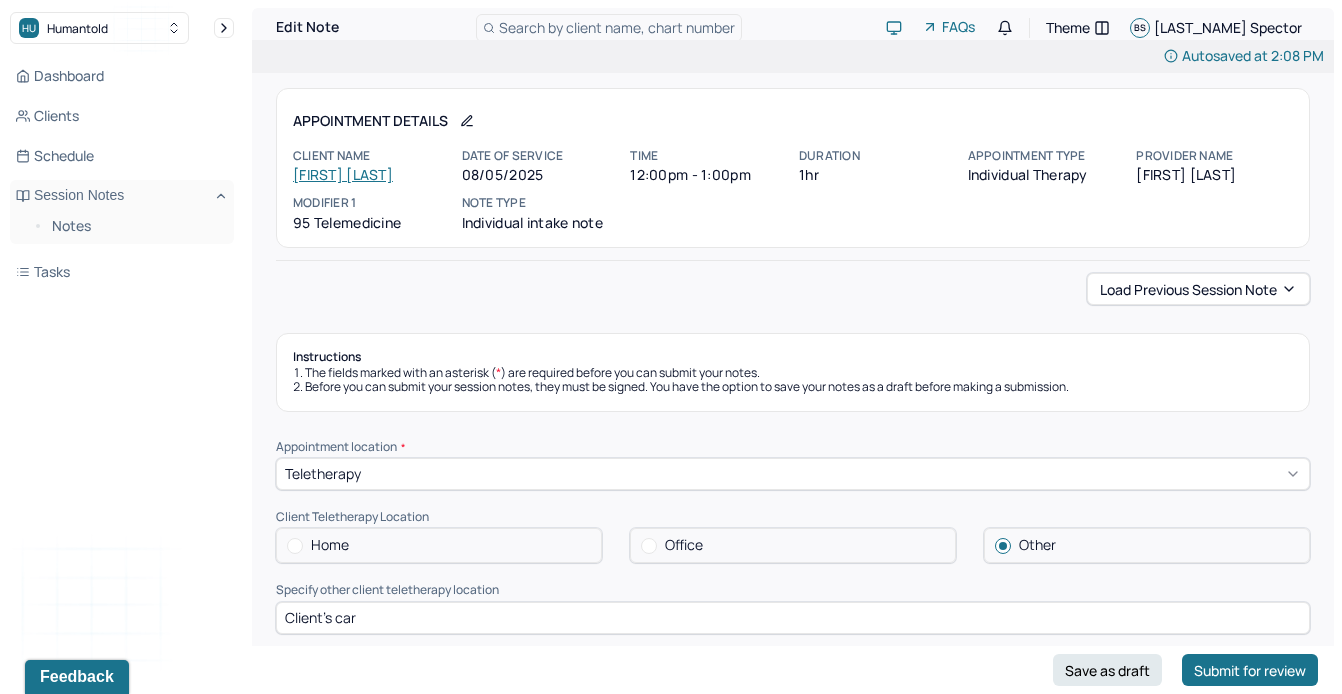 scroll, scrollTop: 0, scrollLeft: 0, axis: both 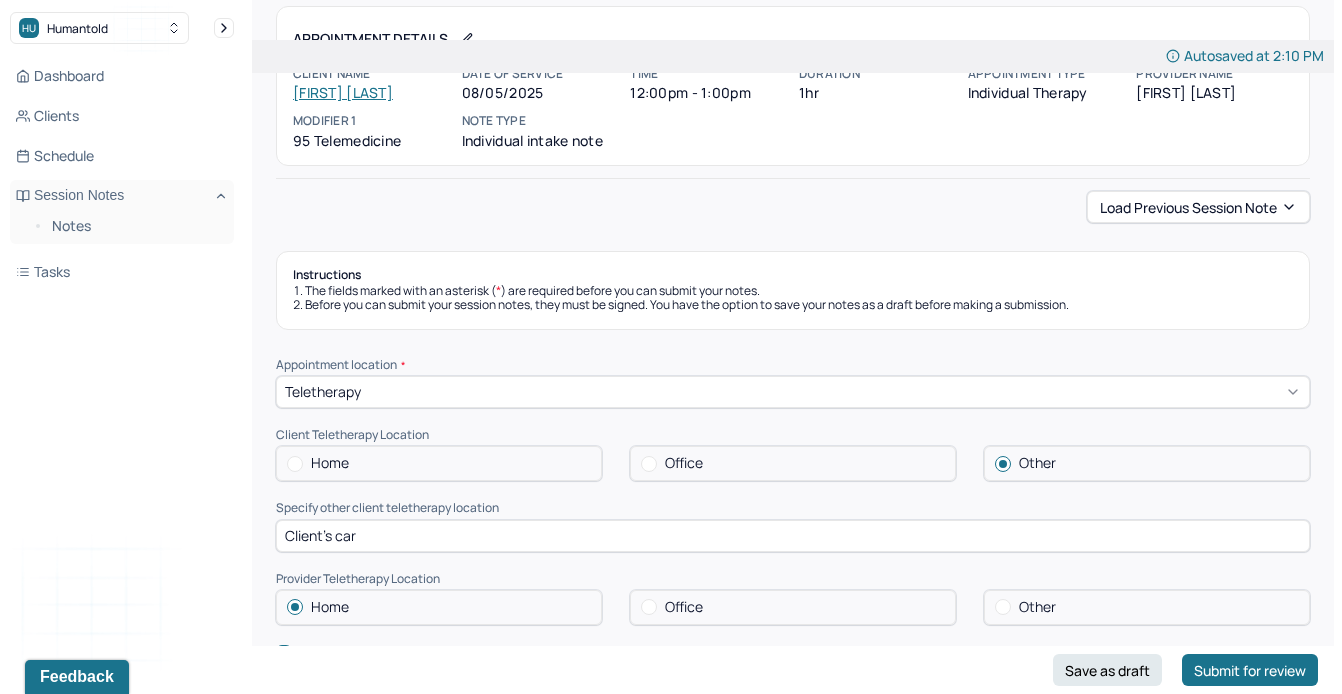 click on "Home" at bounding box center [439, 463] 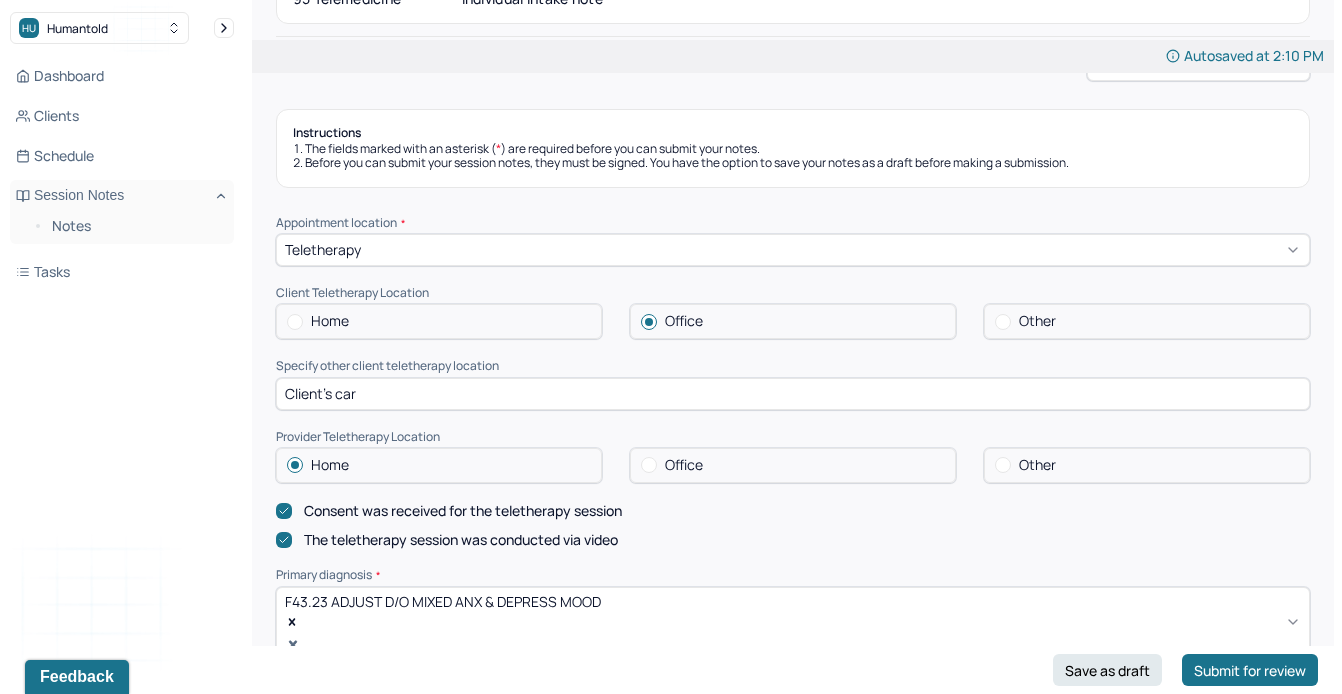 scroll, scrollTop: 265, scrollLeft: 0, axis: vertical 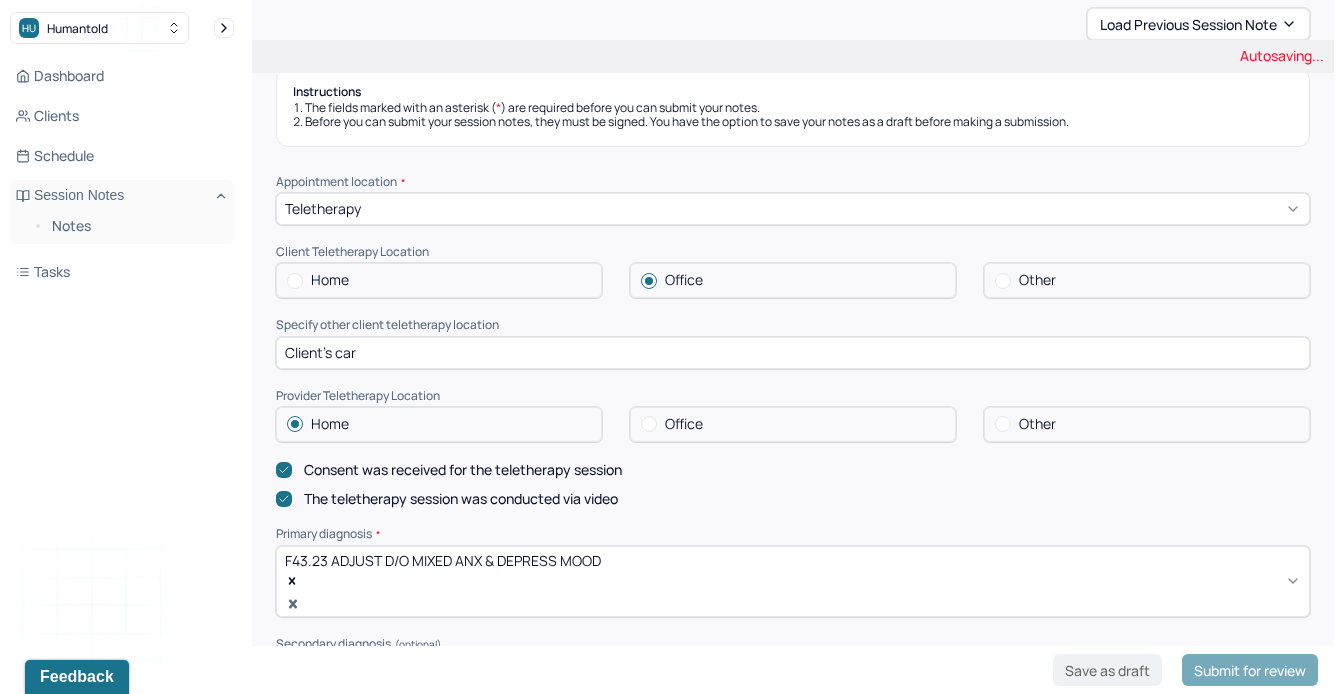 drag, startPoint x: 375, startPoint y: 340, endPoint x: -26, endPoint y: 307, distance: 402.35556 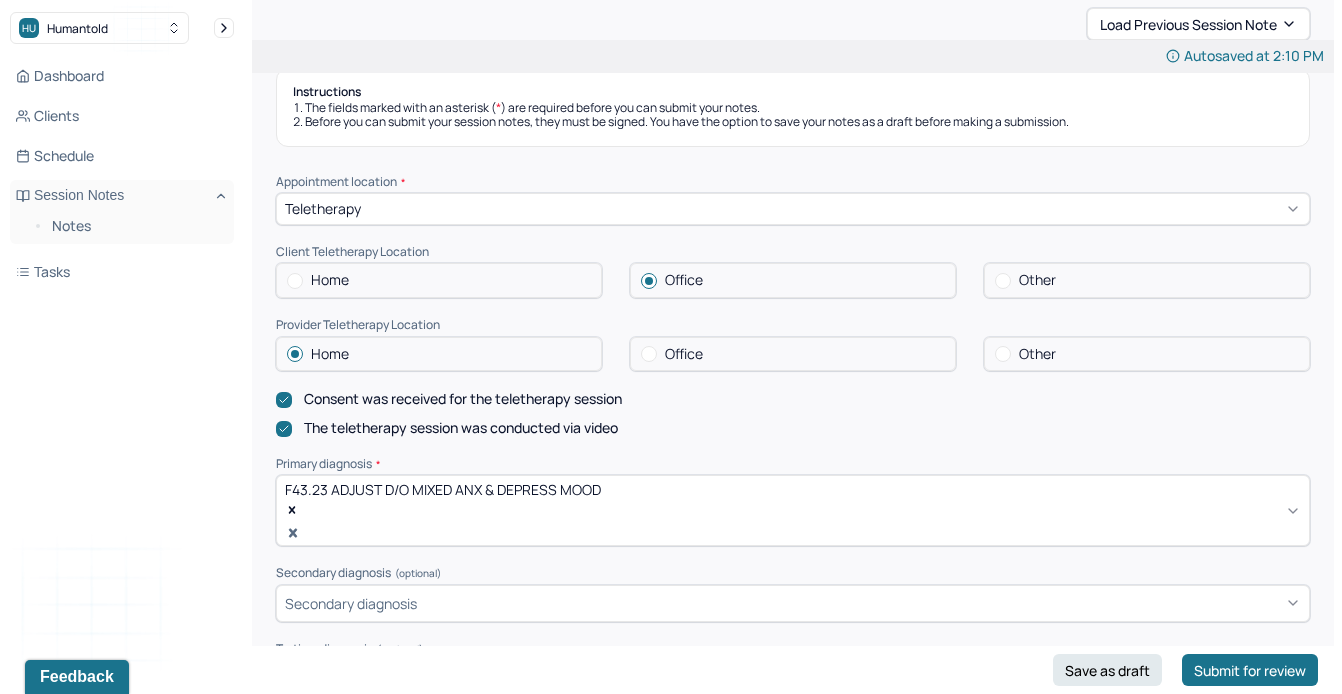click on "Teletherapy" at bounding box center [793, 209] 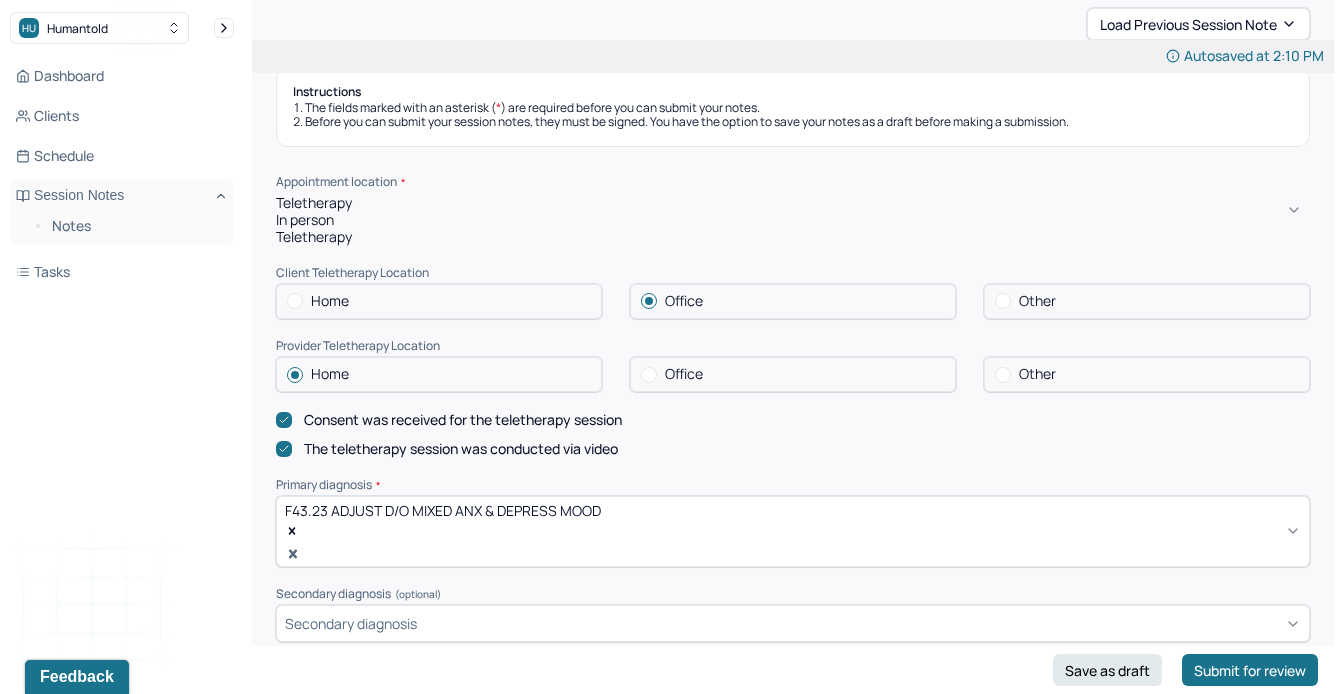 click on "In person" at bounding box center (793, 220) 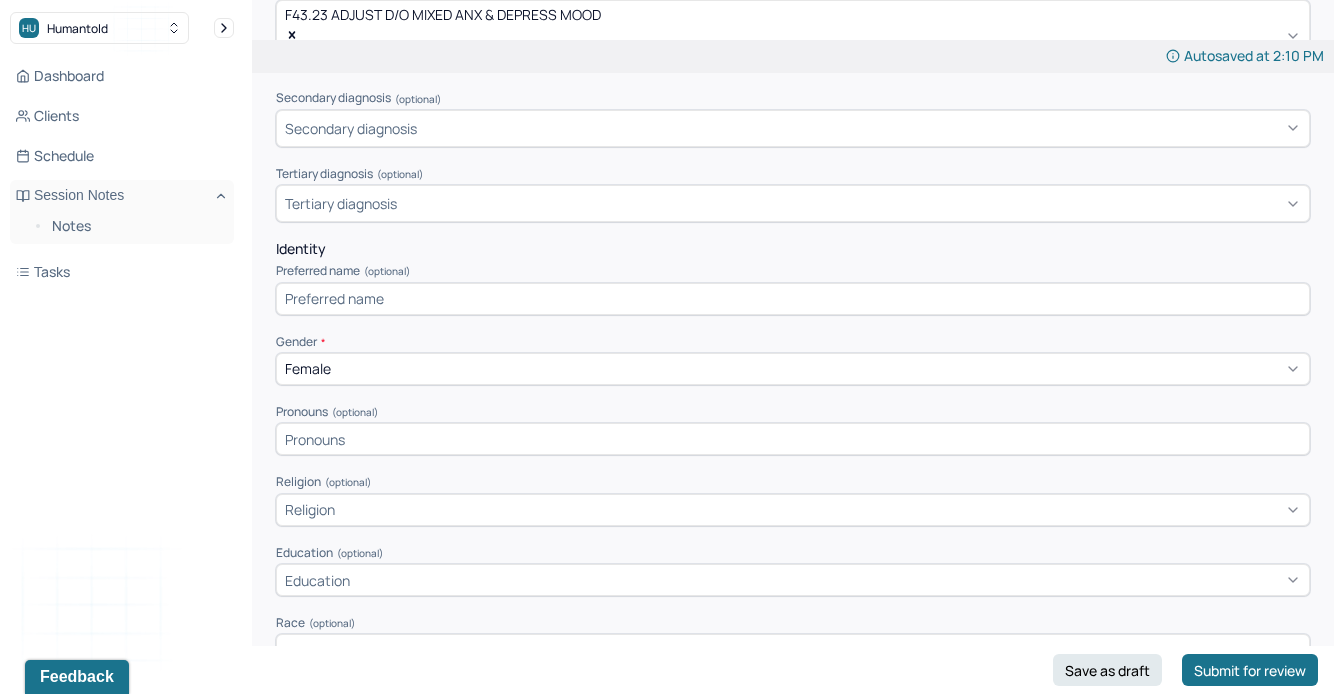 scroll, scrollTop: 539, scrollLeft: 0, axis: vertical 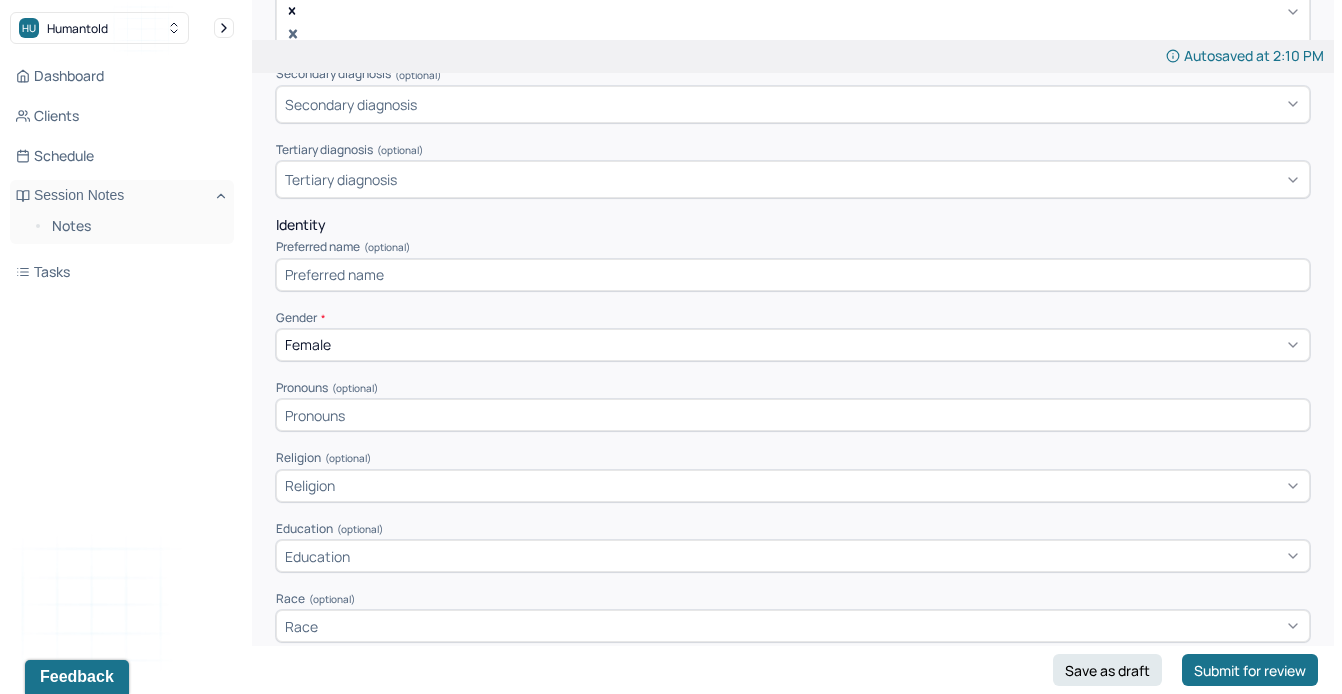 click on "Religion" at bounding box center [793, 486] 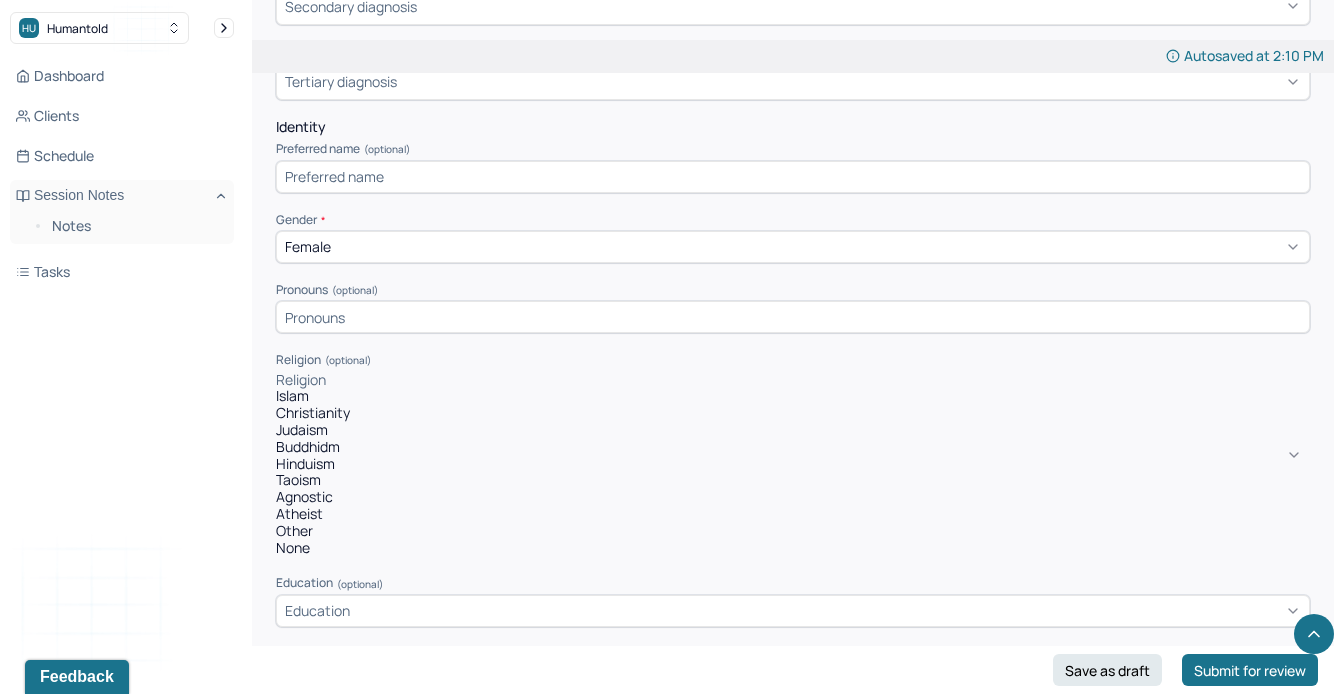 scroll, scrollTop: 638, scrollLeft: 0, axis: vertical 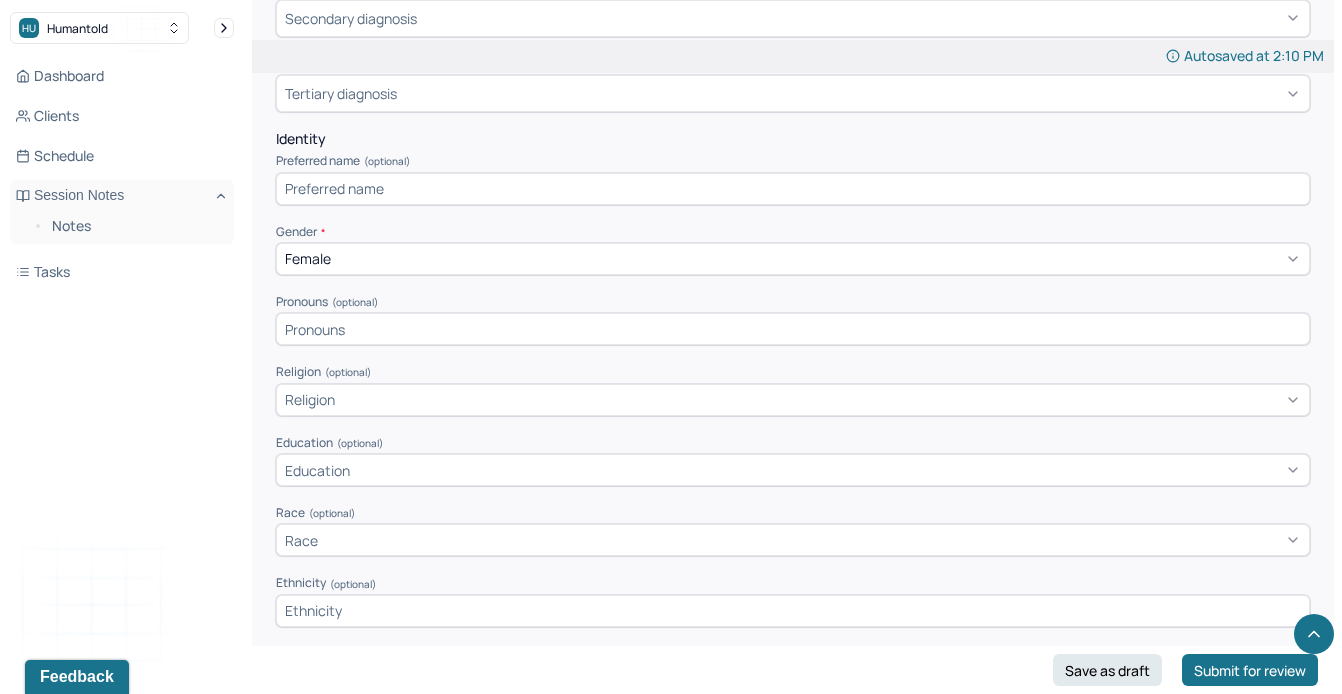 click on "Religion (optional)" at bounding box center [793, 372] 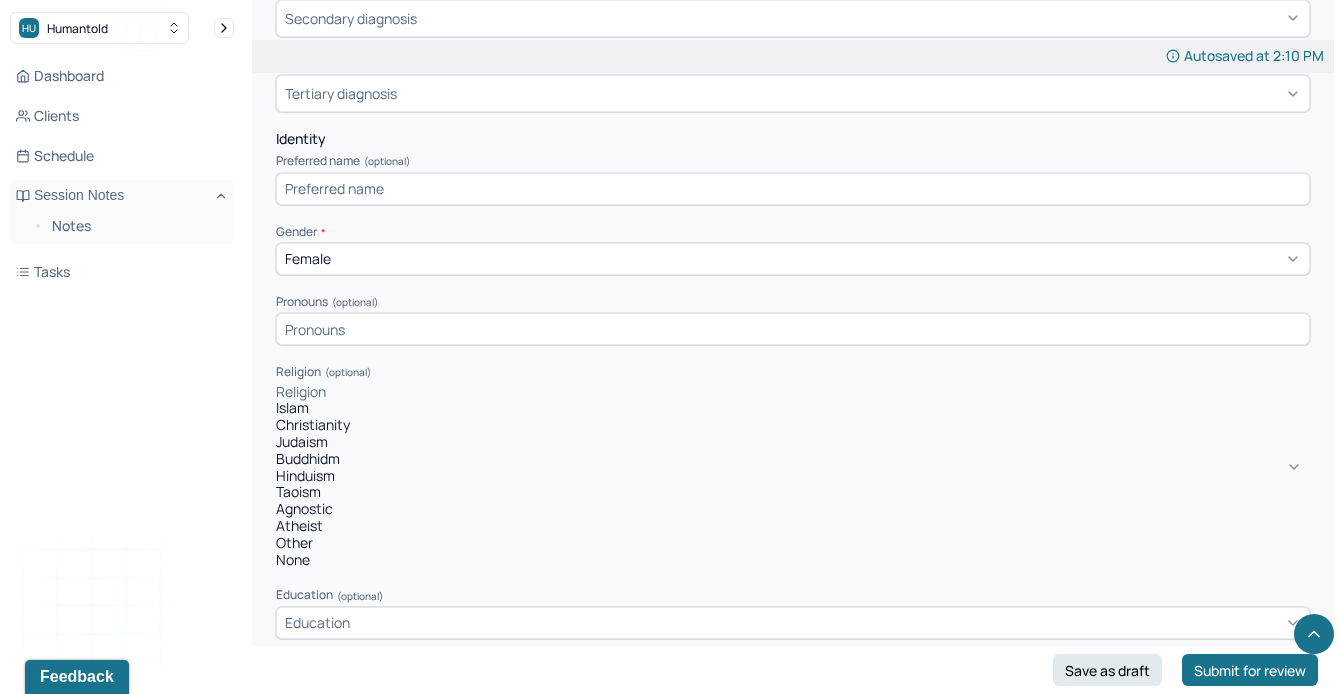 click on "Religion" at bounding box center [793, 392] 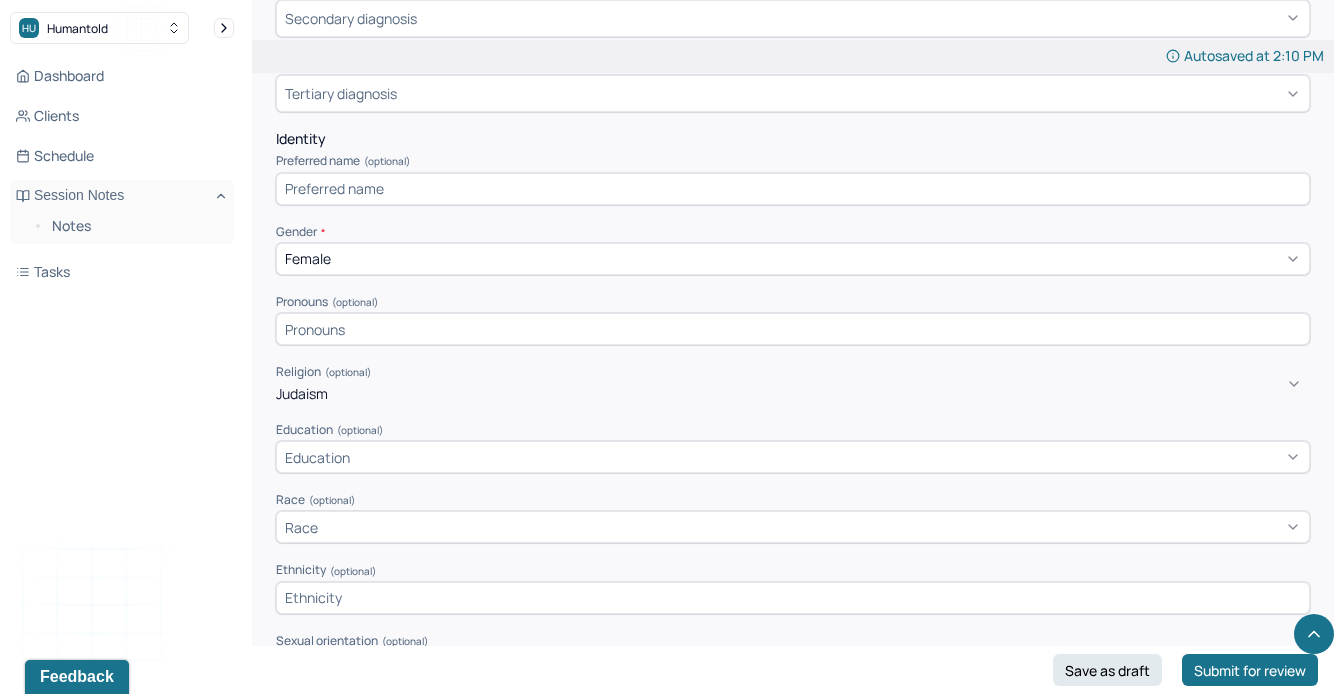 click on "Education" at bounding box center (793, 457) 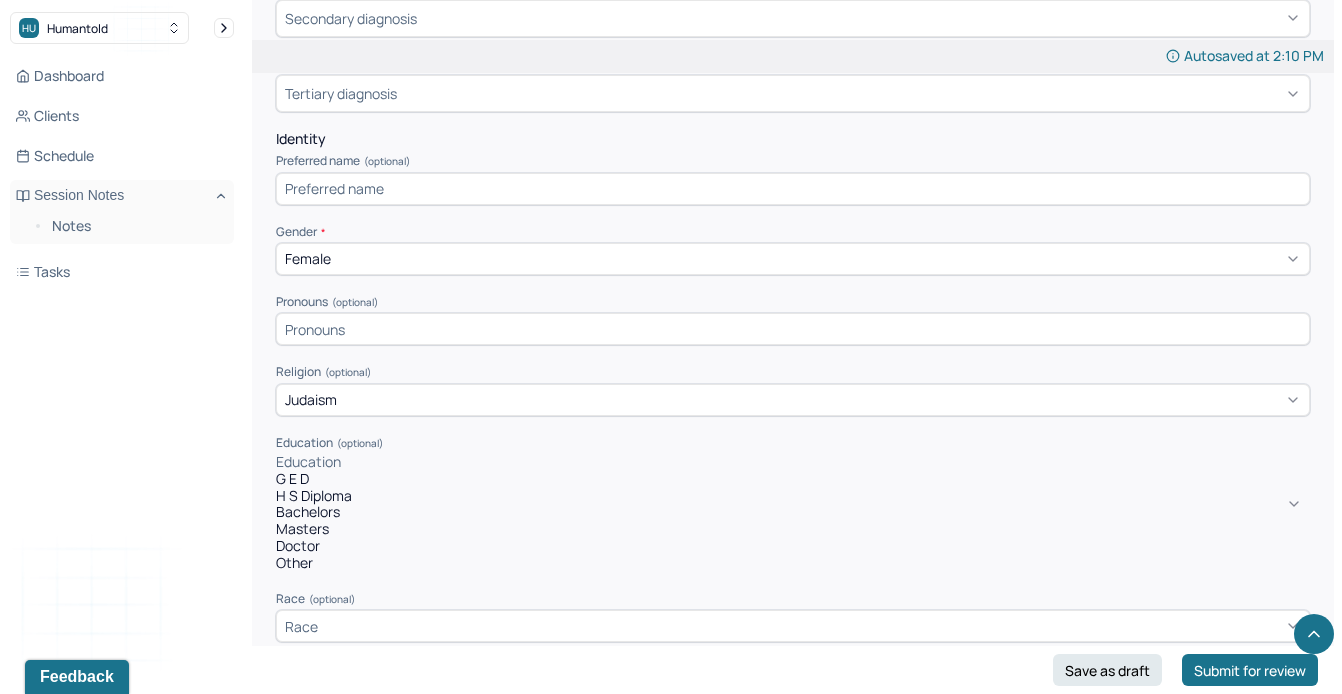 click on "H S  Diploma" at bounding box center [793, 496] 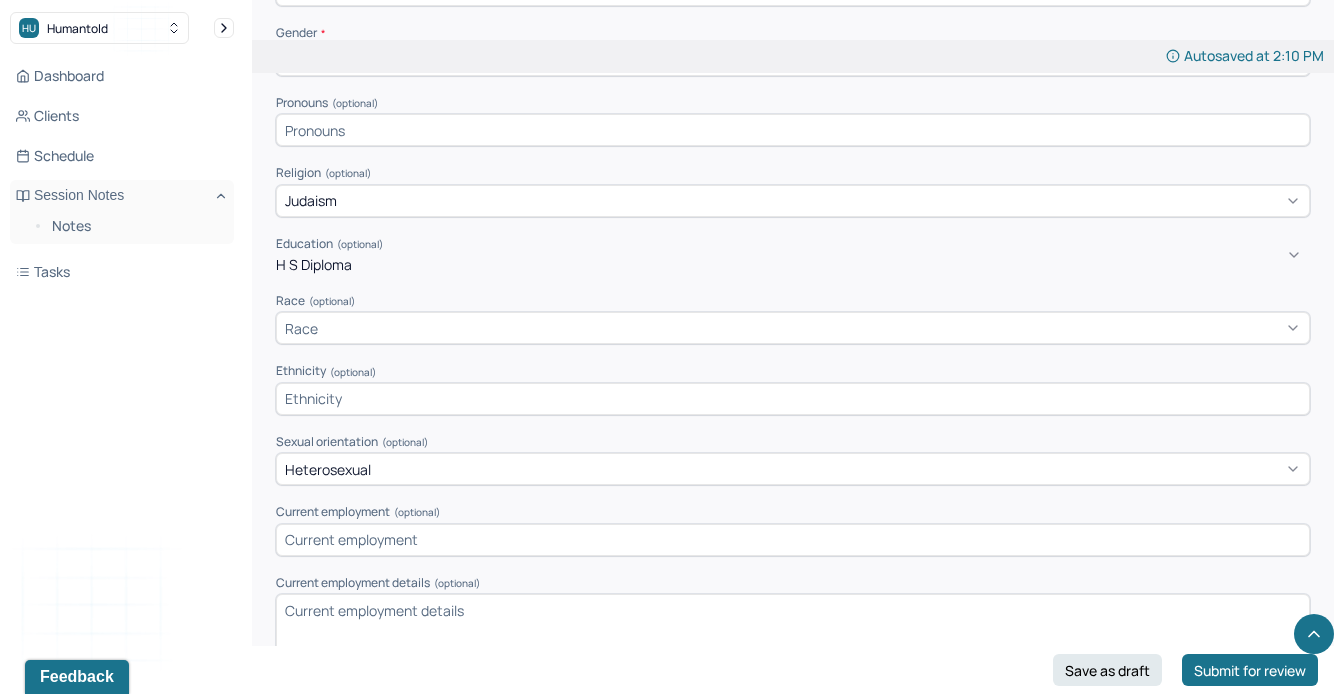 scroll, scrollTop: 849, scrollLeft: 0, axis: vertical 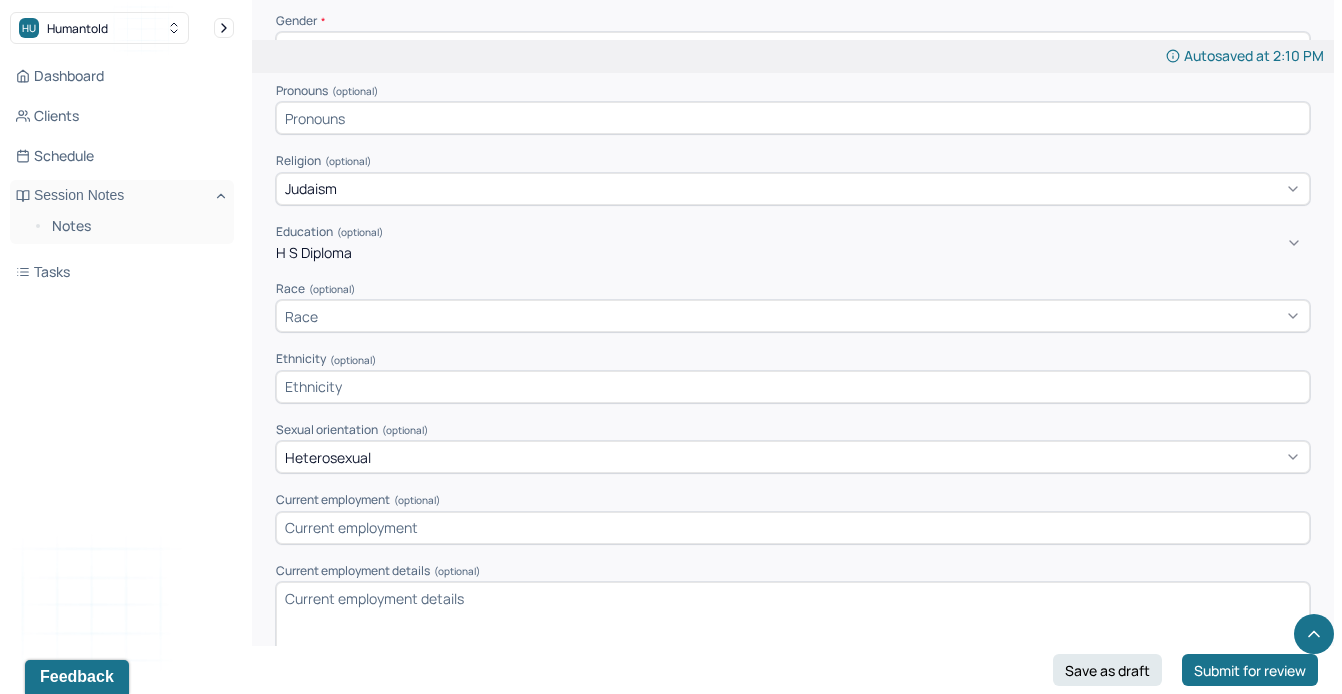 click on "Race" at bounding box center (793, 316) 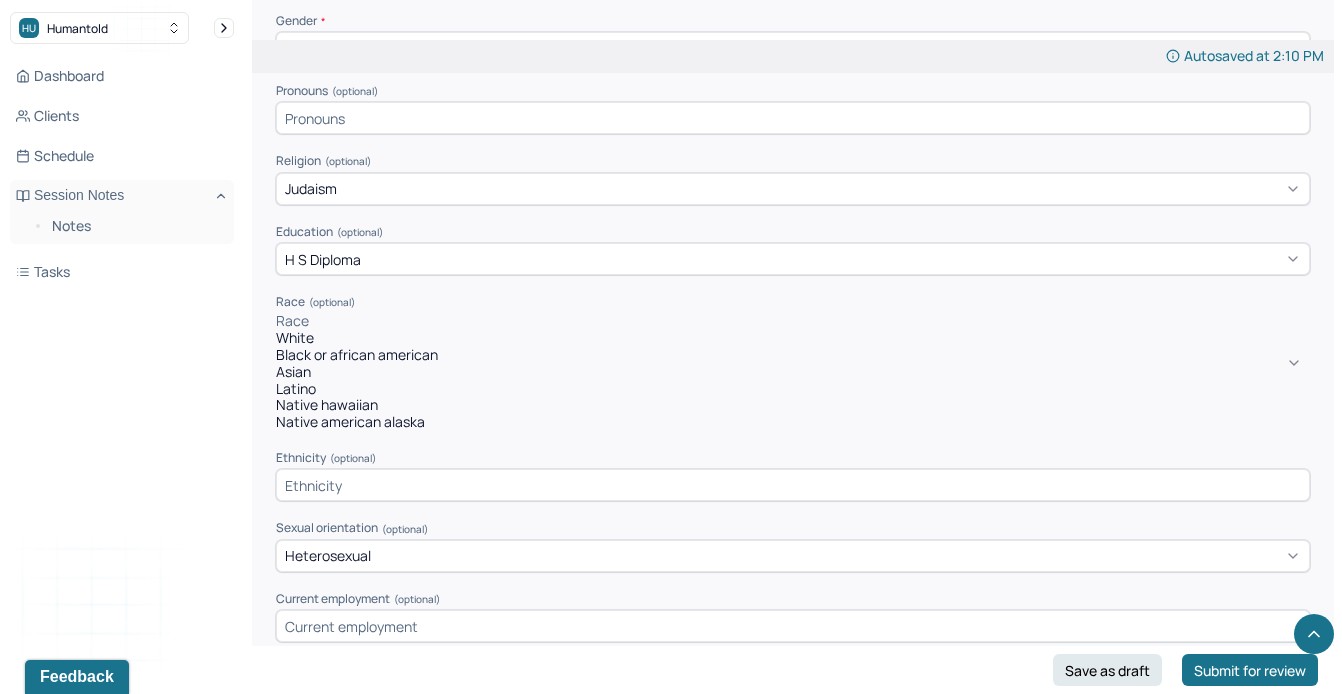 click on "White Black or african american Asian Latino Native hawaiian Native american alaska" at bounding box center (793, 380) 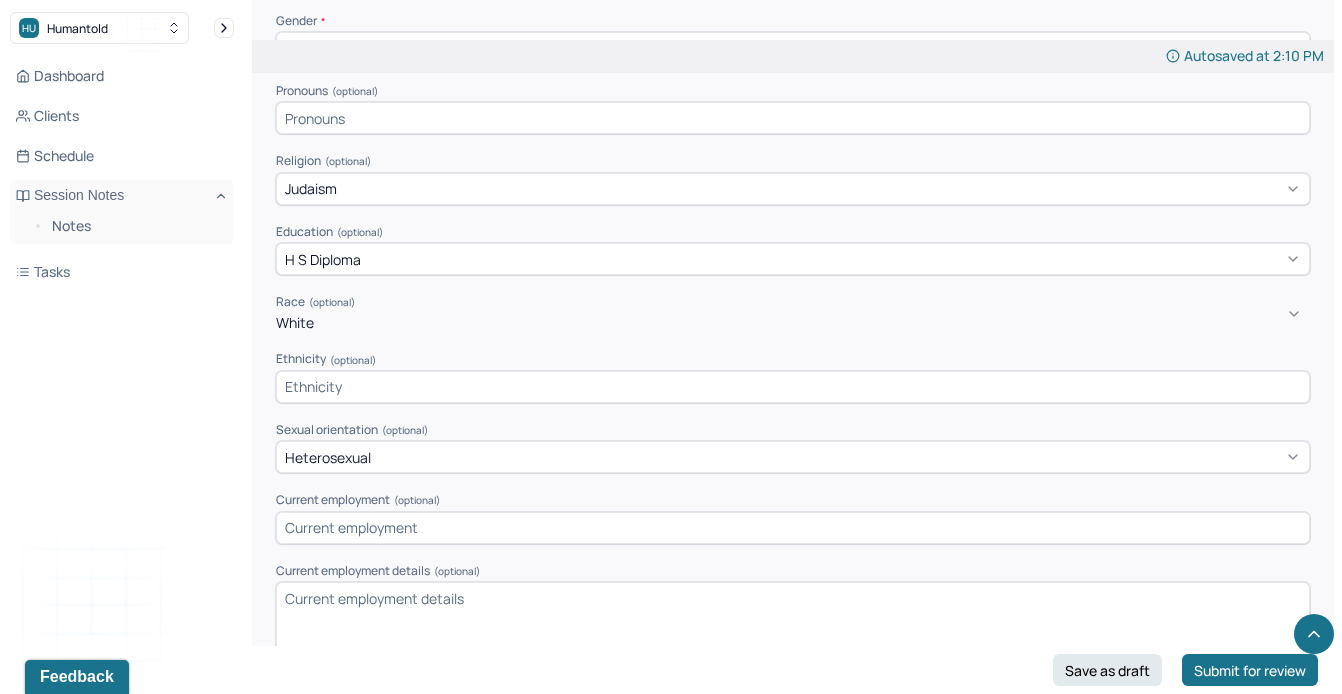 click at bounding box center (793, 387) 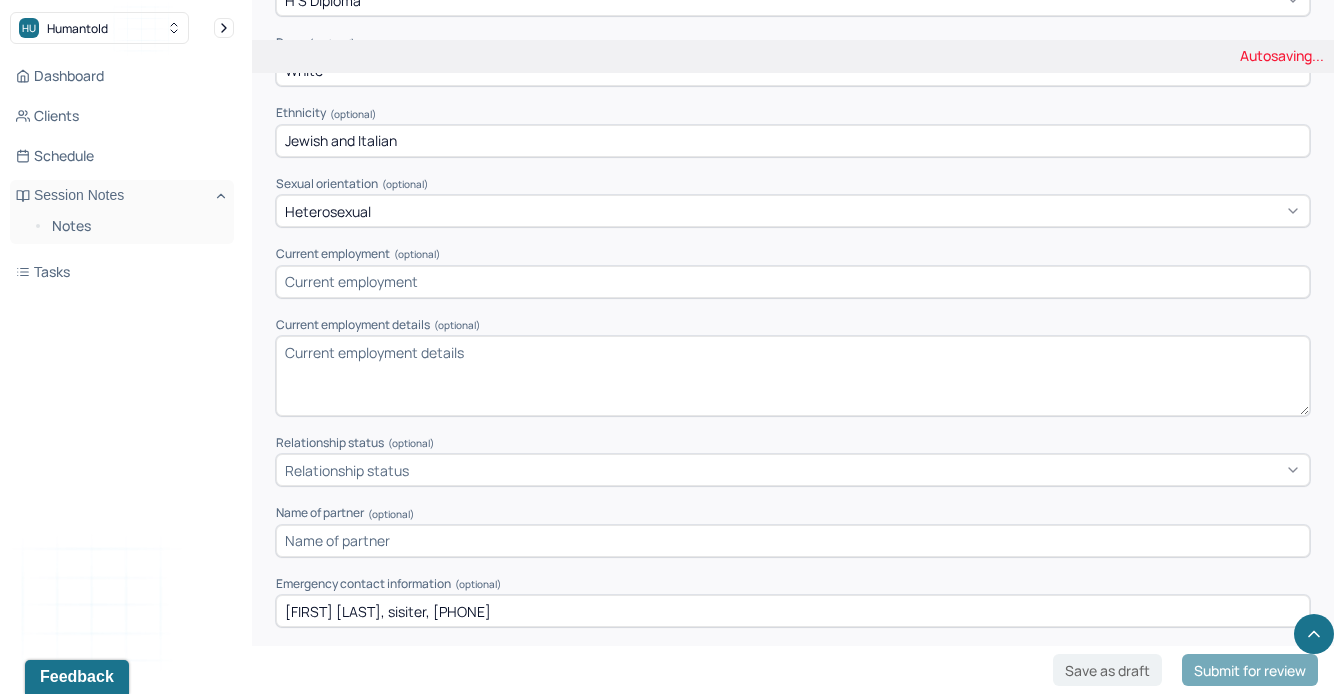 scroll, scrollTop: 1109, scrollLeft: 0, axis: vertical 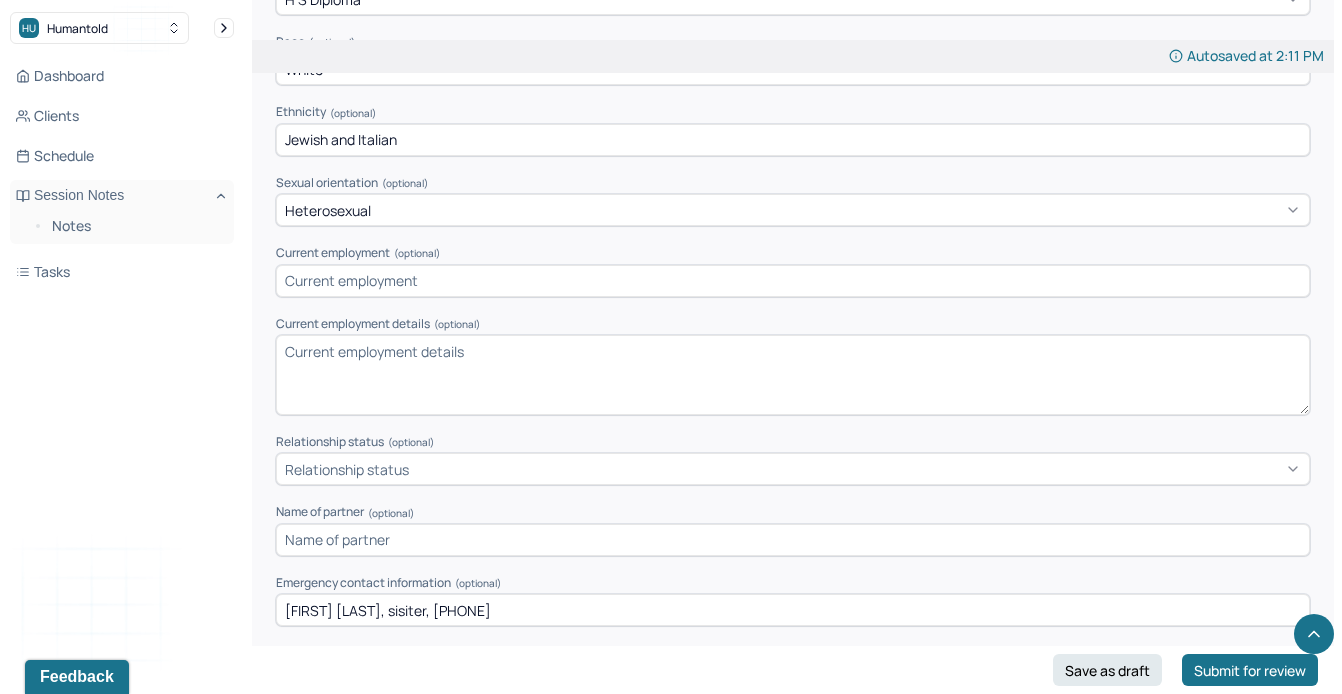 type on "Jewish and Italian" 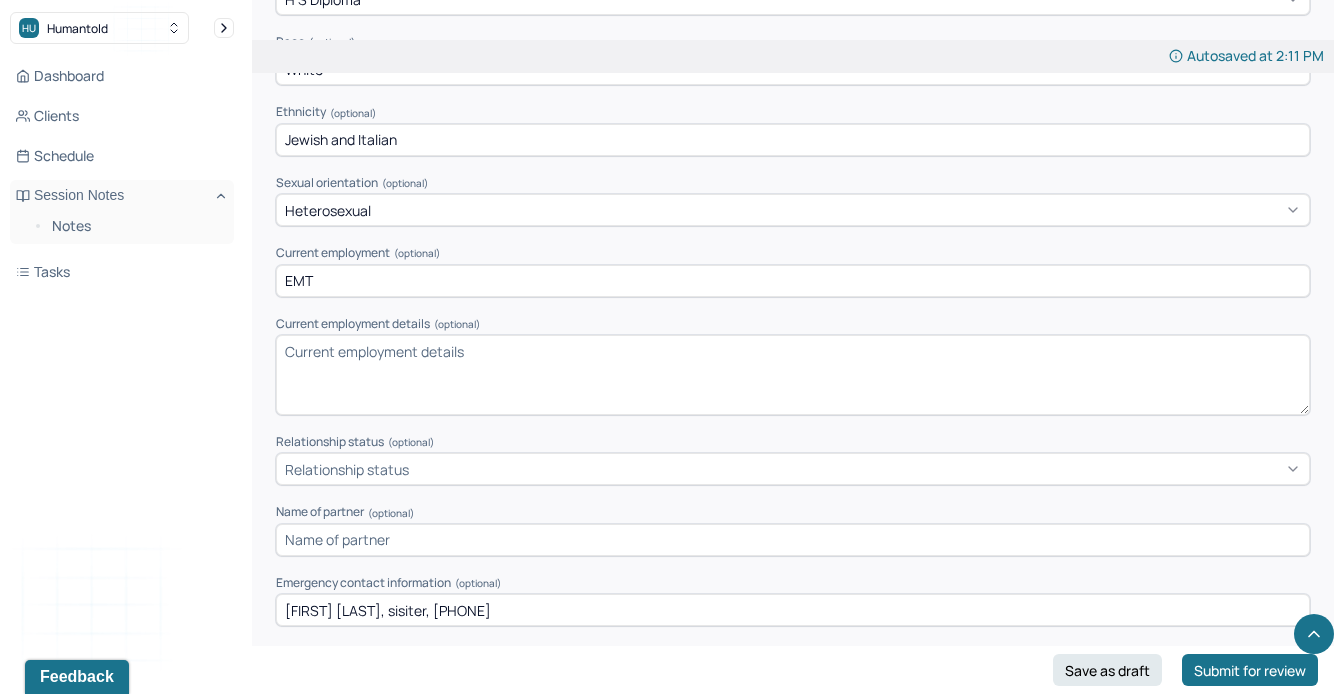 type on "EMT" 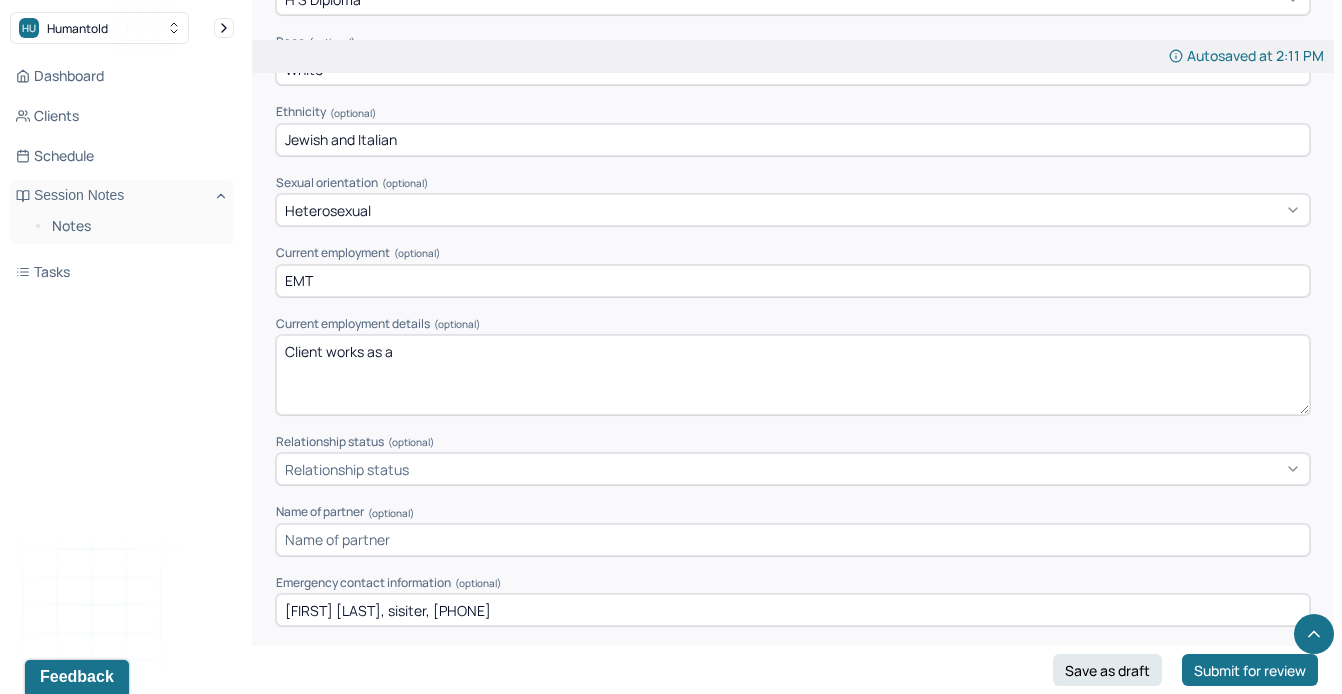 type on "Client works as a" 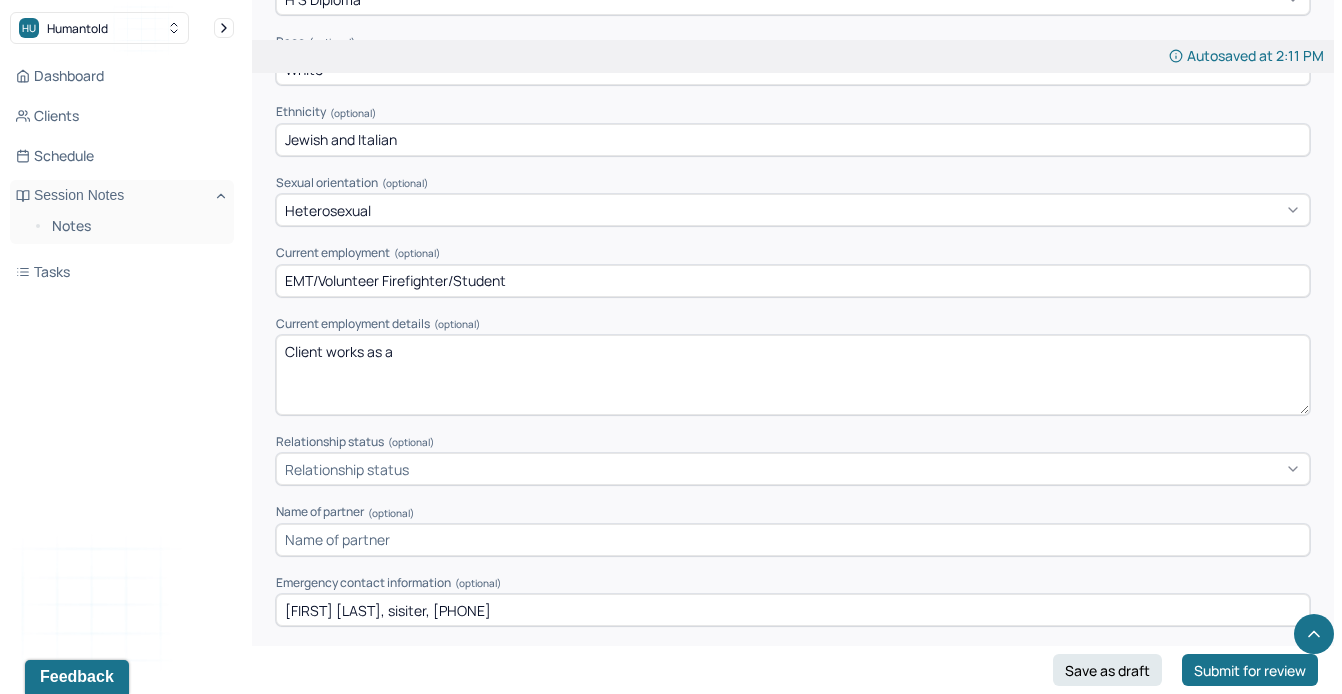 type on "EMT/Volunteer Firefighter/Student" 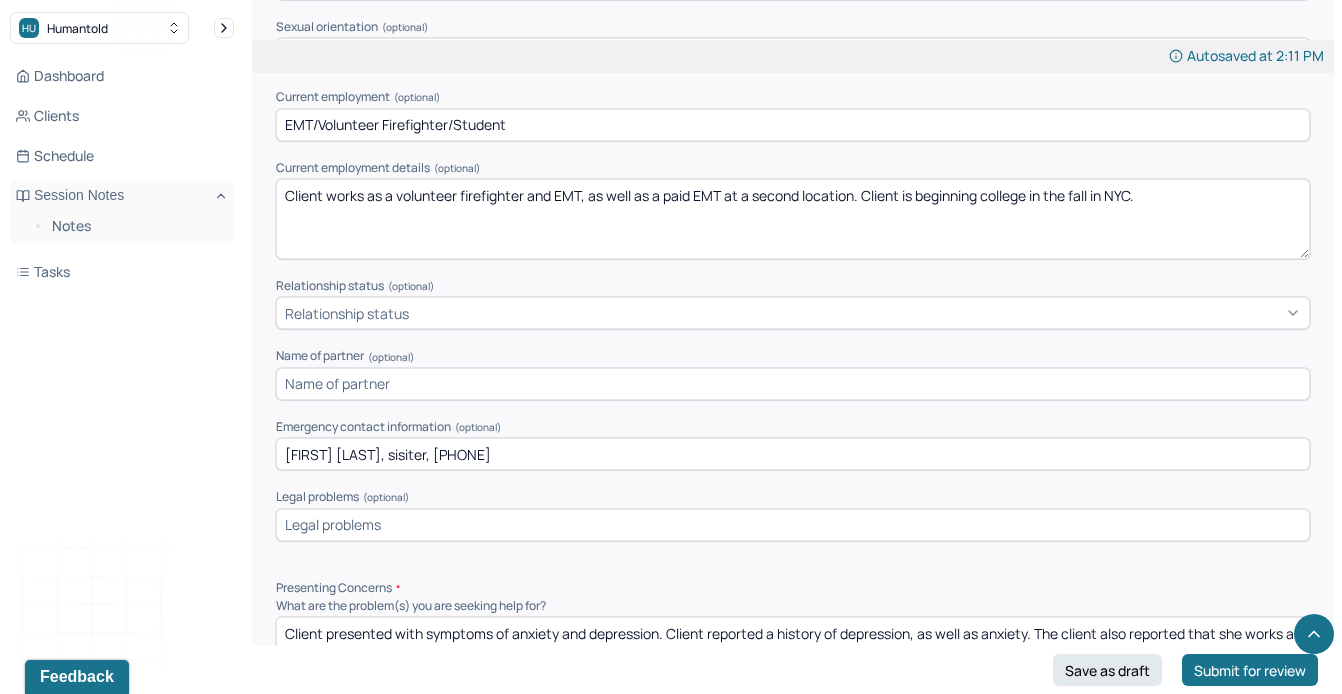 scroll, scrollTop: 1276, scrollLeft: 0, axis: vertical 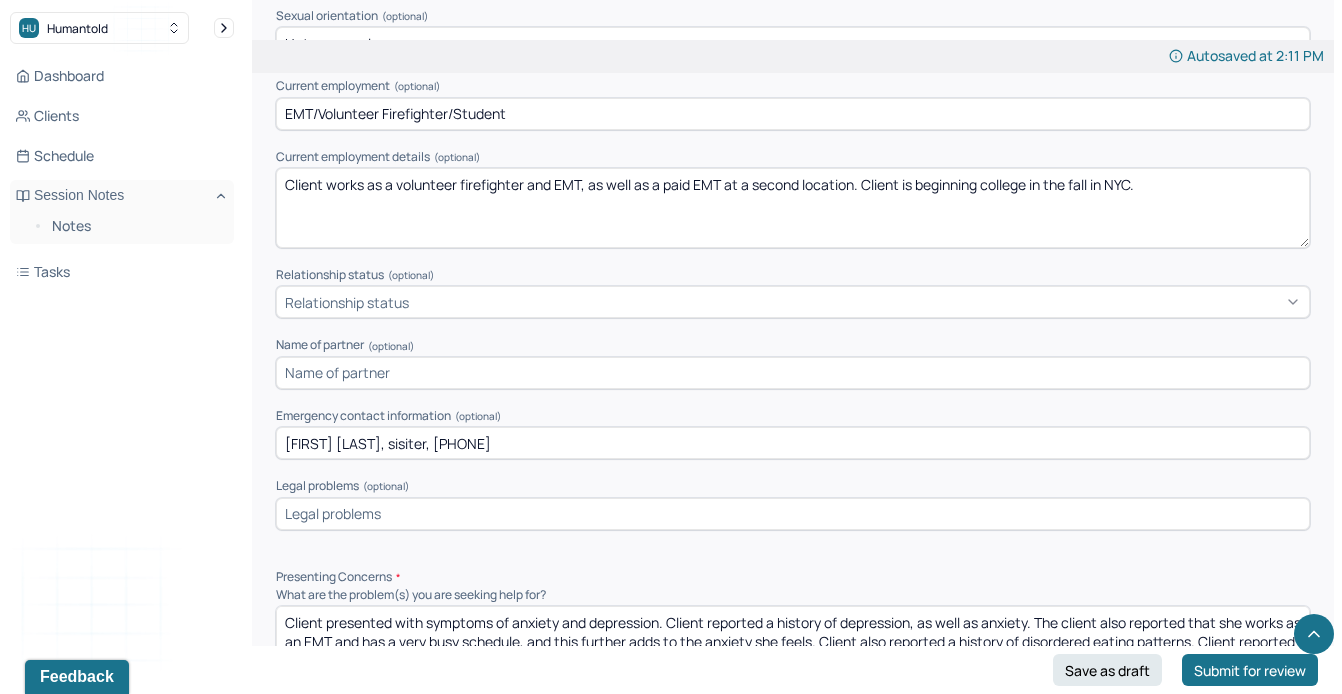 type on "Client works as a volunteer firefighter and EMT, as well as a paid EMT at a second location. Client is beginning college in the fall in NYC." 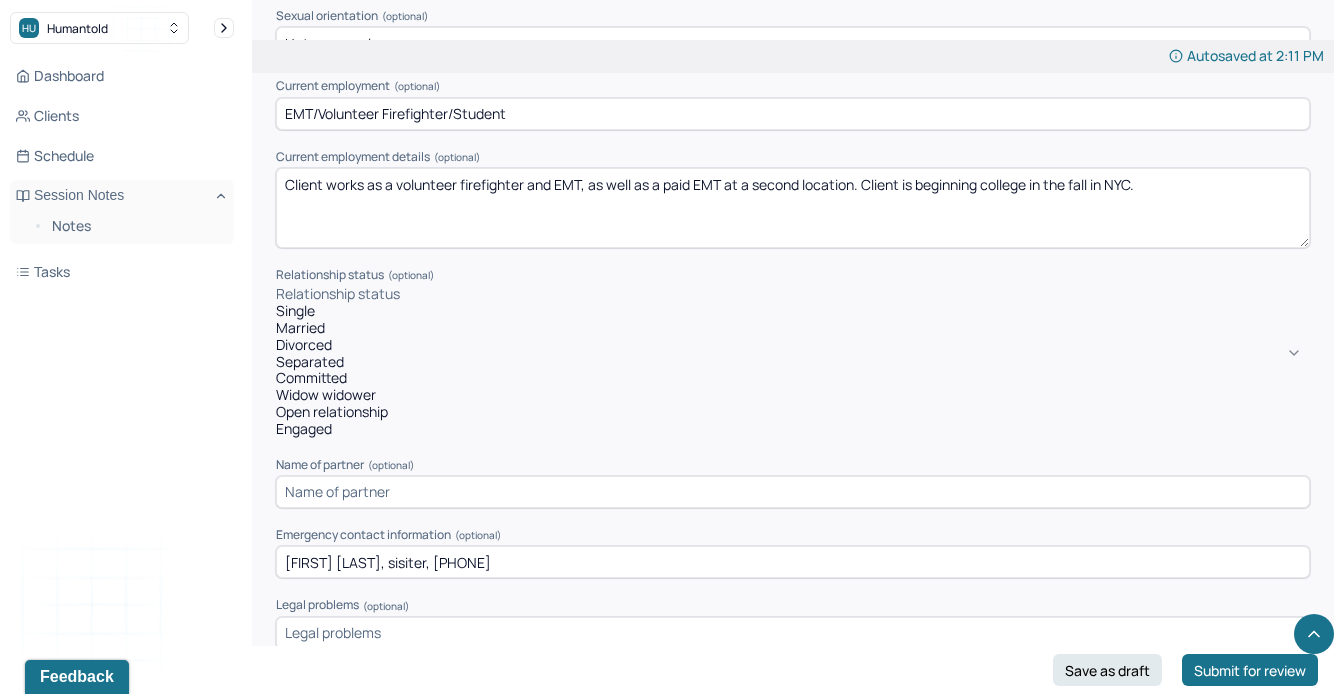 click on "Relationship status" at bounding box center (338, 294) 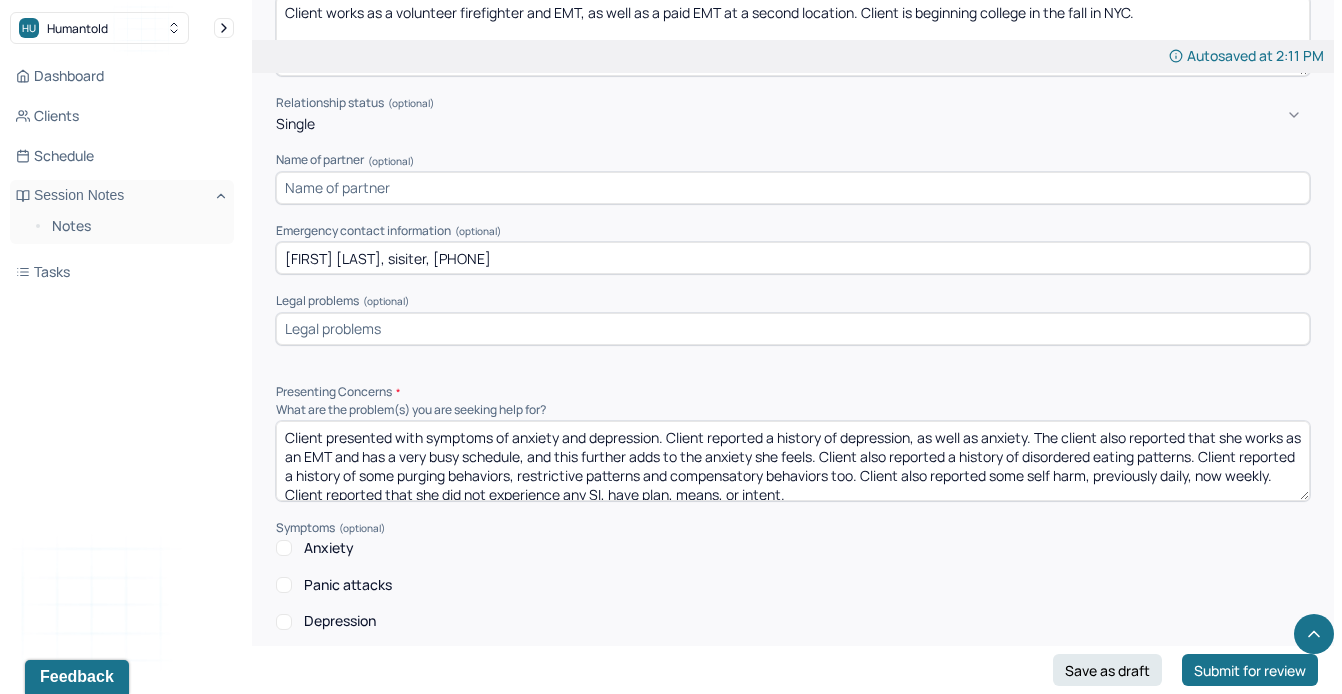 scroll, scrollTop: 1468, scrollLeft: 0, axis: vertical 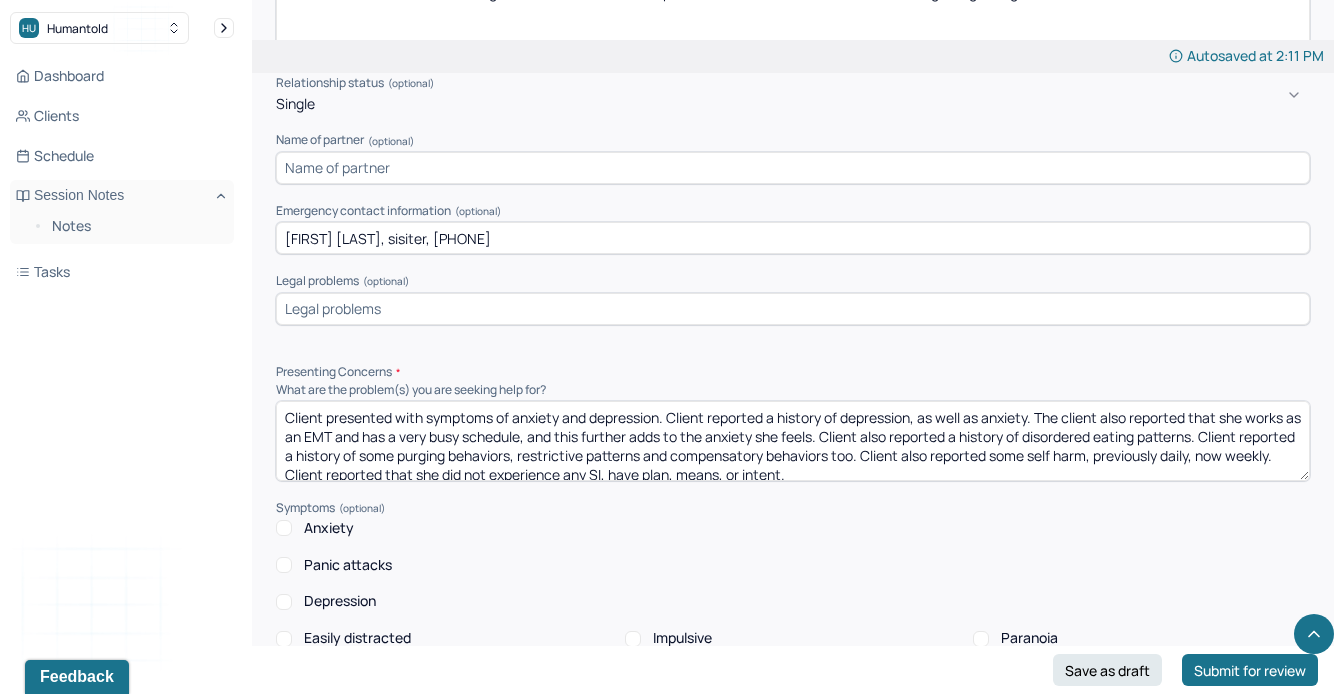 click at bounding box center (793, 309) 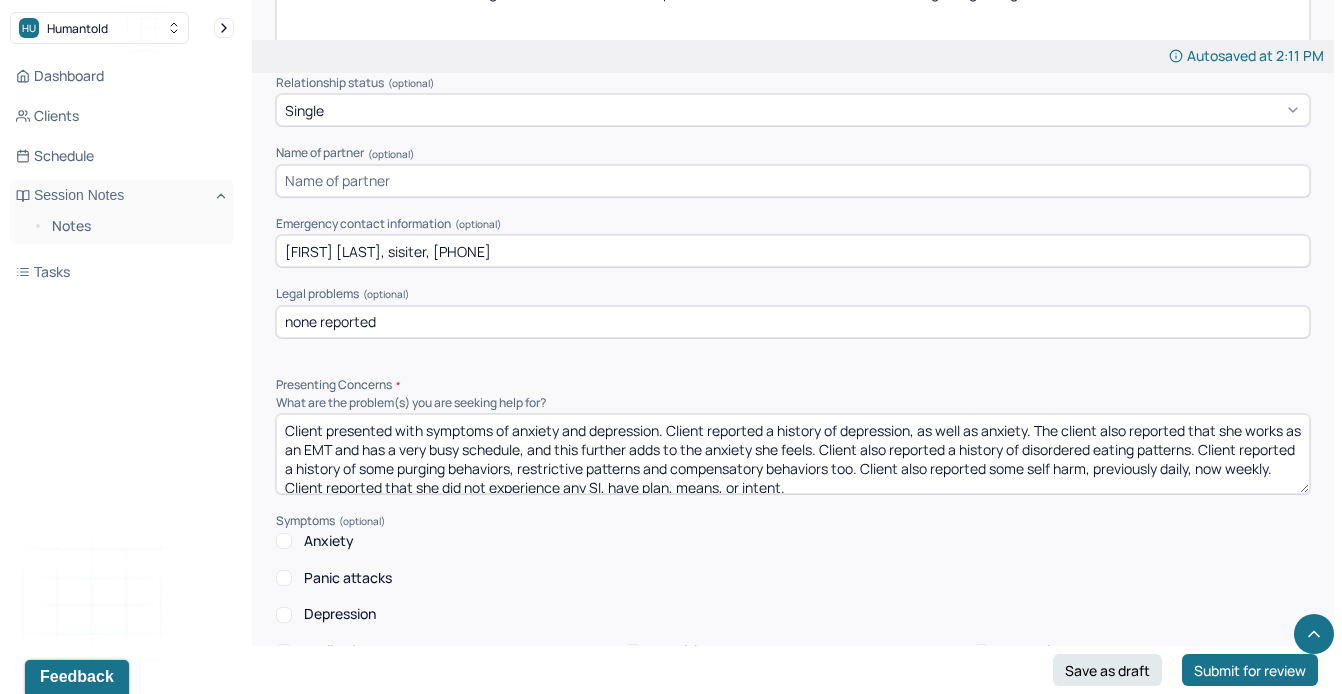 type on "none reported" 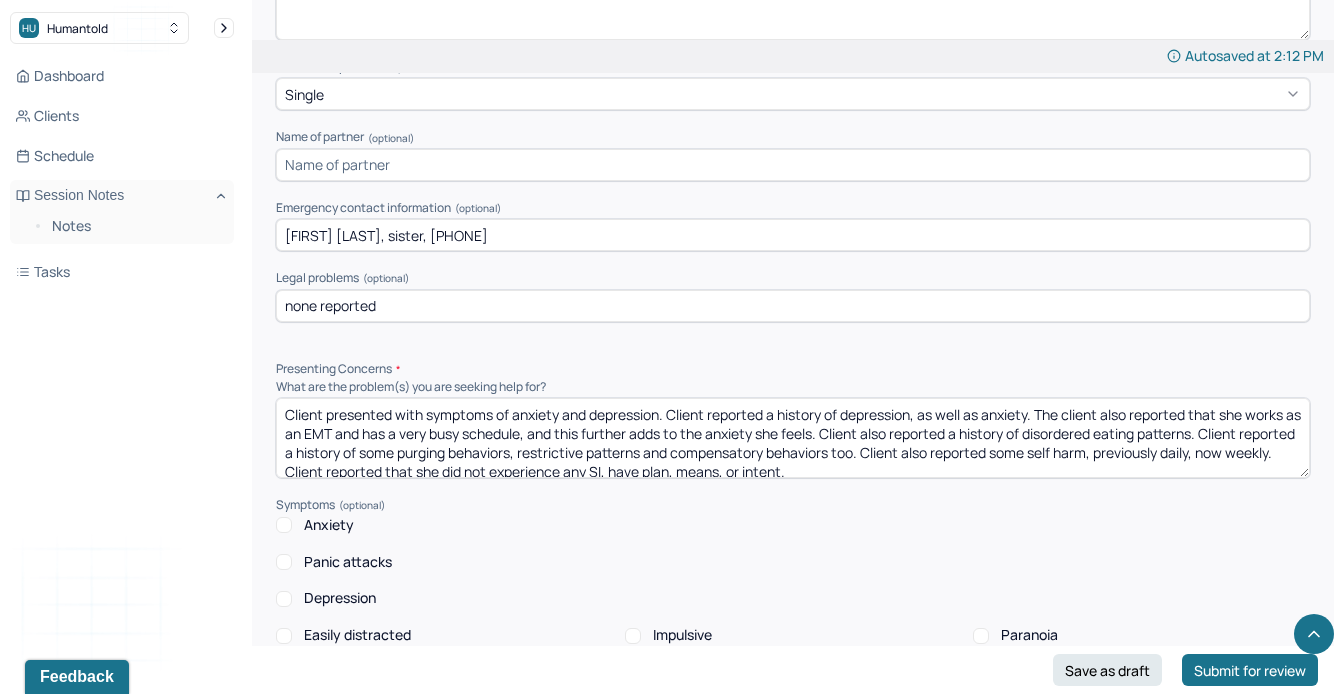 scroll, scrollTop: 1488, scrollLeft: 0, axis: vertical 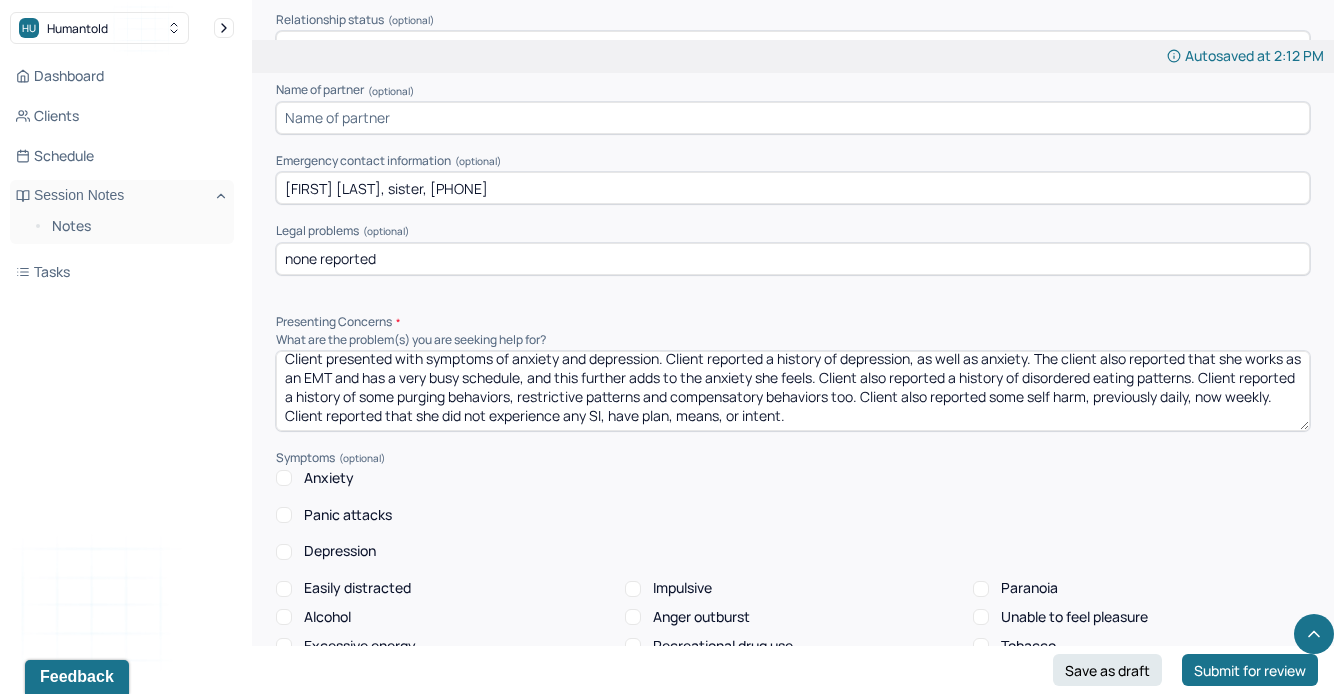 type on "[FIRST] [LAST], sister, [PHONE]" 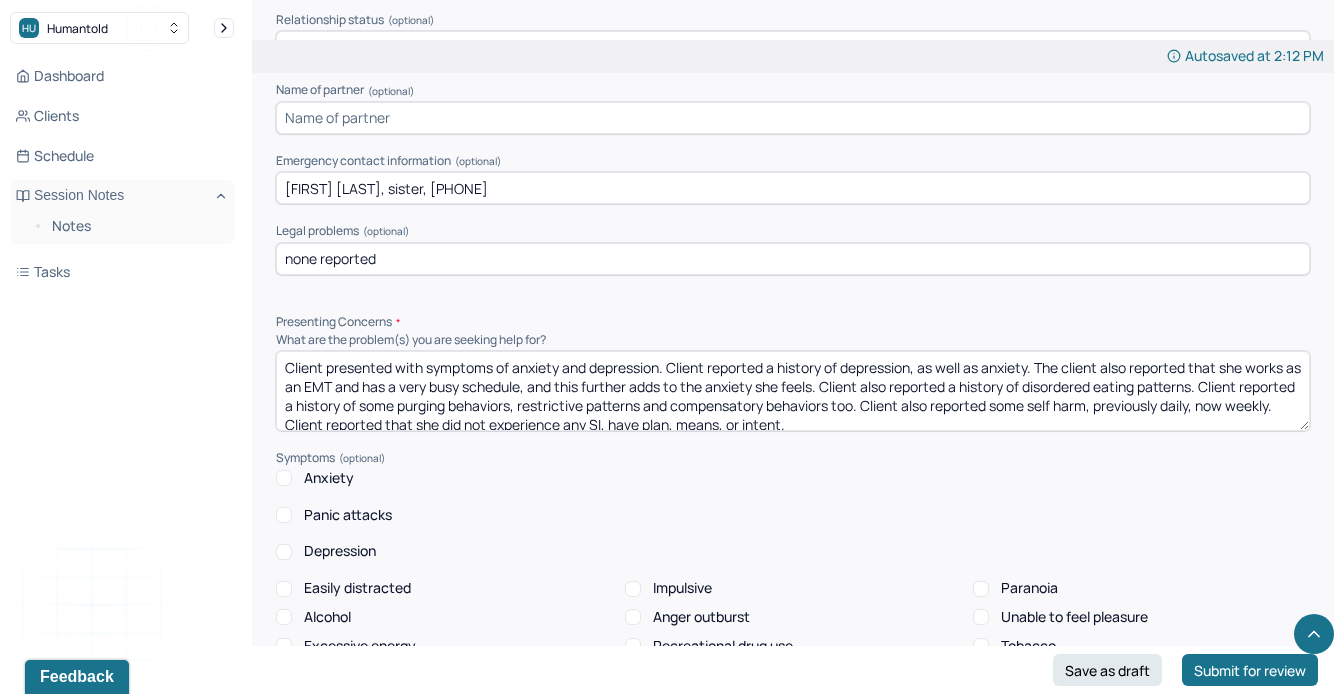 scroll, scrollTop: 9, scrollLeft: 0, axis: vertical 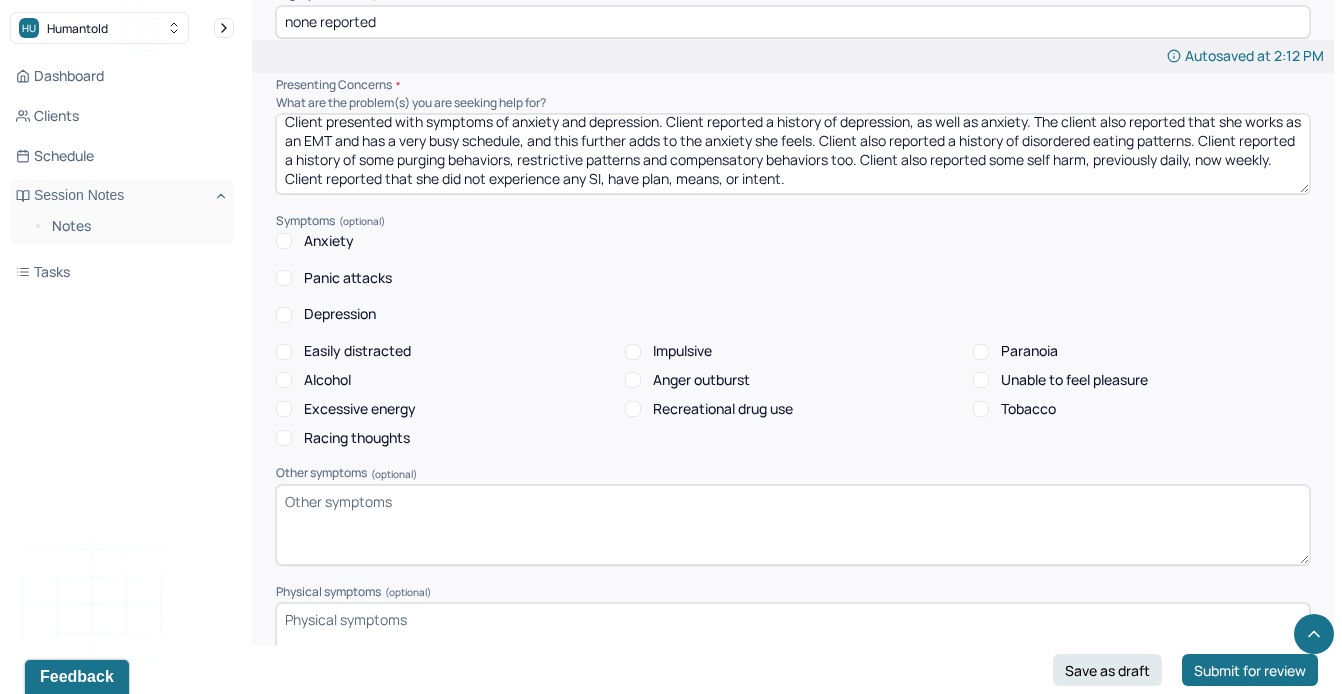 click on "Anxiety" at bounding box center (329, 241) 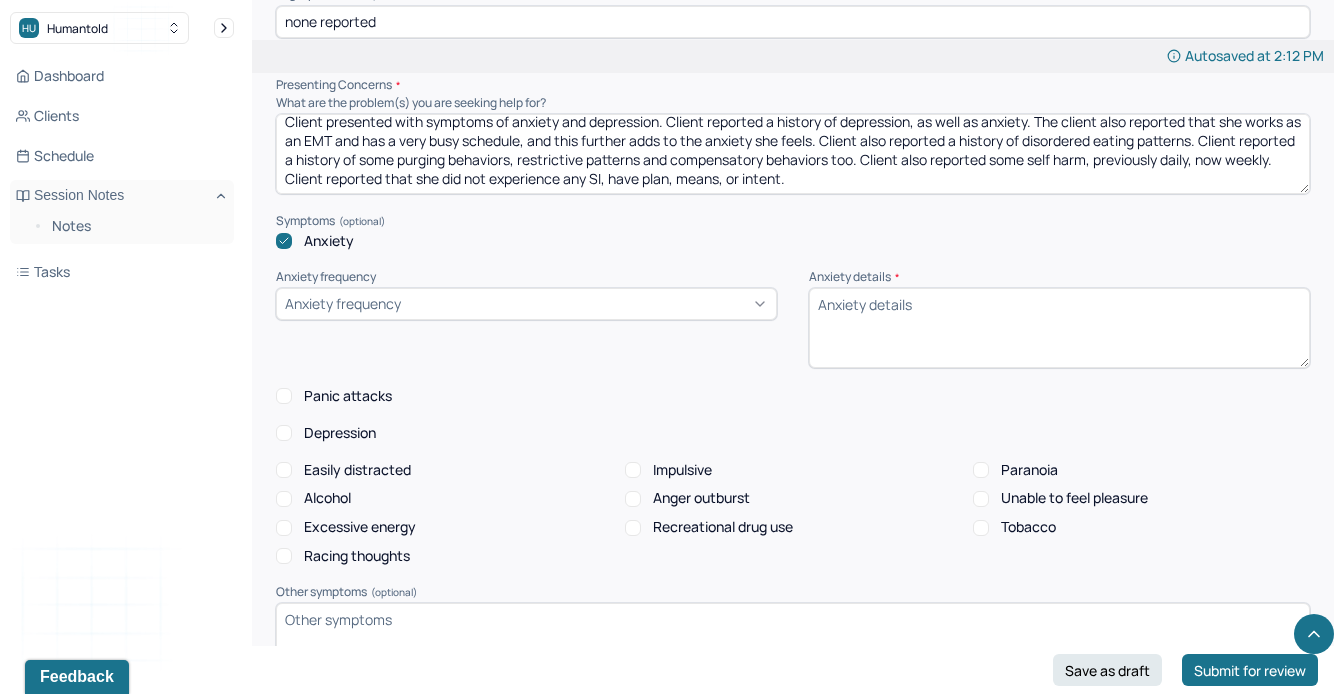 click on "Anxiety frequency" at bounding box center (343, 303) 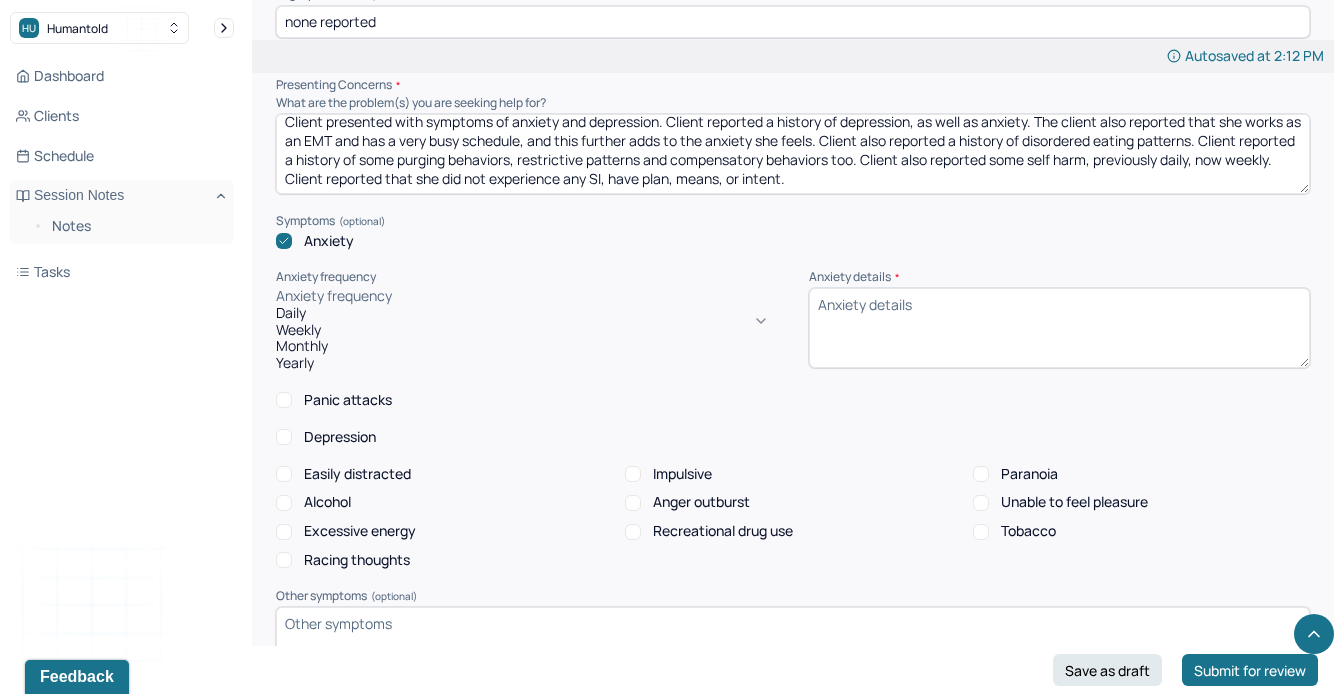 click on "Daily" at bounding box center (526, 313) 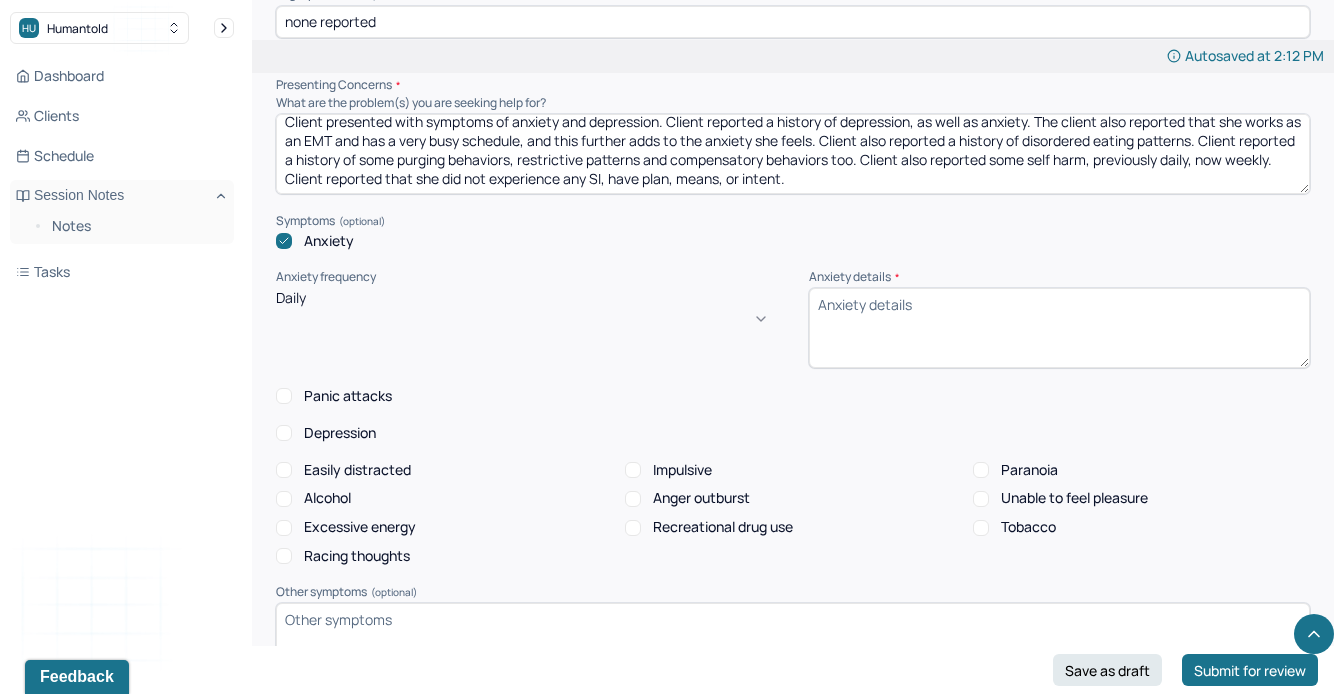 click on "Anxiety details *" at bounding box center [1059, 328] 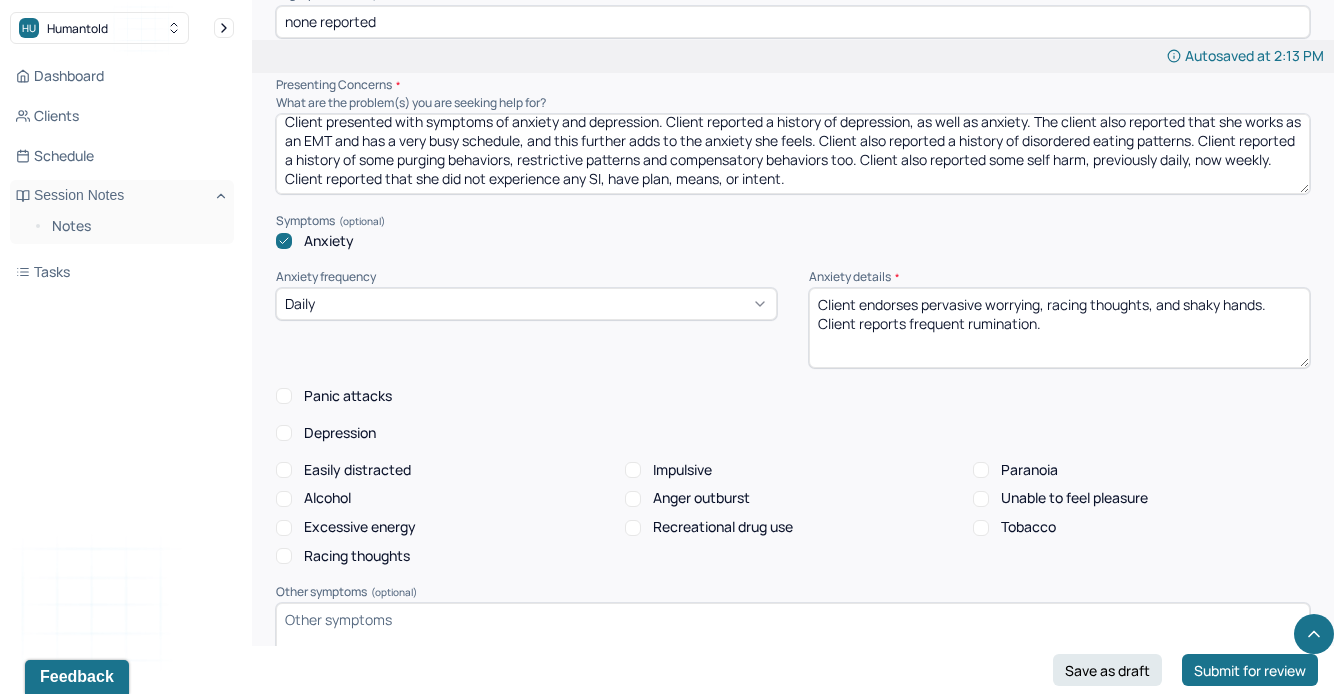 type on "Client endorses pervasive worrying, racing thoughts, and shaky hands. Client reports frequent rumination." 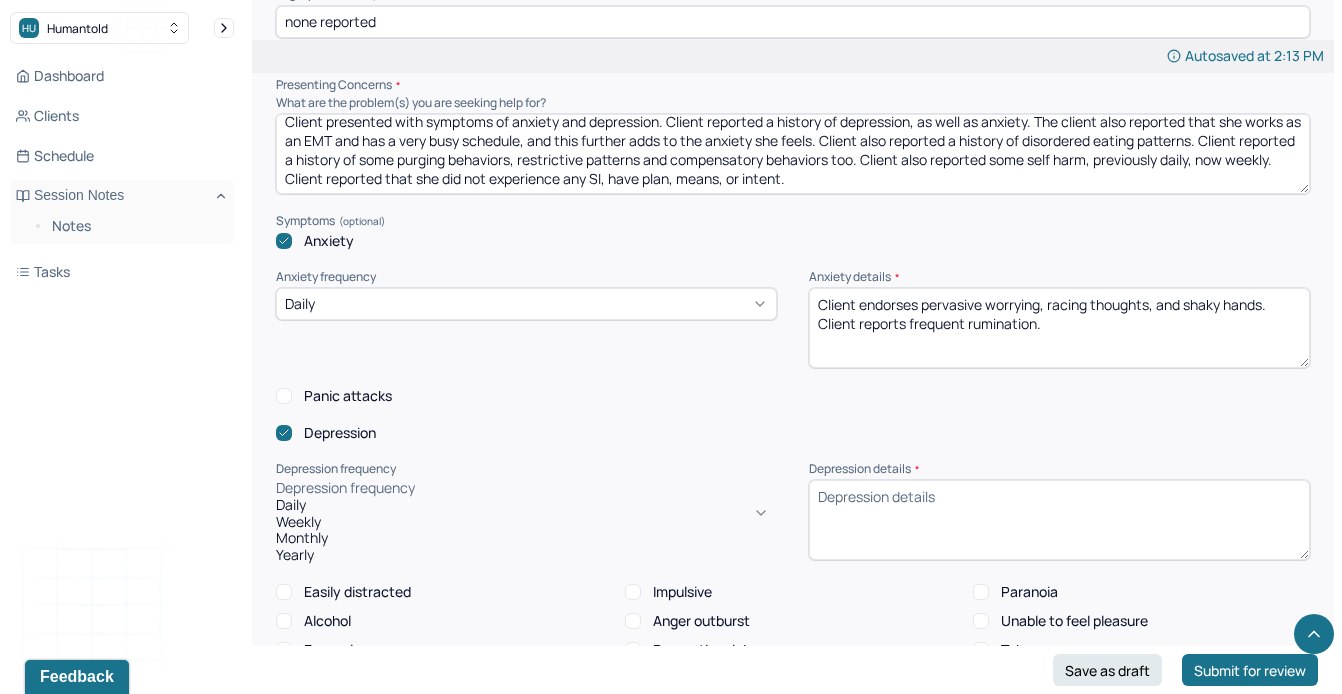 click on "Depression frequency" at bounding box center (526, 488) 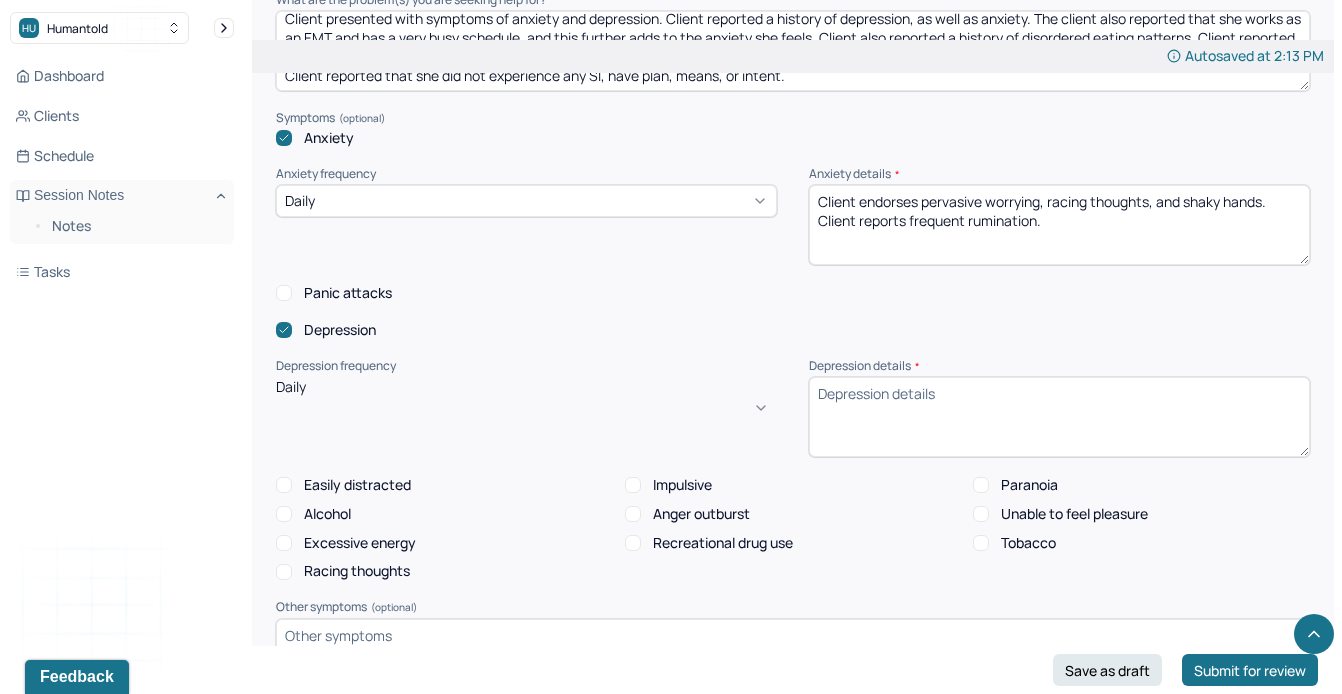 scroll, scrollTop: 1889, scrollLeft: 0, axis: vertical 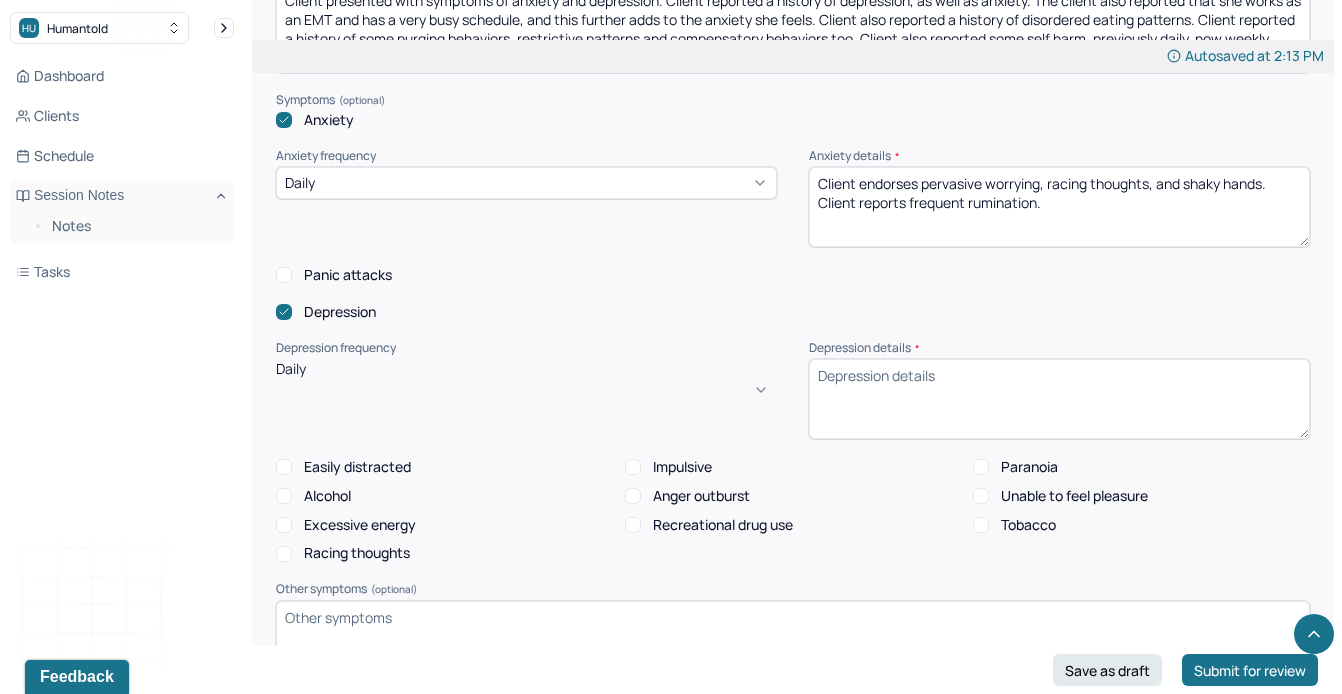 click on "Depression details *" at bounding box center (1059, 399) 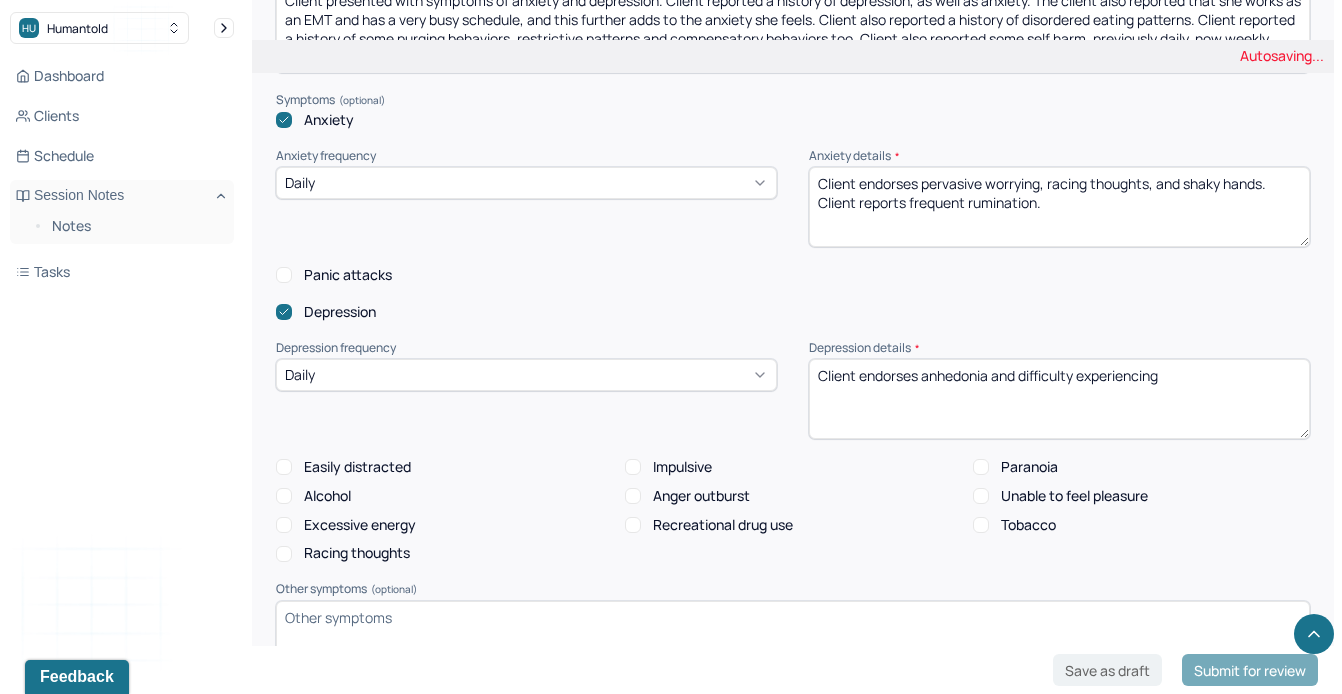 type on "Client endorses anhedonia and difficulty experiencing" 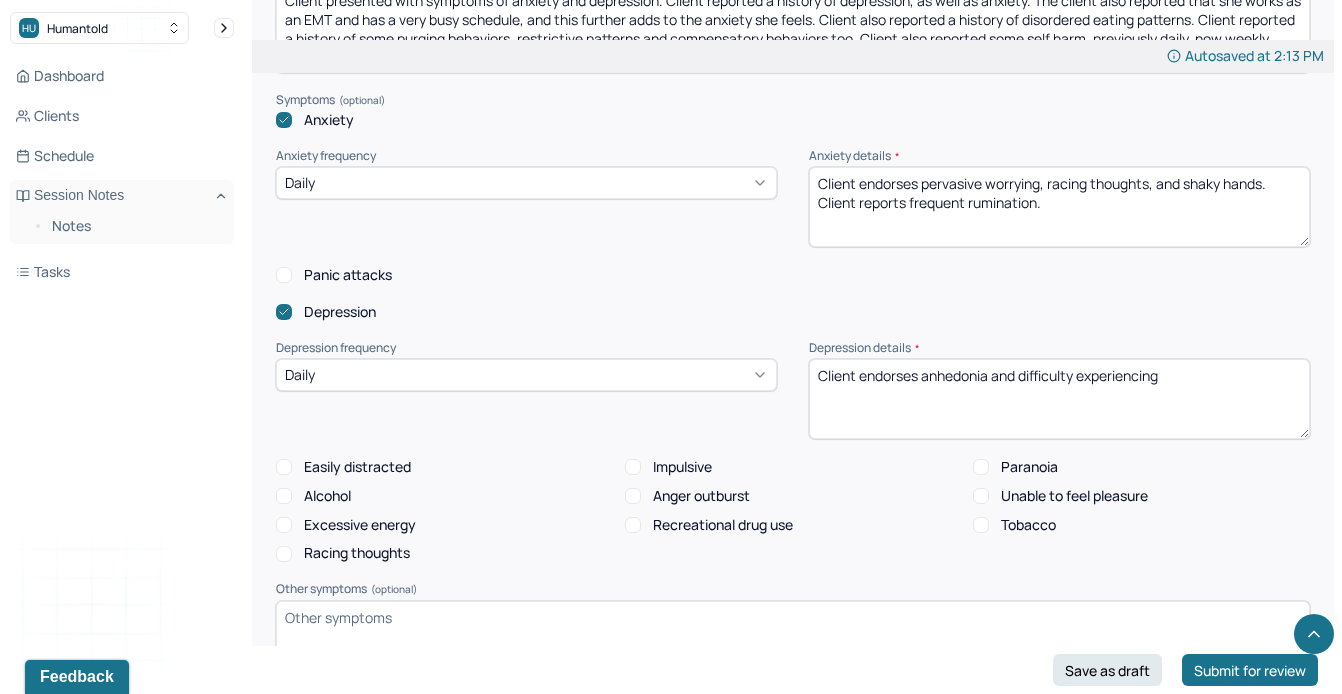 click on "Unable to feel pleasure" at bounding box center [981, 496] 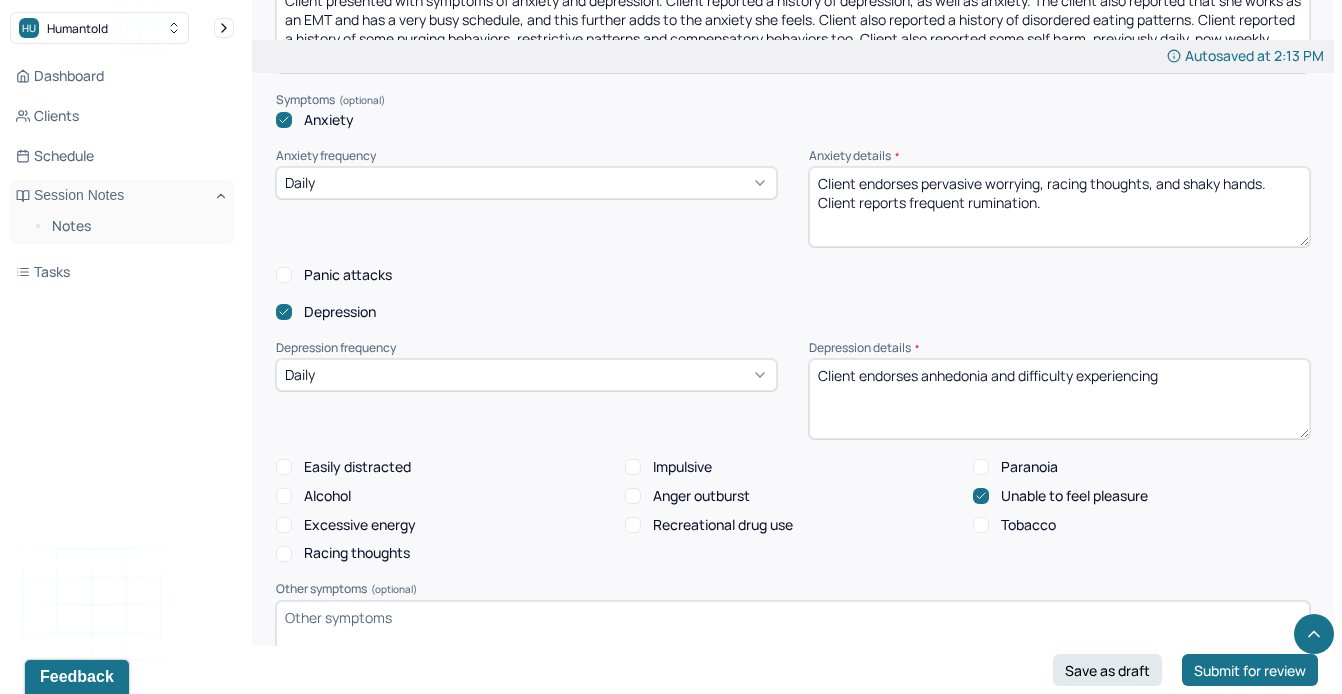 click on "Client endorses anhedonia and difficulty experiencing" at bounding box center [1059, 399] 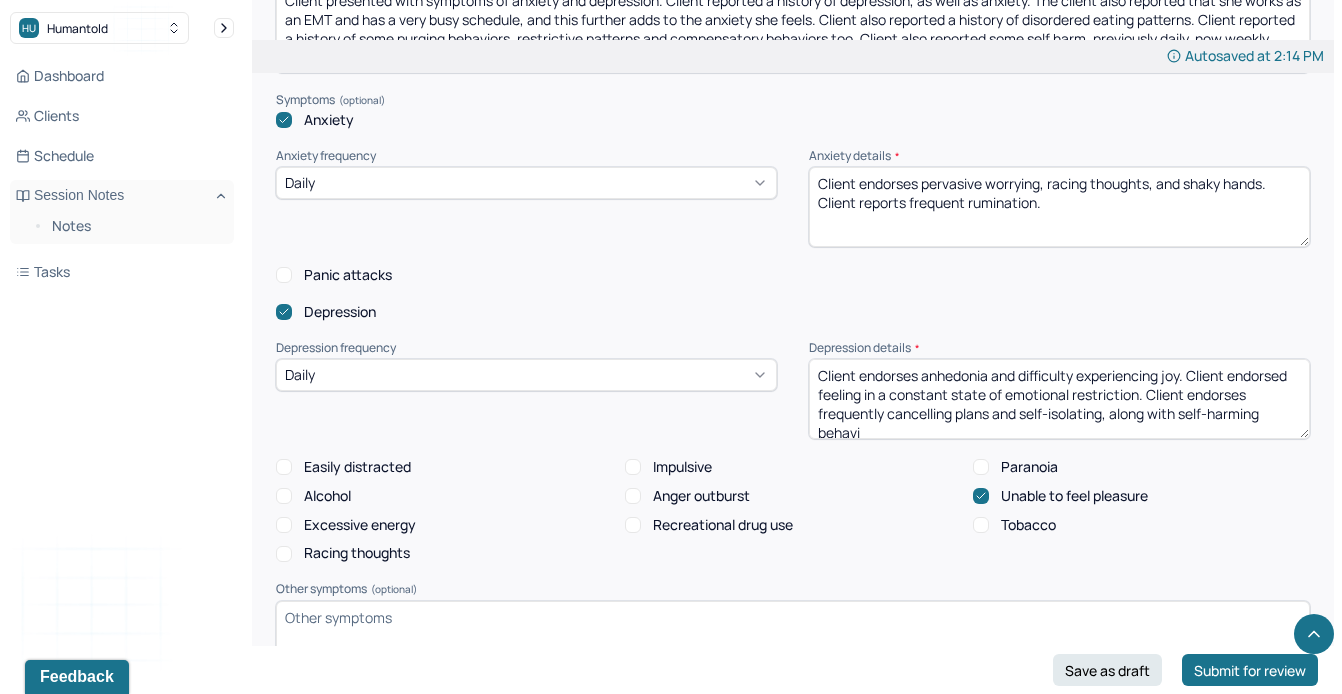 scroll, scrollTop: 3, scrollLeft: 0, axis: vertical 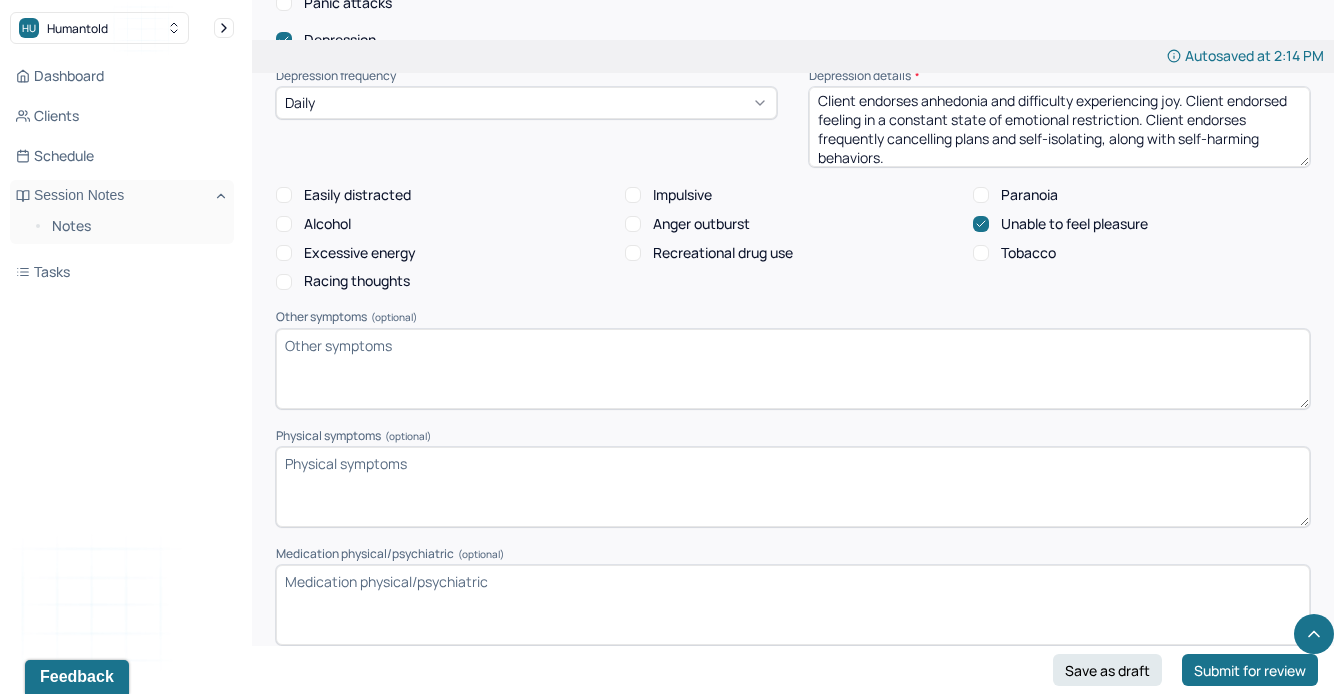 type on "Client endorses anhedonia and difficulty experiencing joy. Client endorsed feeling in a constant state of emotional restriction. Client endorses frequently cancelling plans and self-isolating, along with self-harming behaviors." 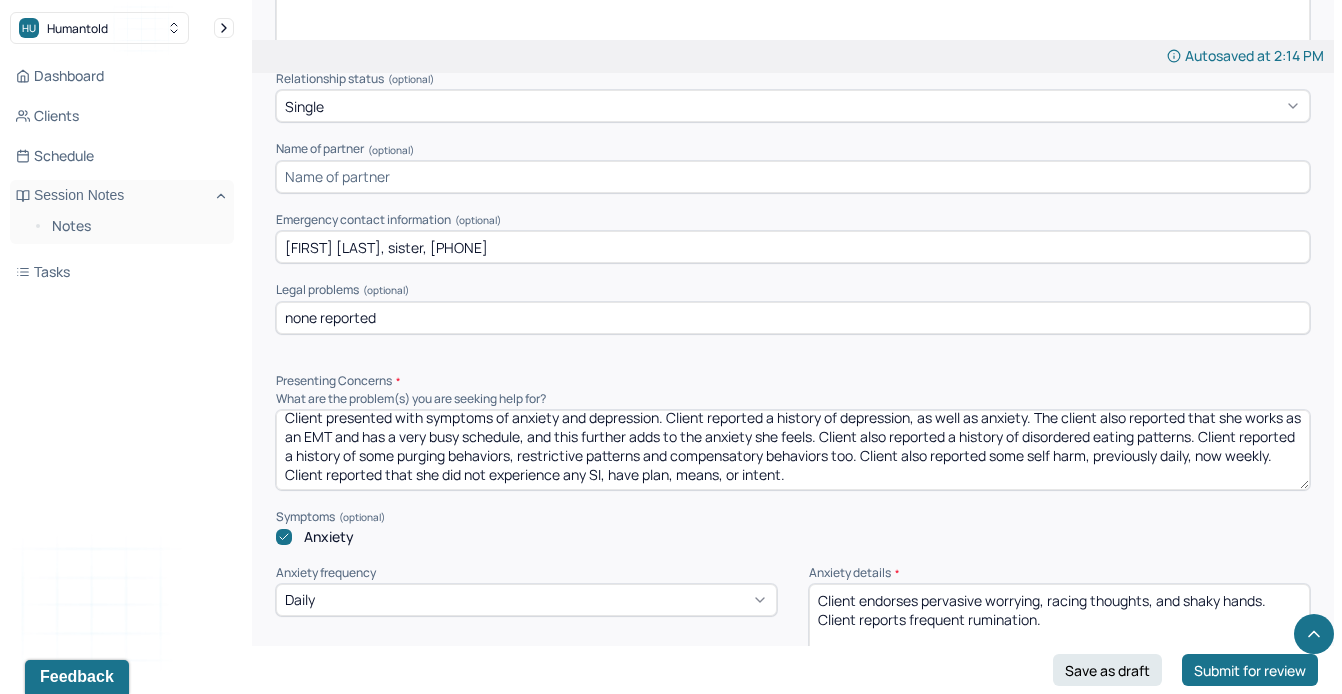 scroll, scrollTop: 1477, scrollLeft: 0, axis: vertical 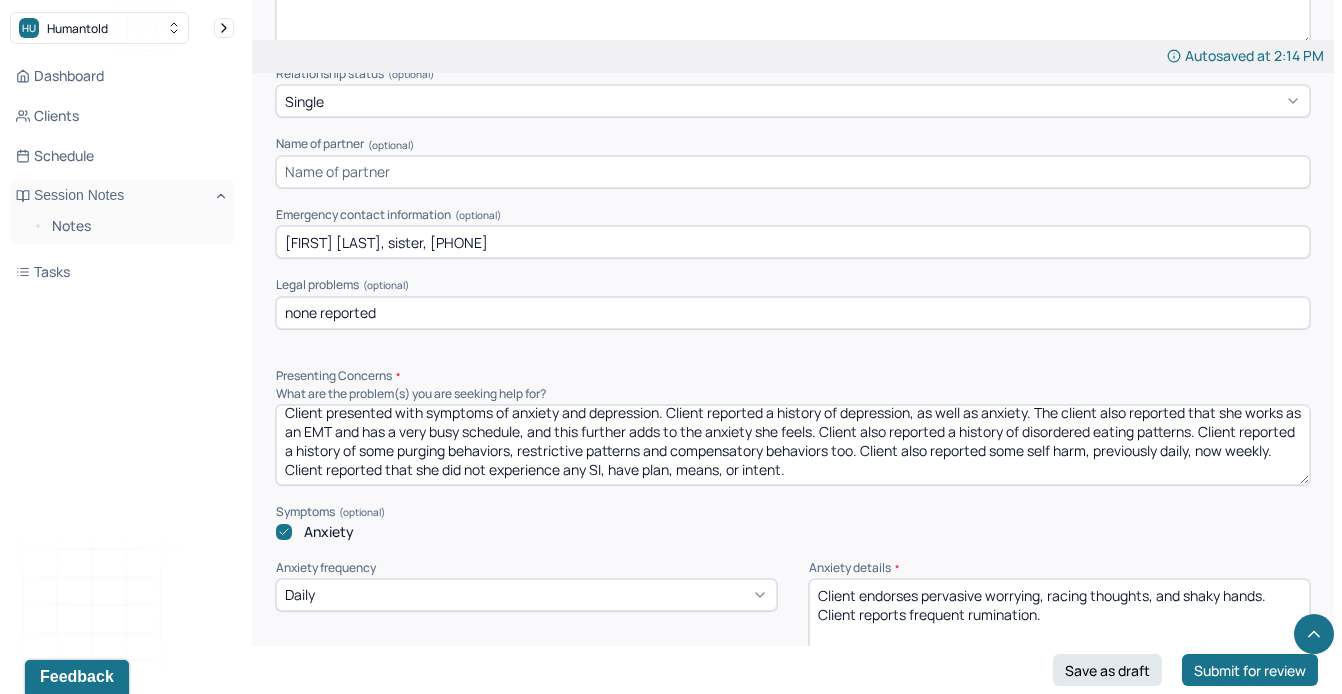 click on "Client presented with symptoms of anxiety and depression. Client reported a history of depression, as well as anxiety. The client also reported that she works as an EMT and has a very busy schedule, and this further adds to the anxiety she feels. Client also reported a history of disordered eating patterns. Client reported a history of some purging behaviors, restrictive patterns and compensatory behaviors too. Client also reported some self harm, previously daily, now weekly. Client reported that she did not experience any SI, have plan, means, or intent." at bounding box center [793, 445] 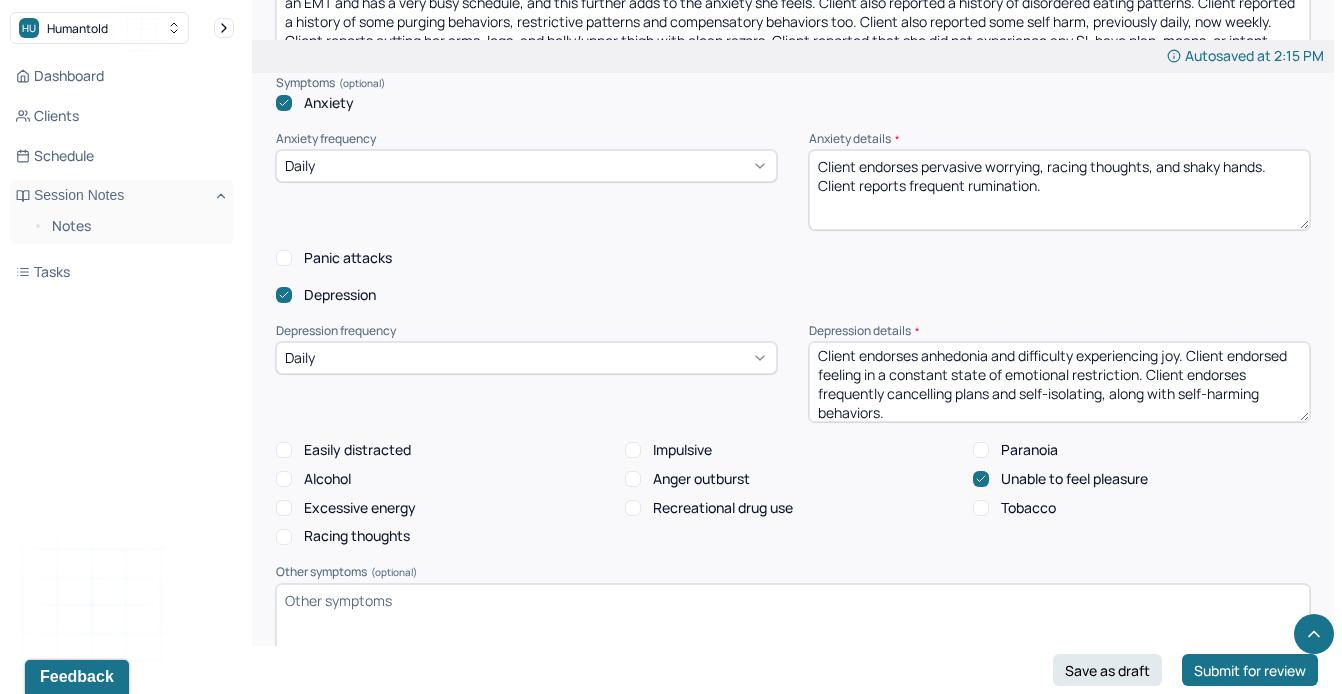 scroll, scrollTop: 2178, scrollLeft: 0, axis: vertical 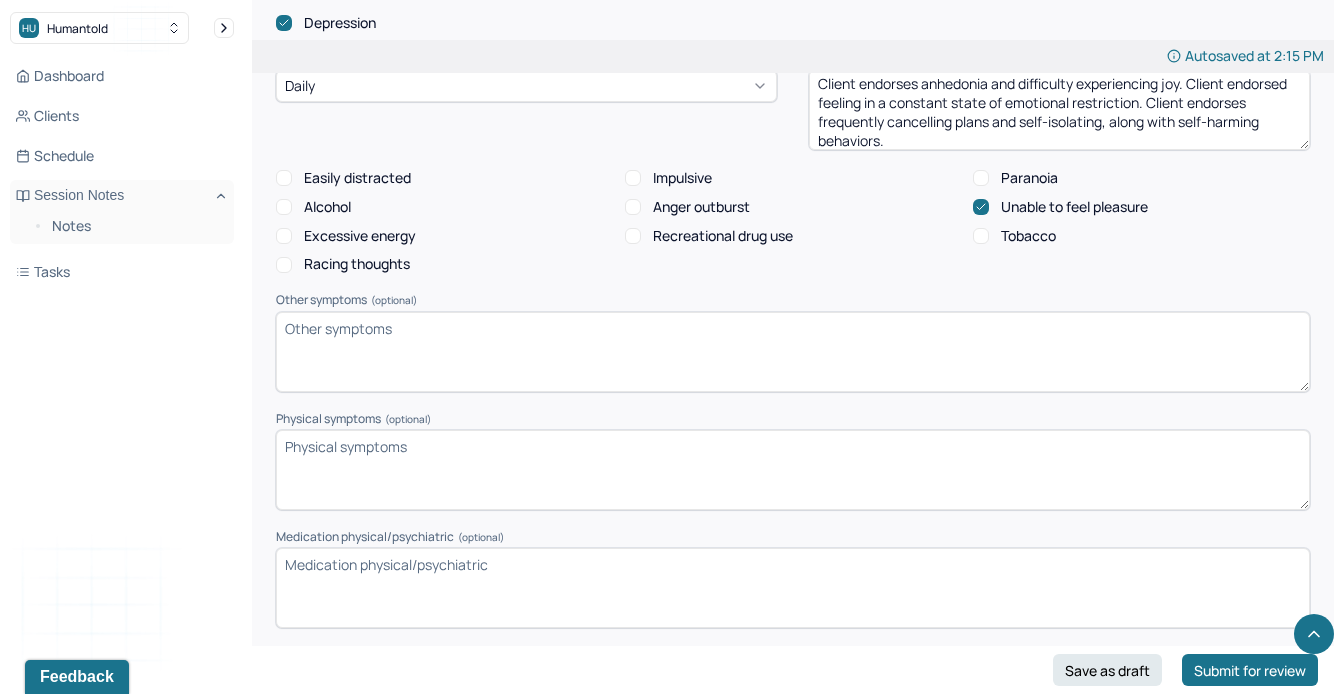 type on "Client presented with symptoms of anxiety and depression. Client reported a history of depression, as well as anxiety. The client also reported that she works as an EMT and has a very busy schedule, and this further adds to the anxiety she feels. Client also reported a history of disordered eating patterns. Client reported a history of some purging behaviors, restrictive patterns and compensatory behaviors too. Client also reported some self harm, previously daily, now weekly. Client reports cutting her arms, legs, and belly/upper thigh with clean razors. Client reported that she did not experience any SI, have plan, means, or intent." 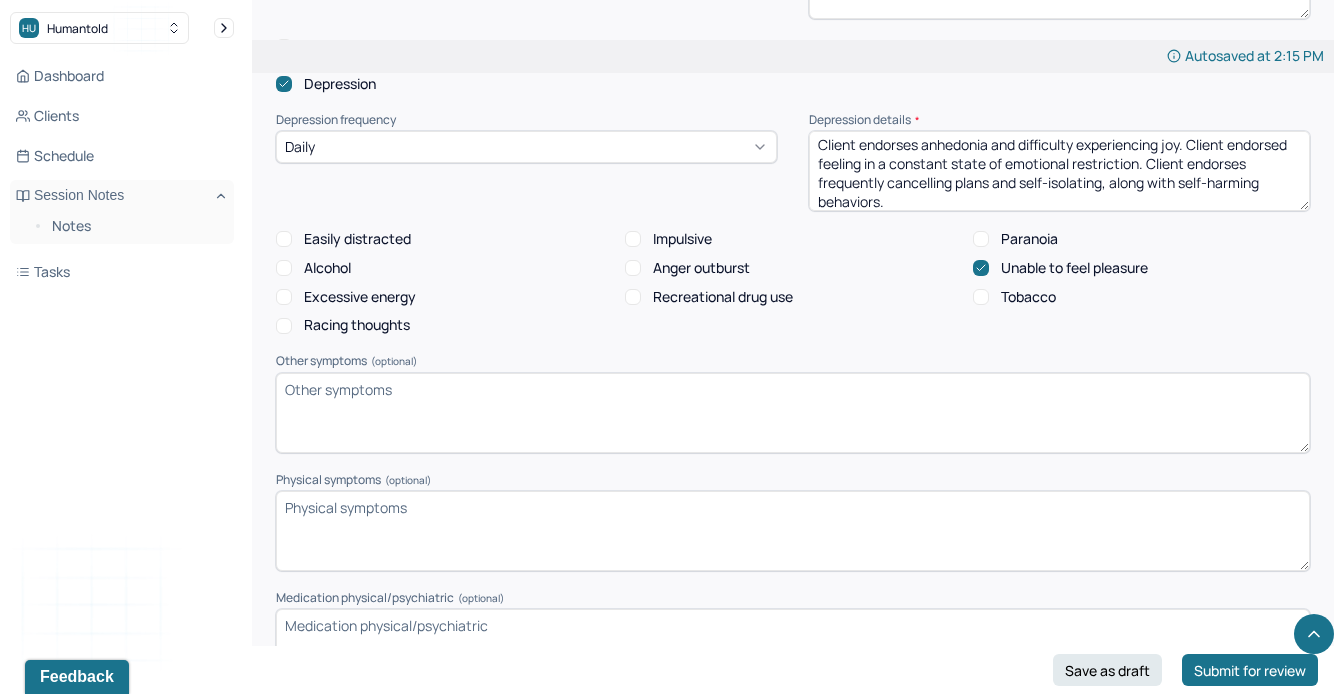 scroll, scrollTop: 2116, scrollLeft: 0, axis: vertical 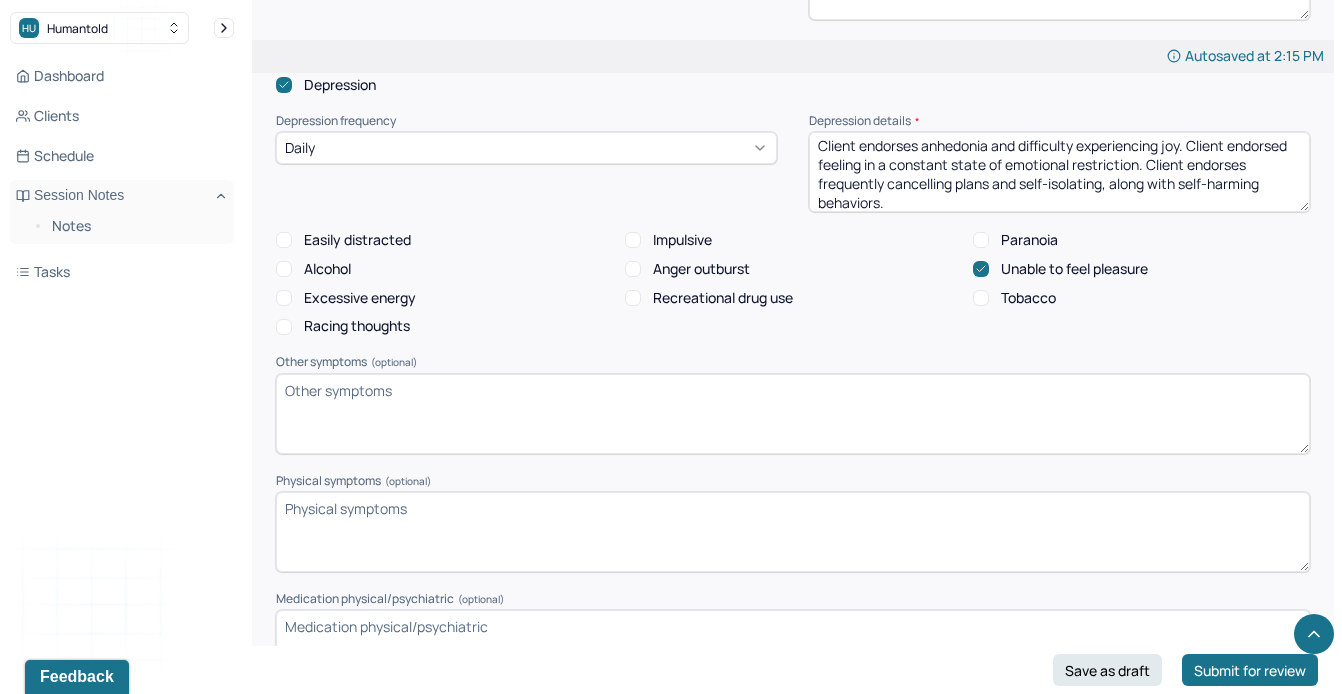 click on "Racing thoughts" at bounding box center [284, 327] 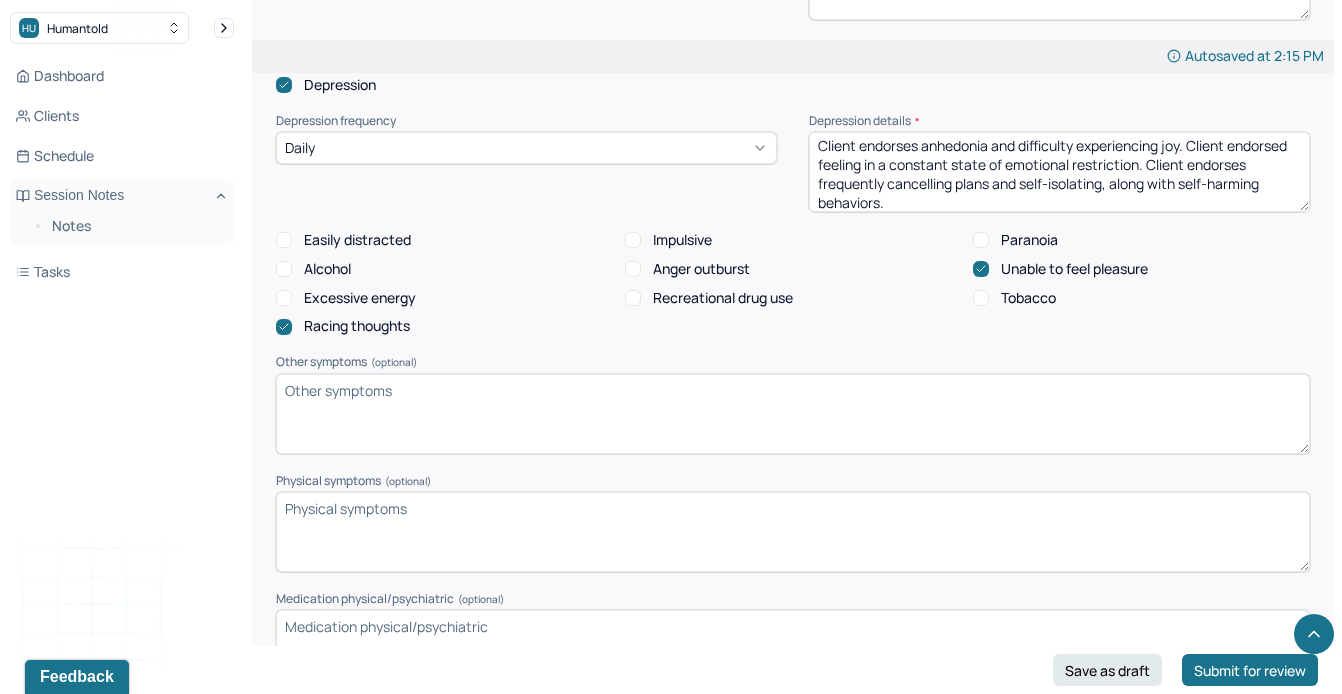 click on "Other symptoms (optional)" at bounding box center [793, 414] 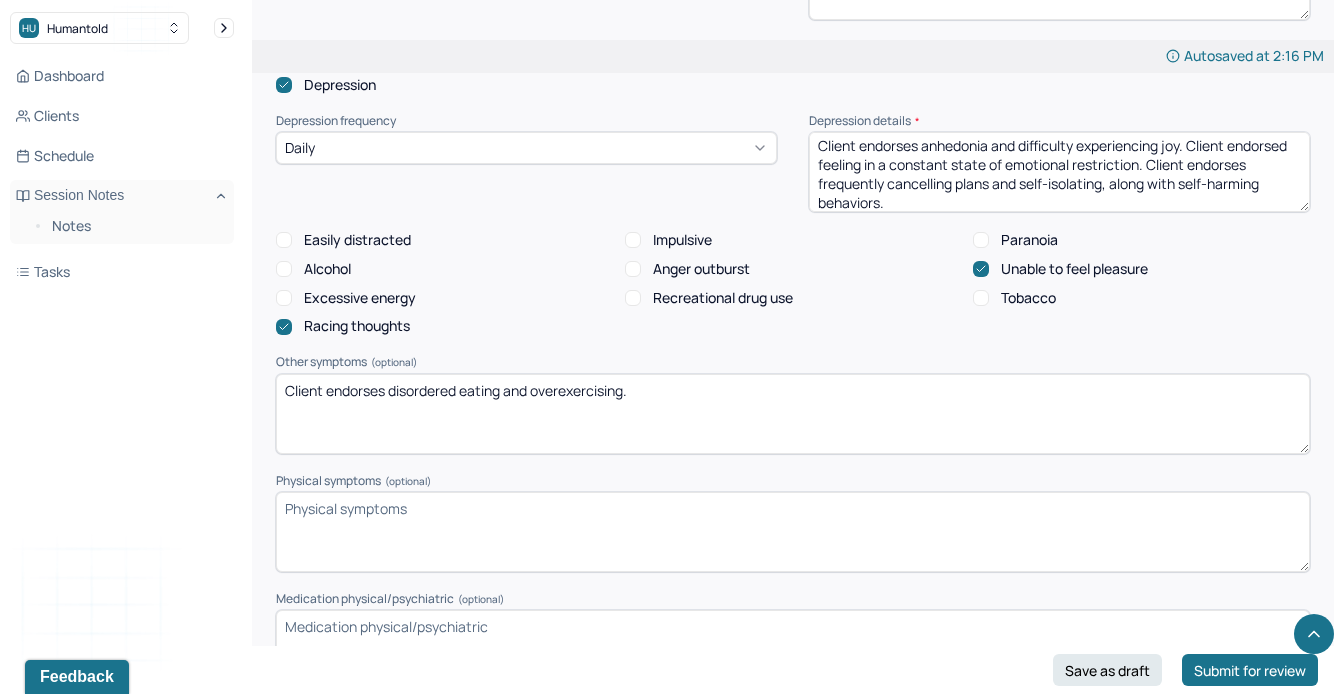 type on "Client endorses disordered eating and overexercising." 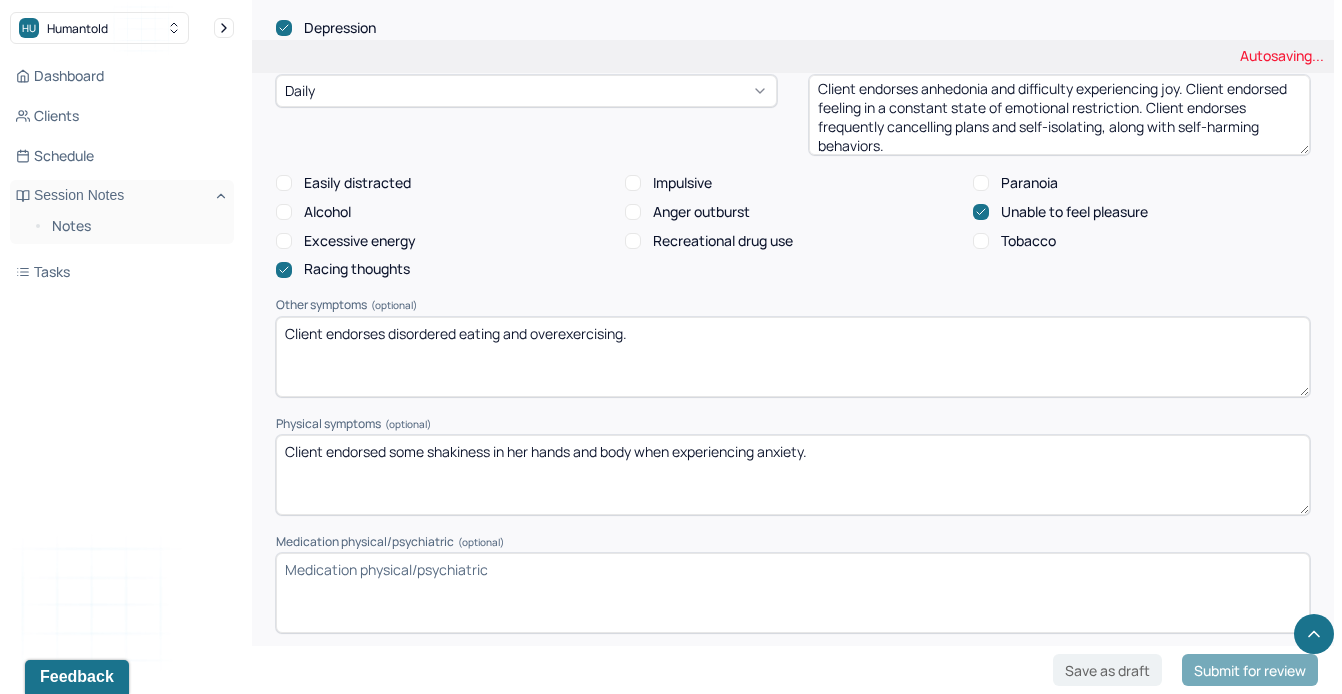 scroll, scrollTop: 2179, scrollLeft: 0, axis: vertical 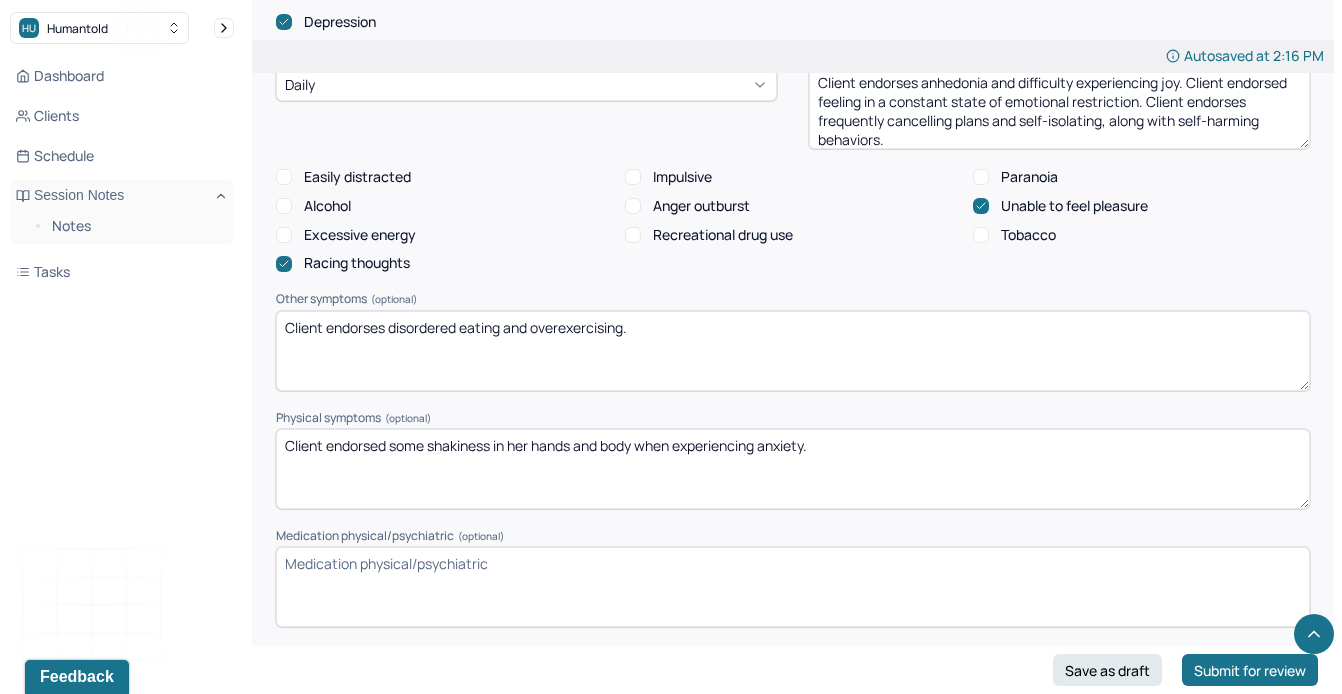 type on "Client endorsed some shakiness in her hands and body when experiencing anxiety." 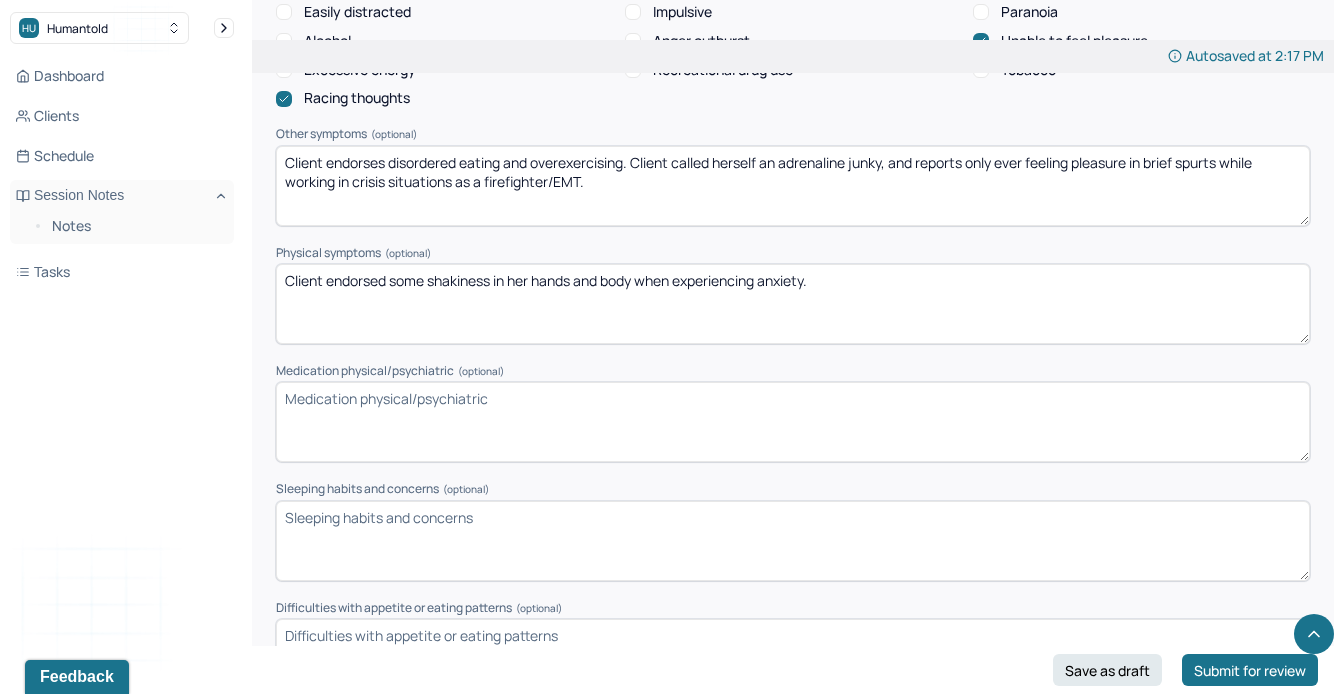 scroll, scrollTop: 2383, scrollLeft: 0, axis: vertical 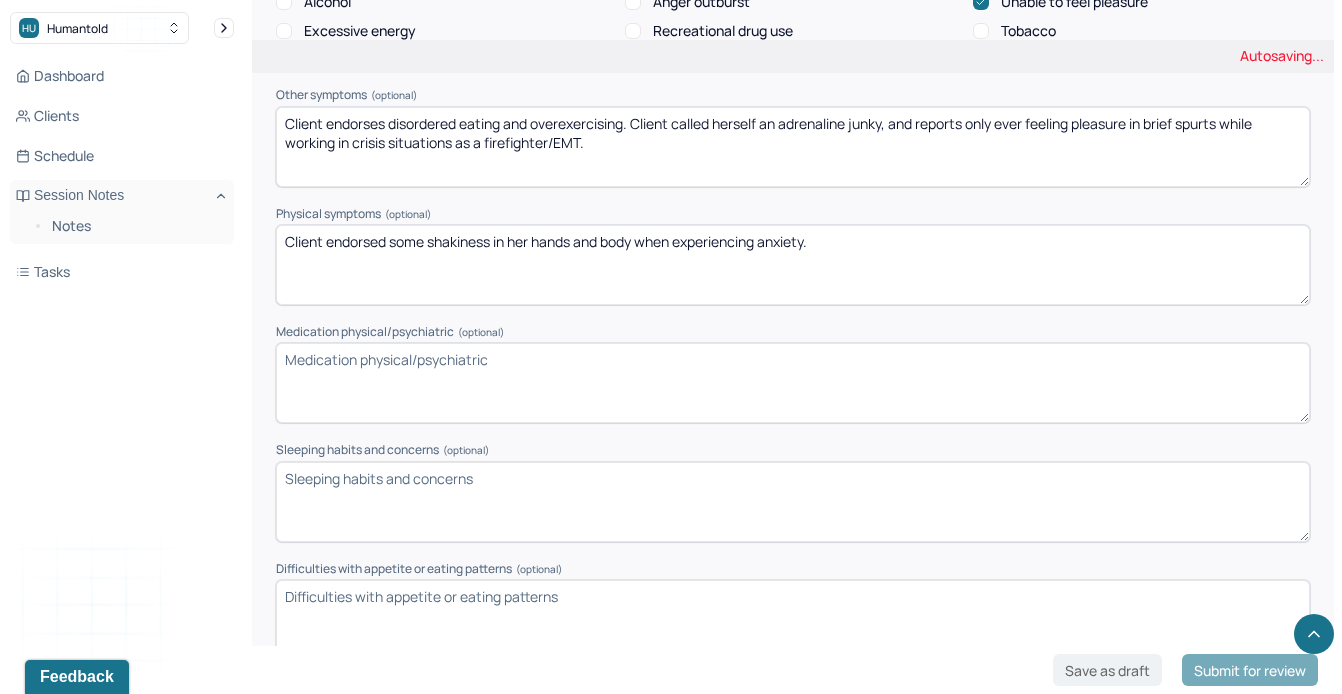 type on "Client endorses disordered eating and overexercising. Client called herself an adrenaline junky, and reports only ever feeling pleasure in brief spurts while working in crisis situations as a firefighter/EMT." 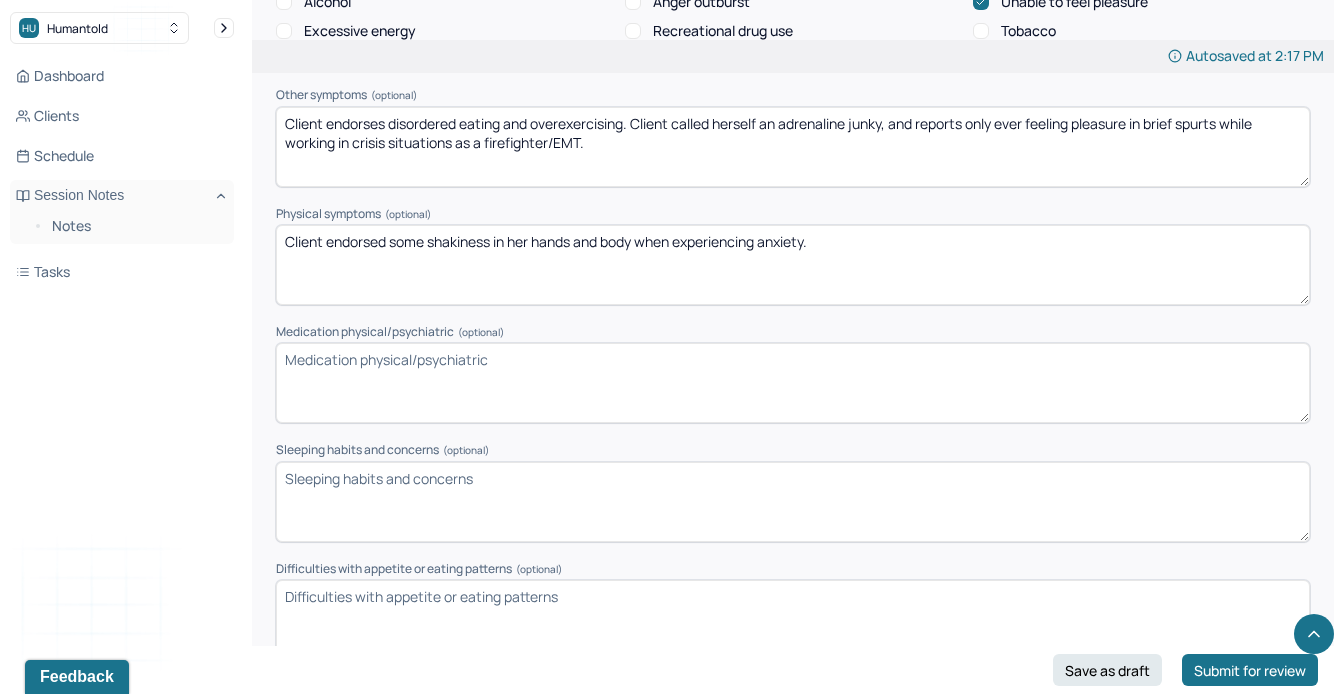 click on "Medication physical/psychiatric (optional)" at bounding box center (793, 383) 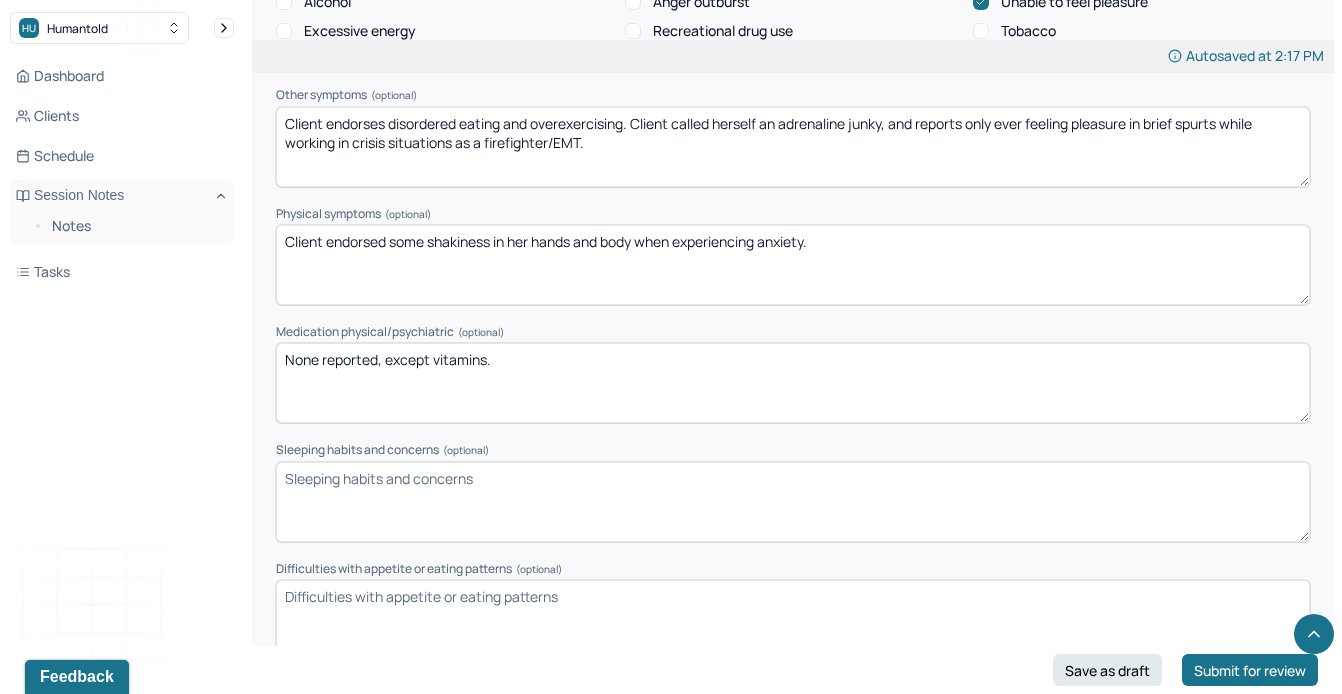 click on "None reported, except vitamins." at bounding box center (793, 383) 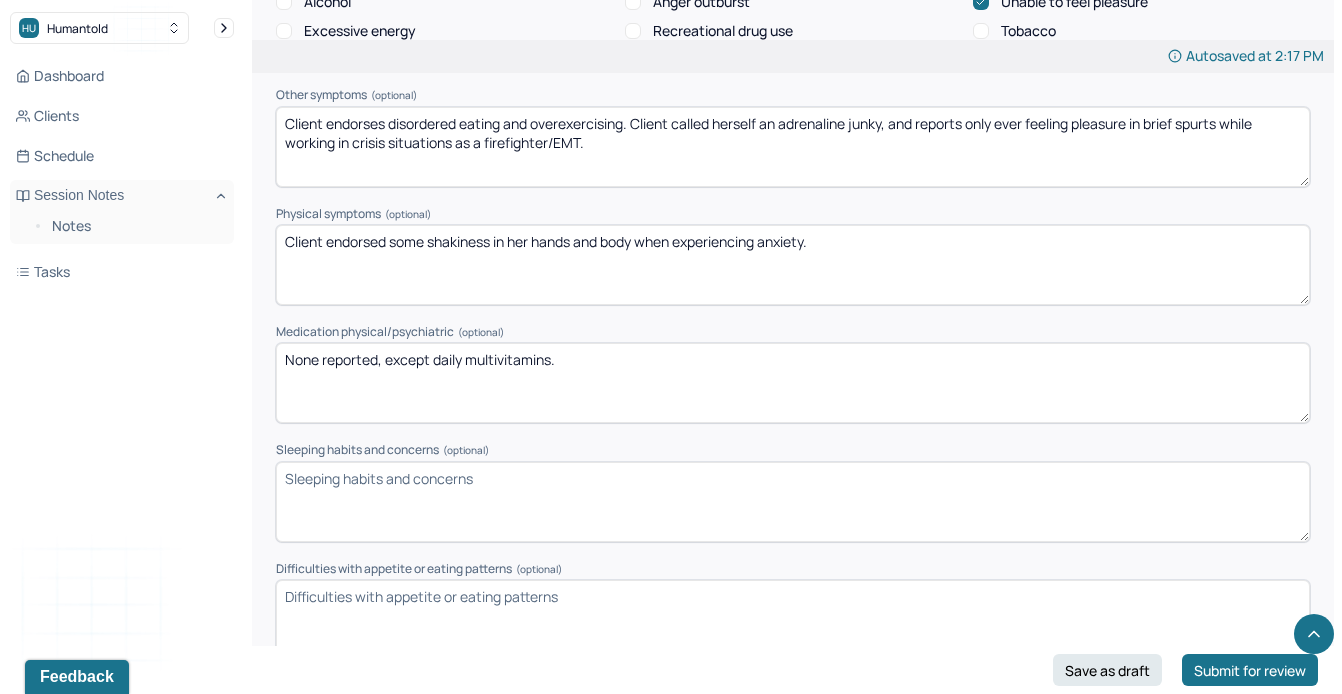 type on "None reported, except daily multivitamins." 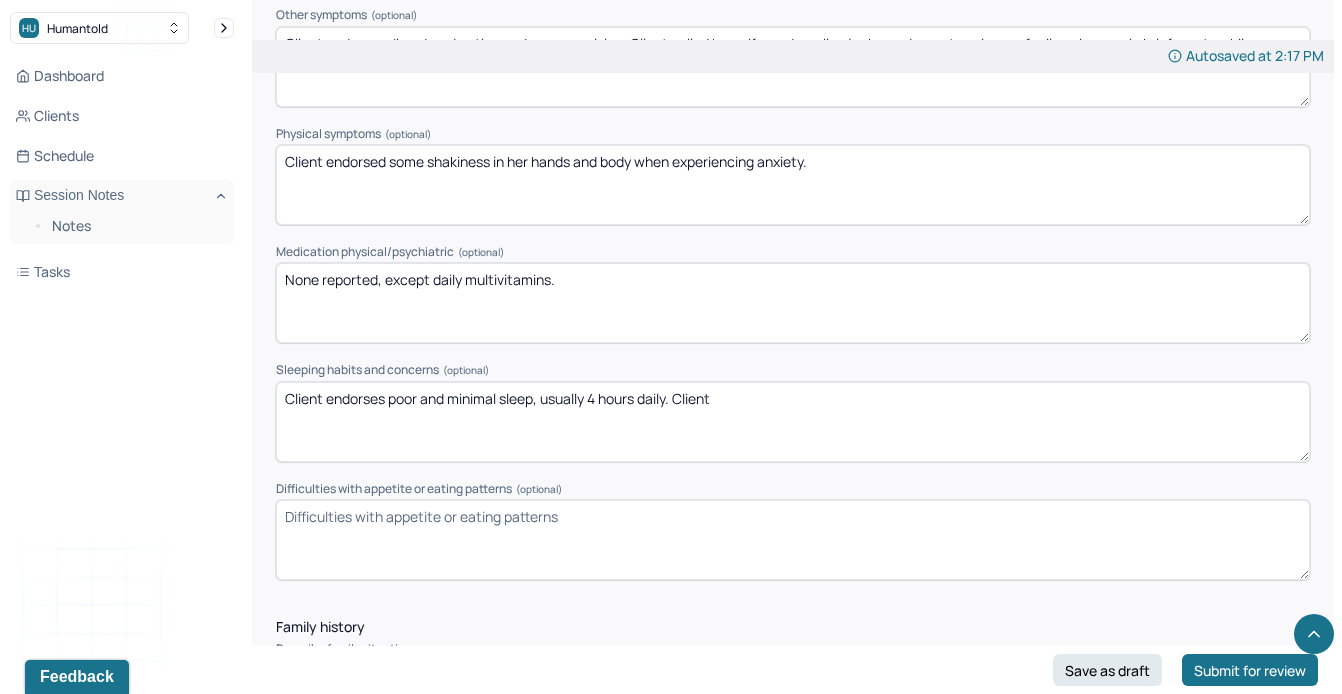 scroll, scrollTop: 2479, scrollLeft: 0, axis: vertical 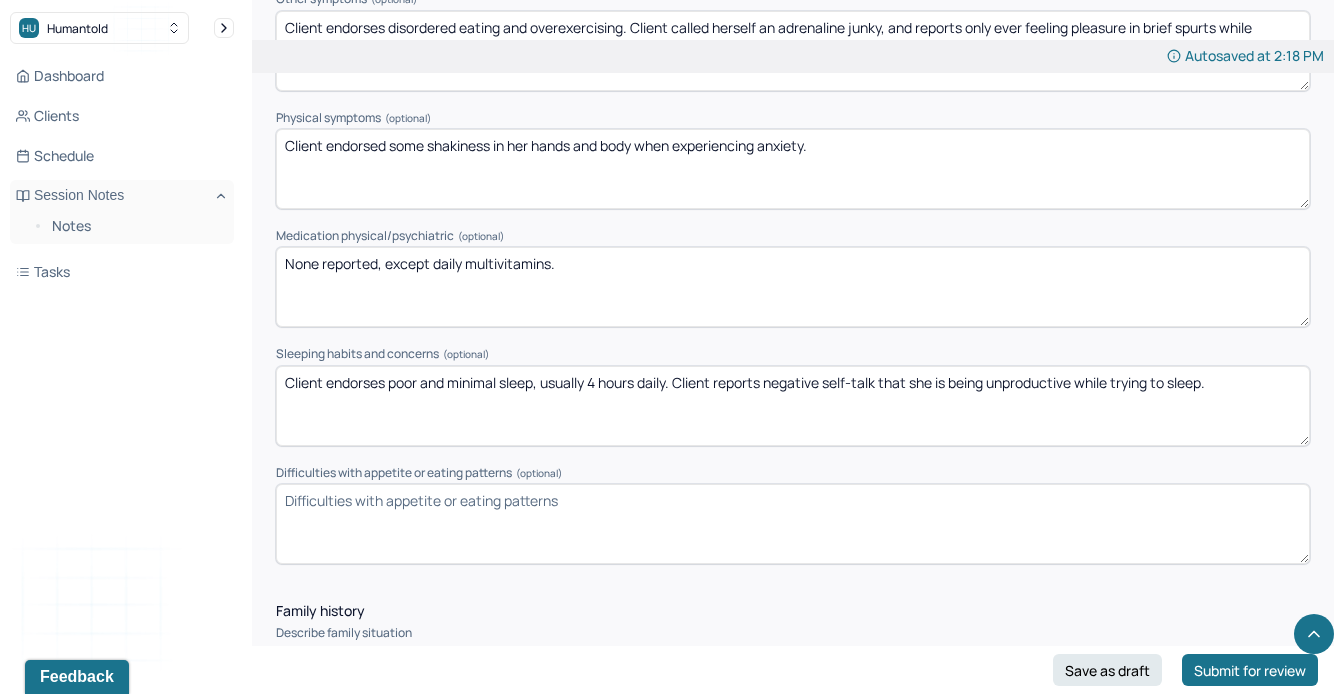 type on "Client endorses poor and minimal sleep, usually 4 hours daily. Client reports negative self-talk that she is being unproductive while trying to sleep." 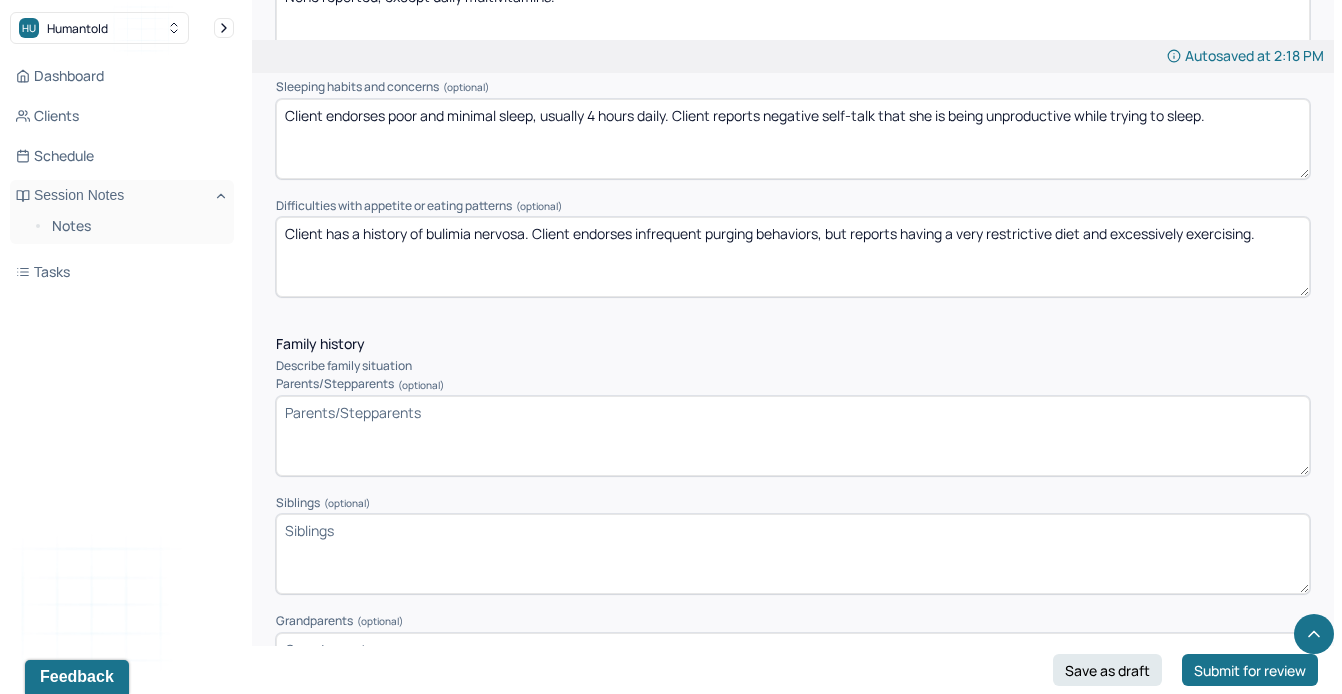 scroll, scrollTop: 2867, scrollLeft: 0, axis: vertical 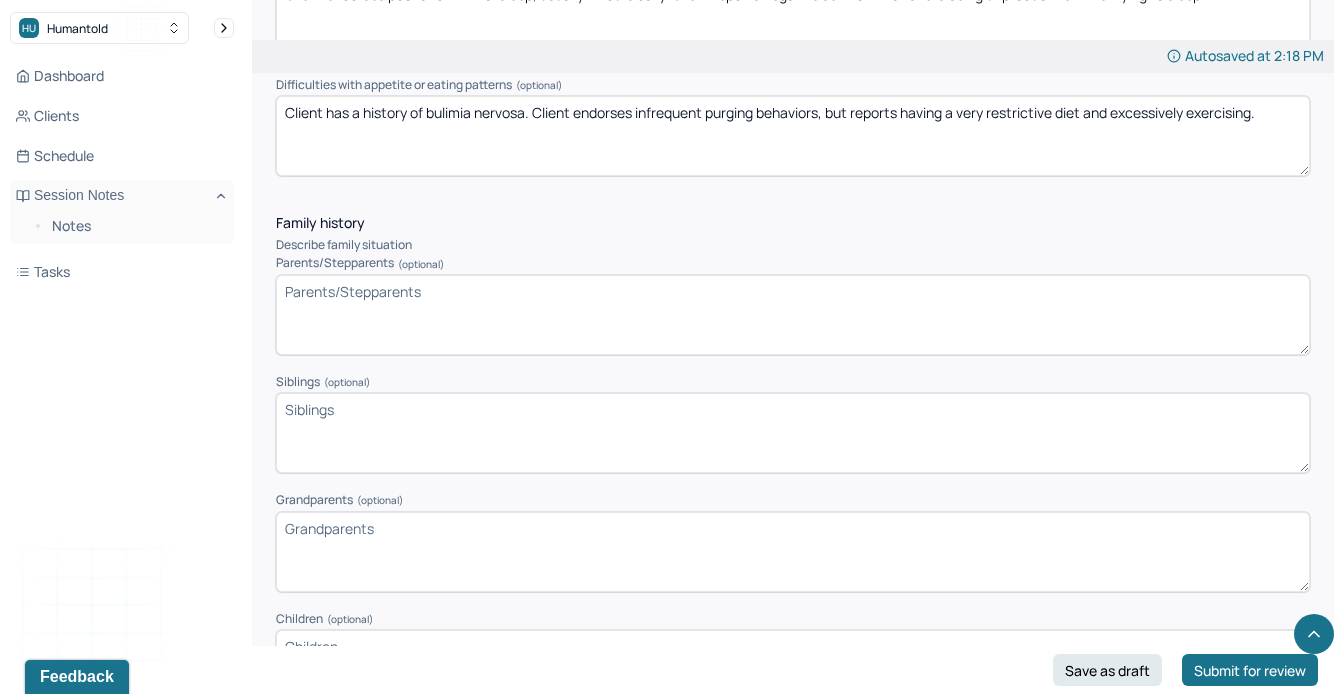 type on "Client has a history of bulimia nervosa. Client endorses infrequent purging behaviors, but reports having a very restrictive diet and excessively exercising." 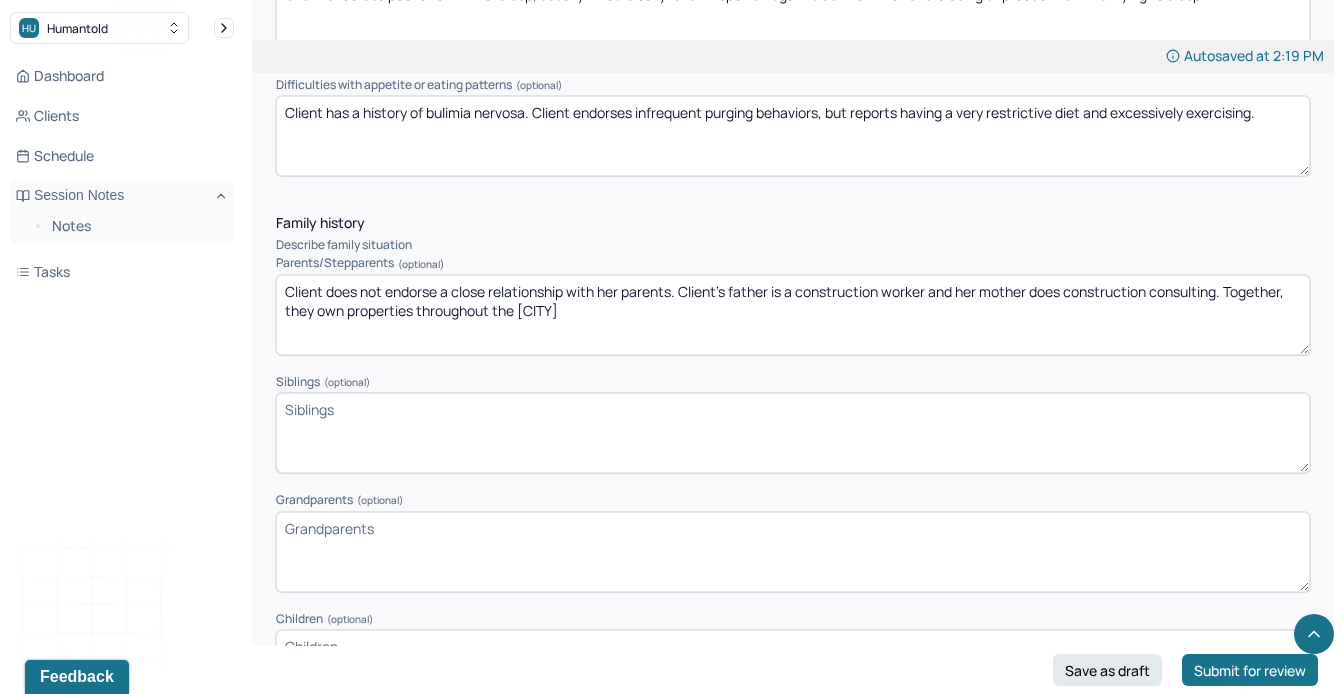 click on "Client does not endorse a close relationship with her parents. Client's father is a construction worker and her mother does construction consulting. Together, they own properties throughout the [CITY]" at bounding box center [793, 315] 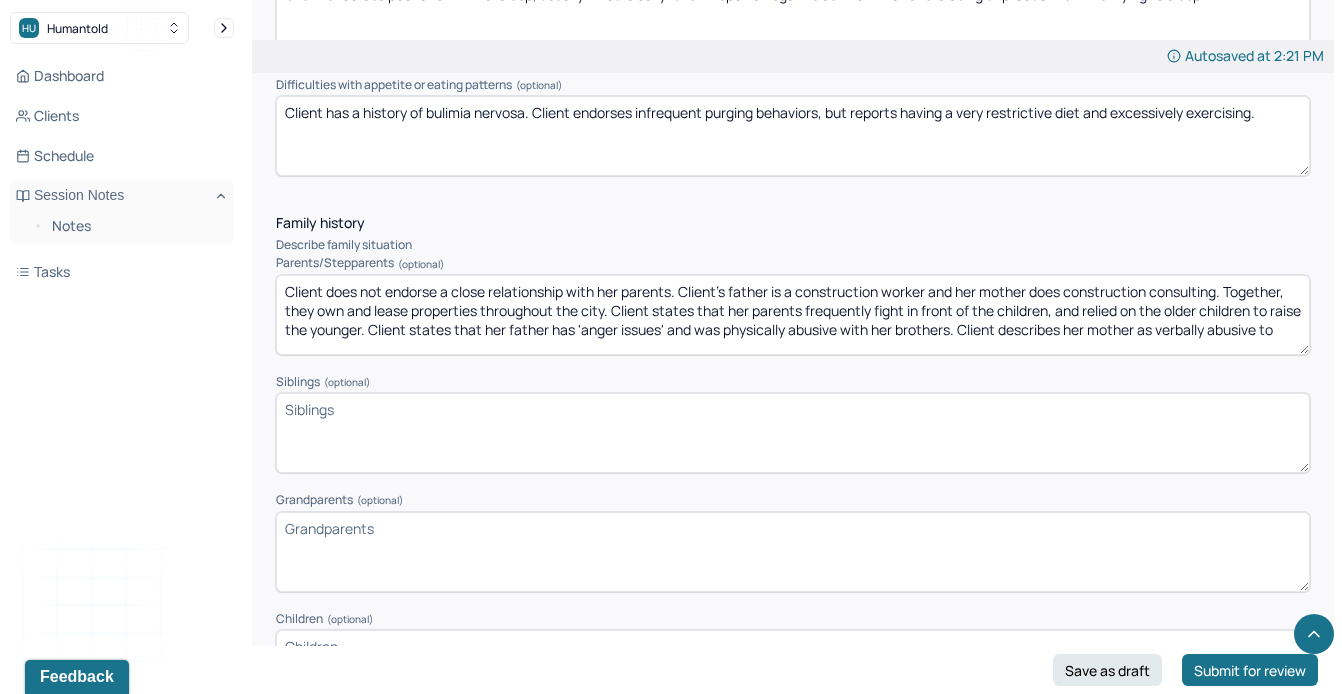 scroll, scrollTop: 3, scrollLeft: 0, axis: vertical 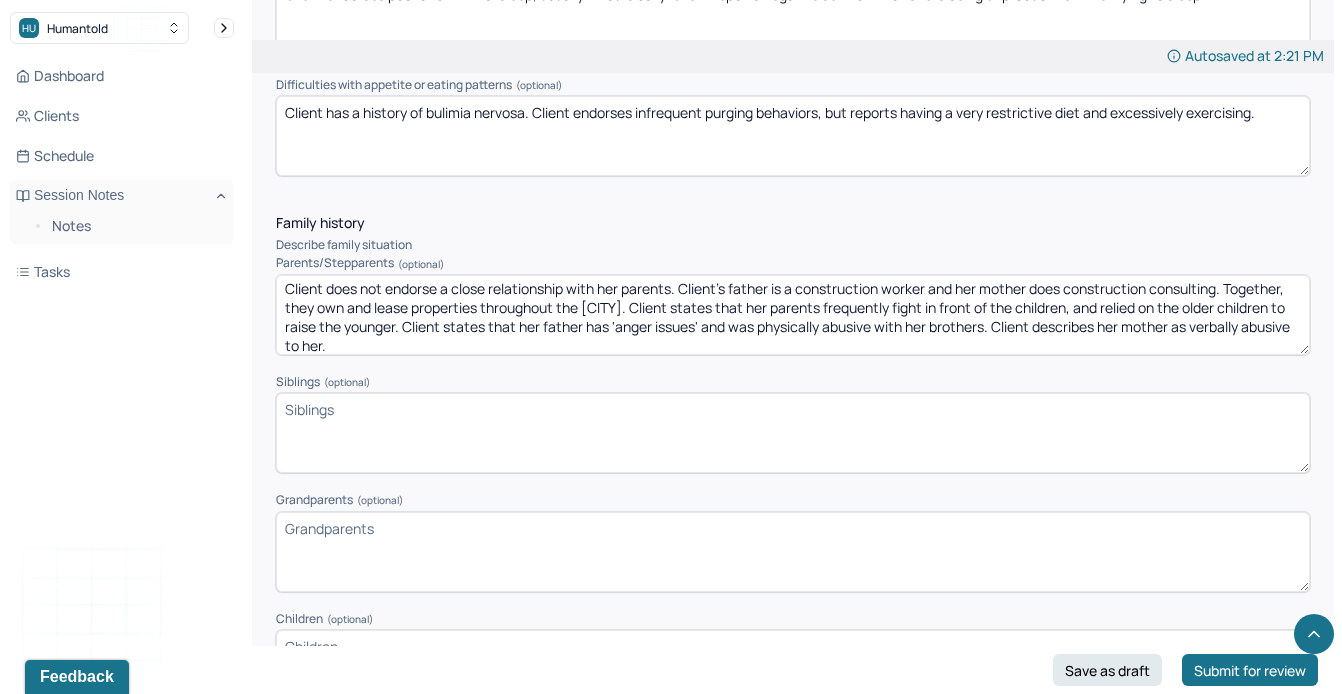 type on "Client does not endorse a close relationship with her parents. Client's father is a construction worker and her mother does construction consulting. Together, they own and lease properties throughout the [CITY]. Client states that her parents frequently fight in front of the children, and relied on the older children to raise the younger. Client states that her father has 'anger issues' and was physically abusive with her brothers. Client describes her mother as verbally abusive to her." 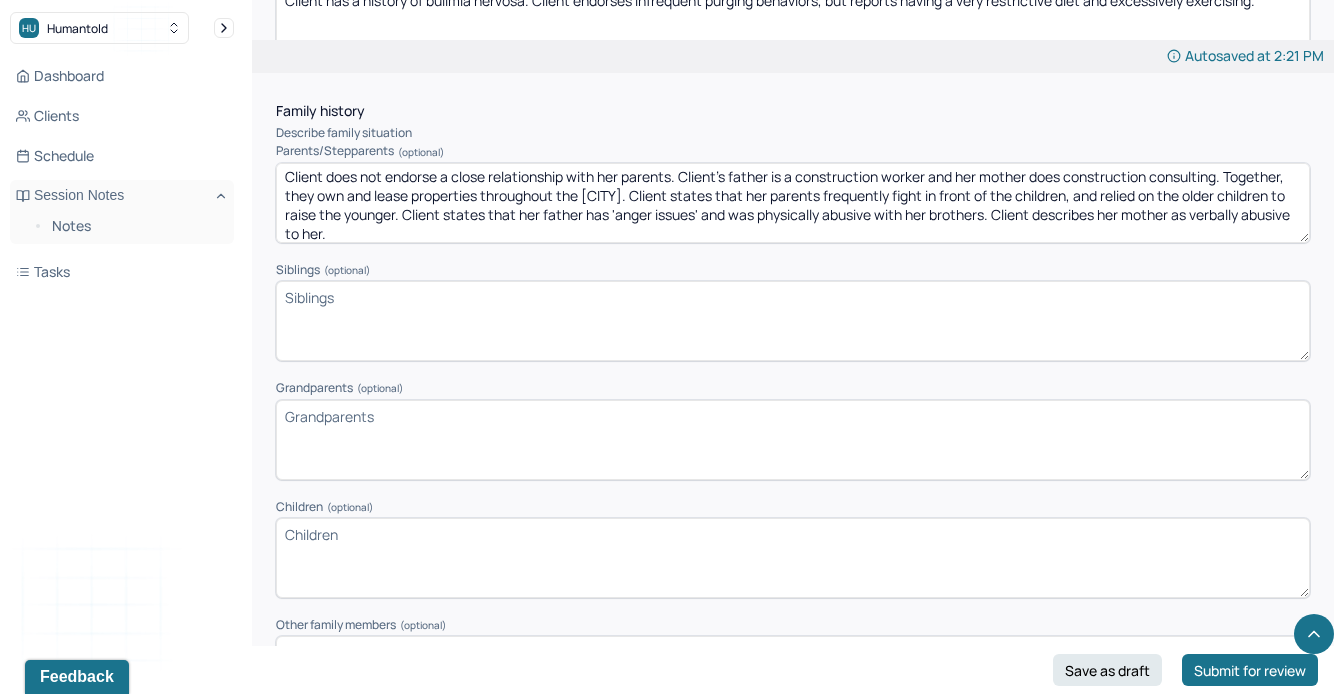 scroll, scrollTop: 2987, scrollLeft: 0, axis: vertical 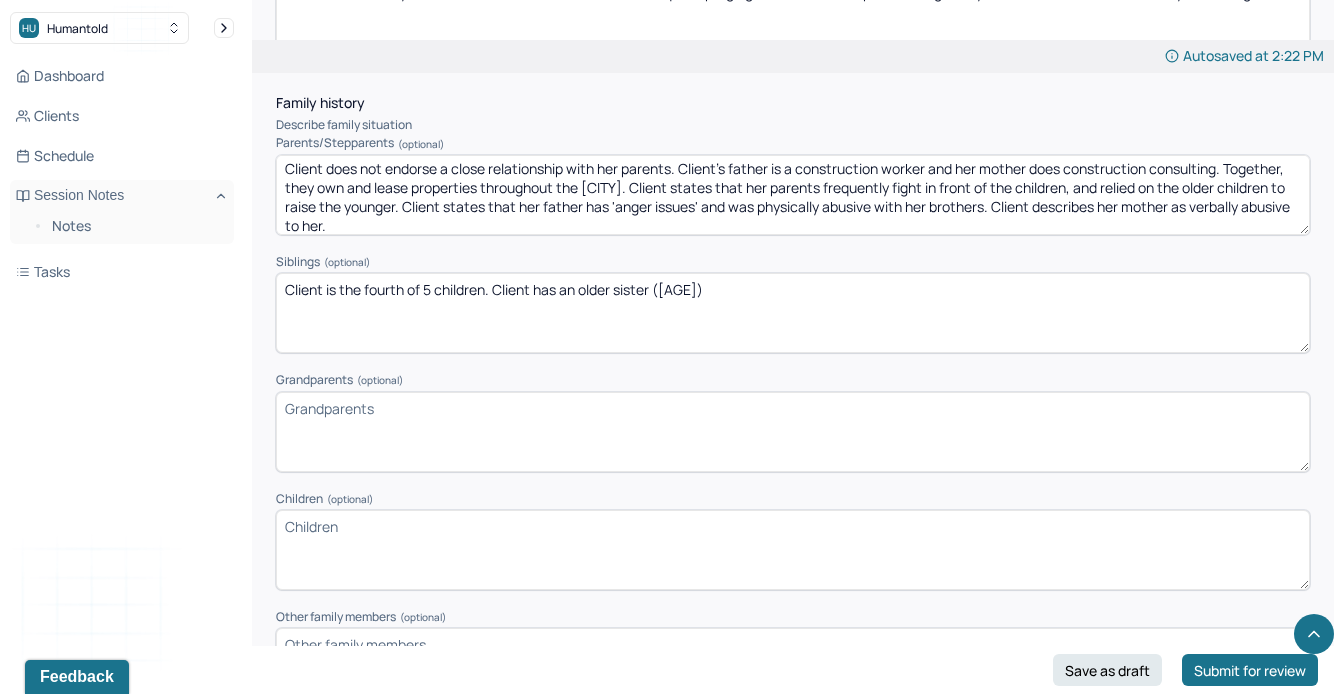 click on "Client is the fourth of 5 children. Client has an older sister ([AGE])" at bounding box center (793, 313) 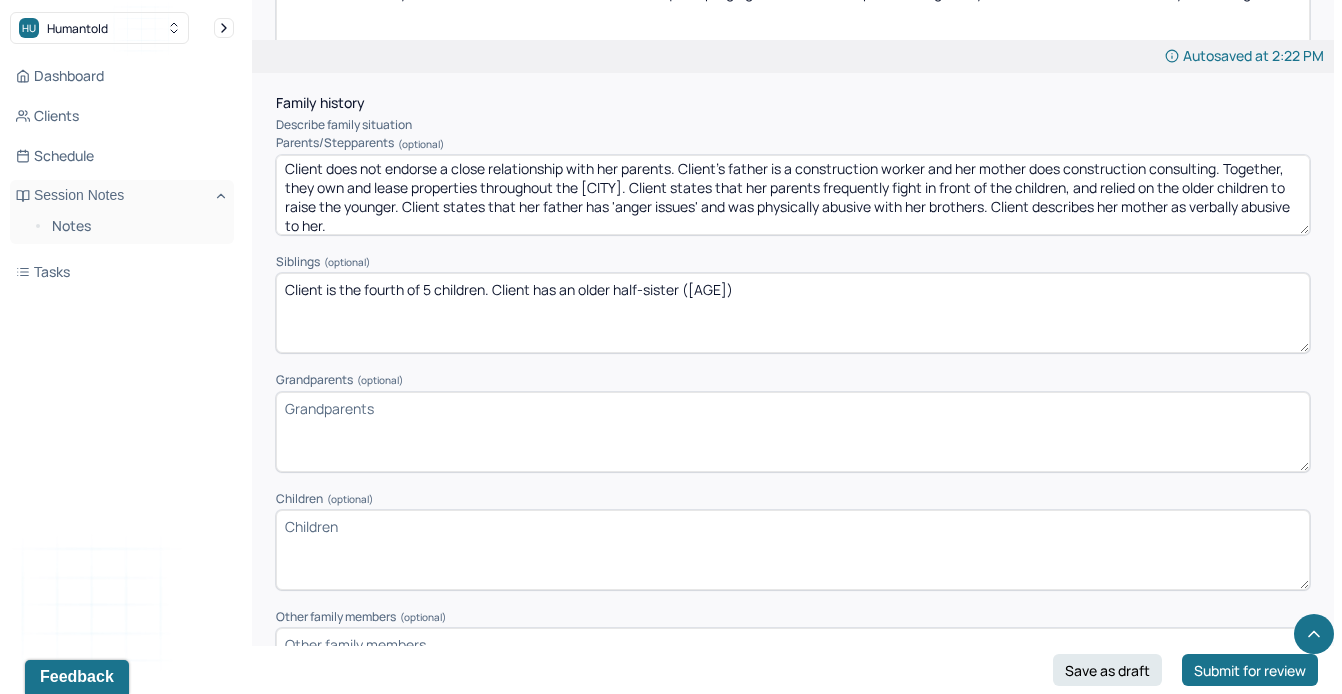 click on "Client is the fourth of 5 children. Client has an older sister ([AGE])" at bounding box center [793, 313] 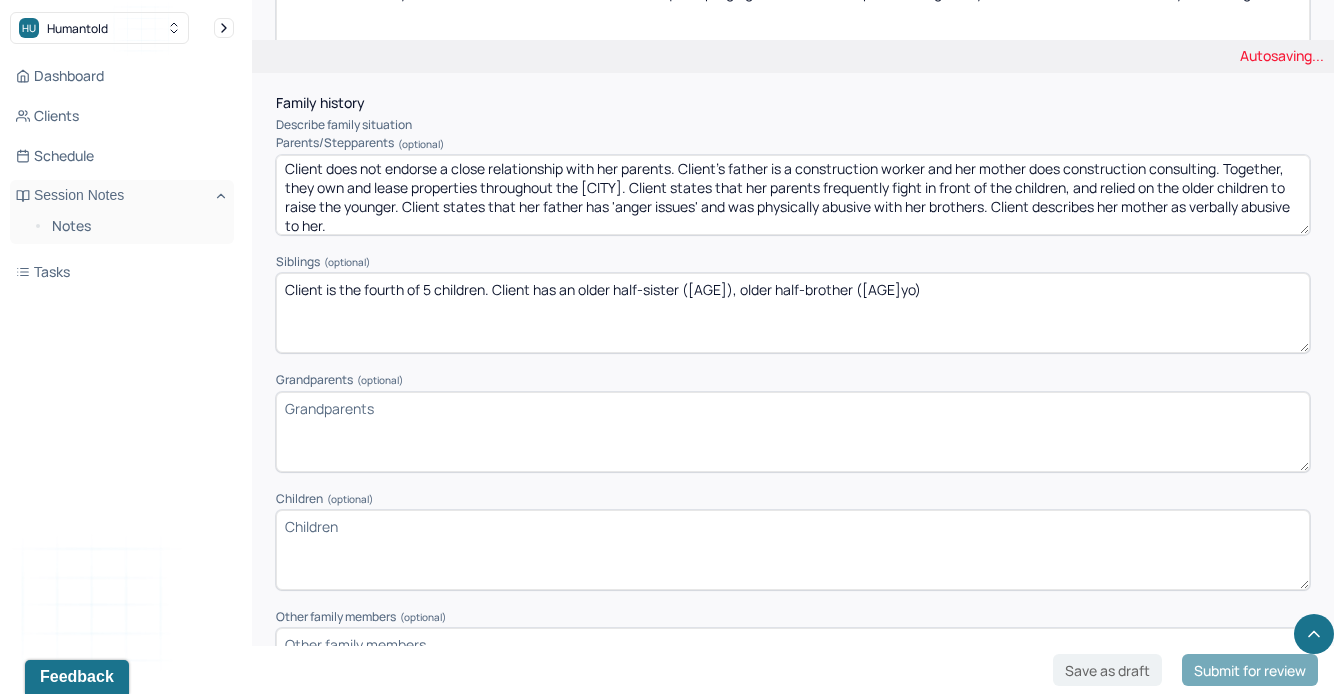 click on "Client is the fourth of 5 children. Client has an older half-sister ([AGE]), older half-brother ([AGE" at bounding box center (793, 313) 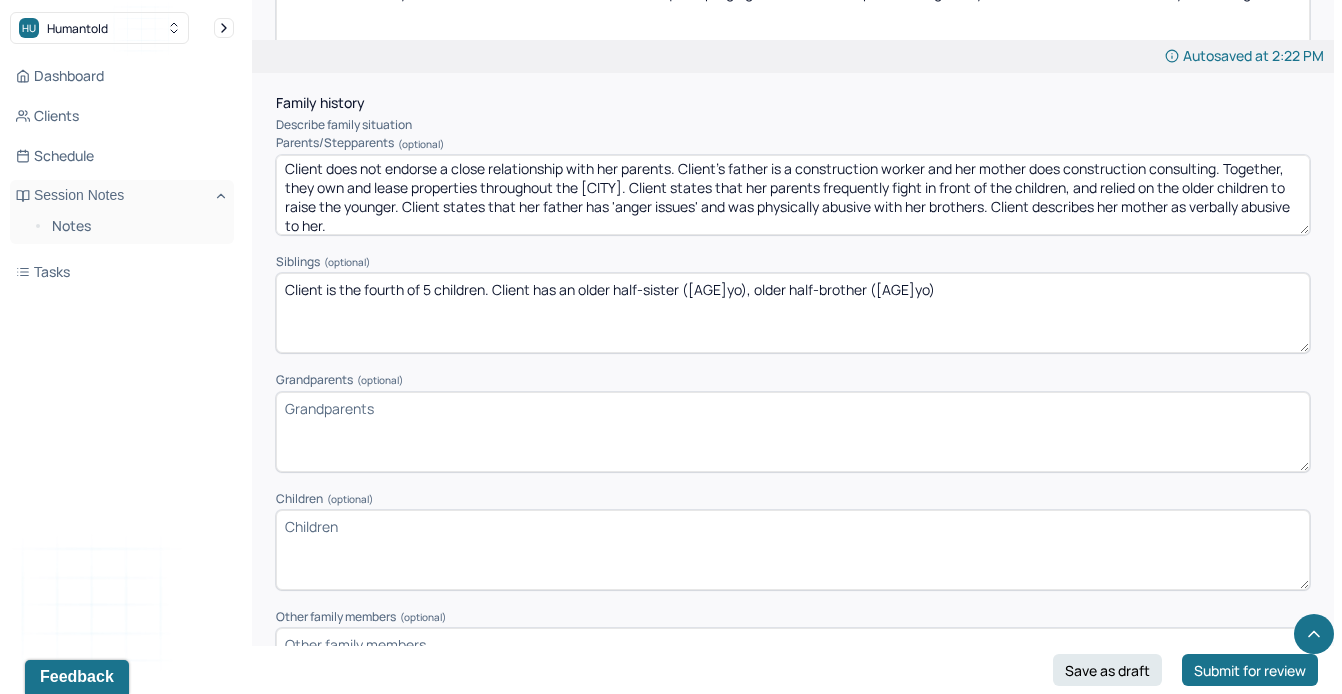 click on "Client is the fourth of 5 children. Client has an older half-sister ([AGE]), older half-brother ([AGE]yo)" at bounding box center (793, 313) 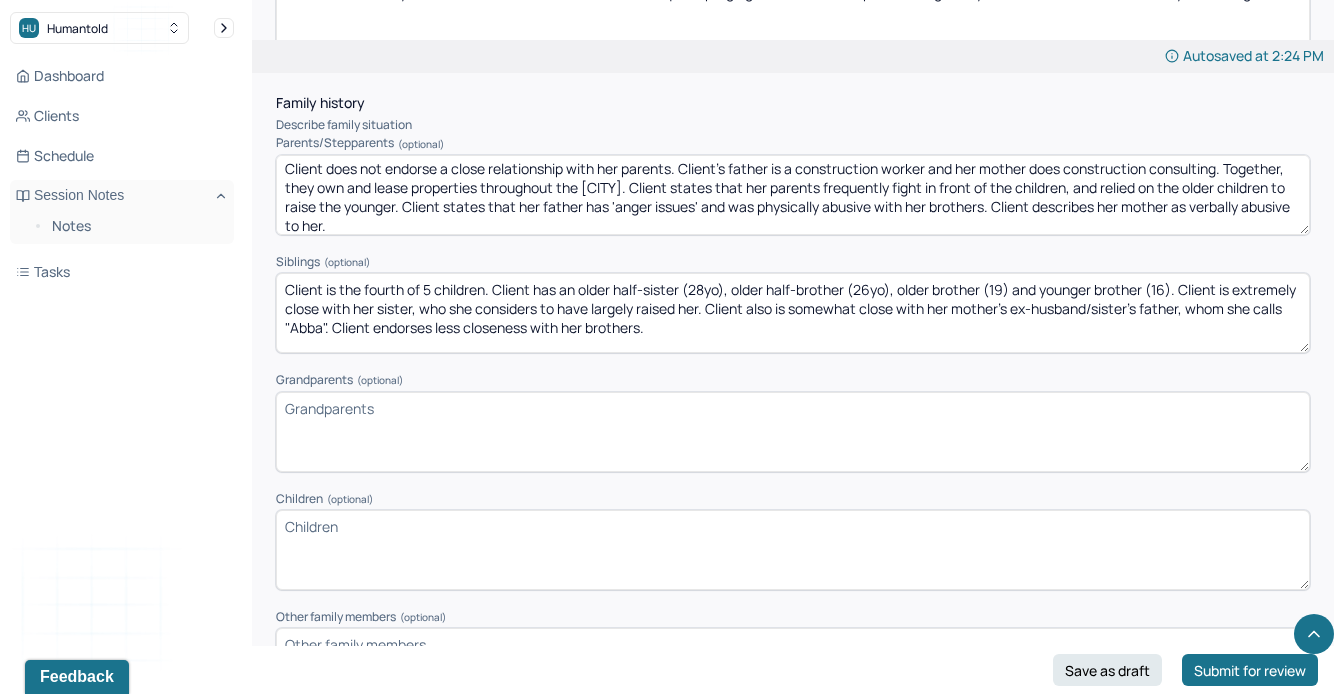 type on "Client is the fourth of 5 children. Client has an older half-sister (28yo), older half-brother (26yo), older brother (19) and younger brother (16). Client is extremely close with her sister, who she considers to have largely raised her. Client also is somewhat close with her mother's ex-husband/sister's father, whom she calls "Abba". Client endorses less closeness with her brothers." 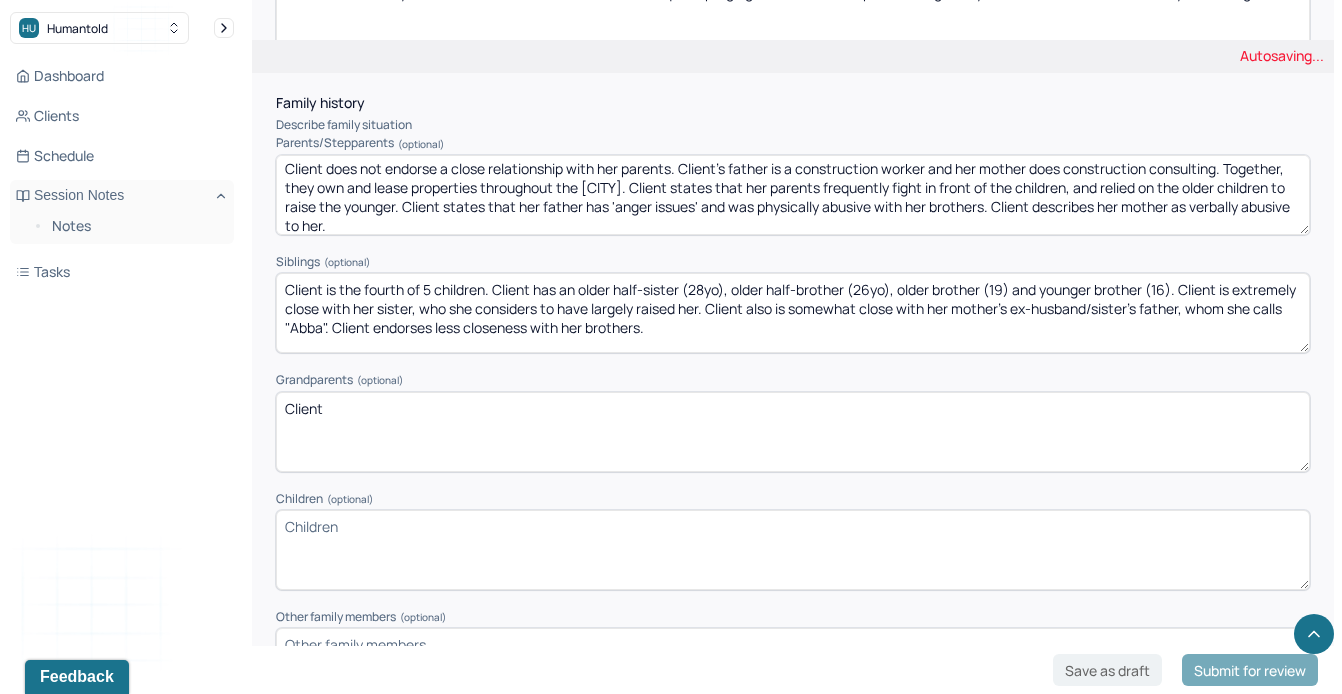 type on "Client" 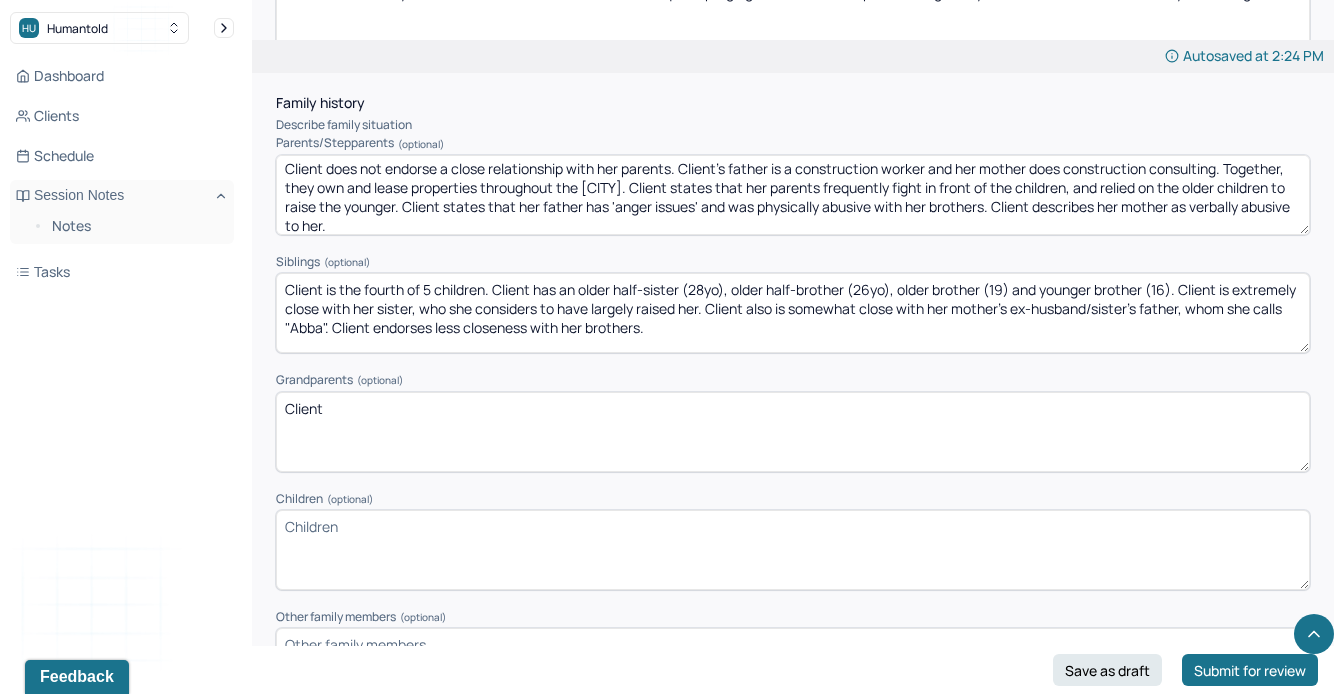 drag, startPoint x: 925, startPoint y: 271, endPoint x: 858, endPoint y: 266, distance: 67.18631 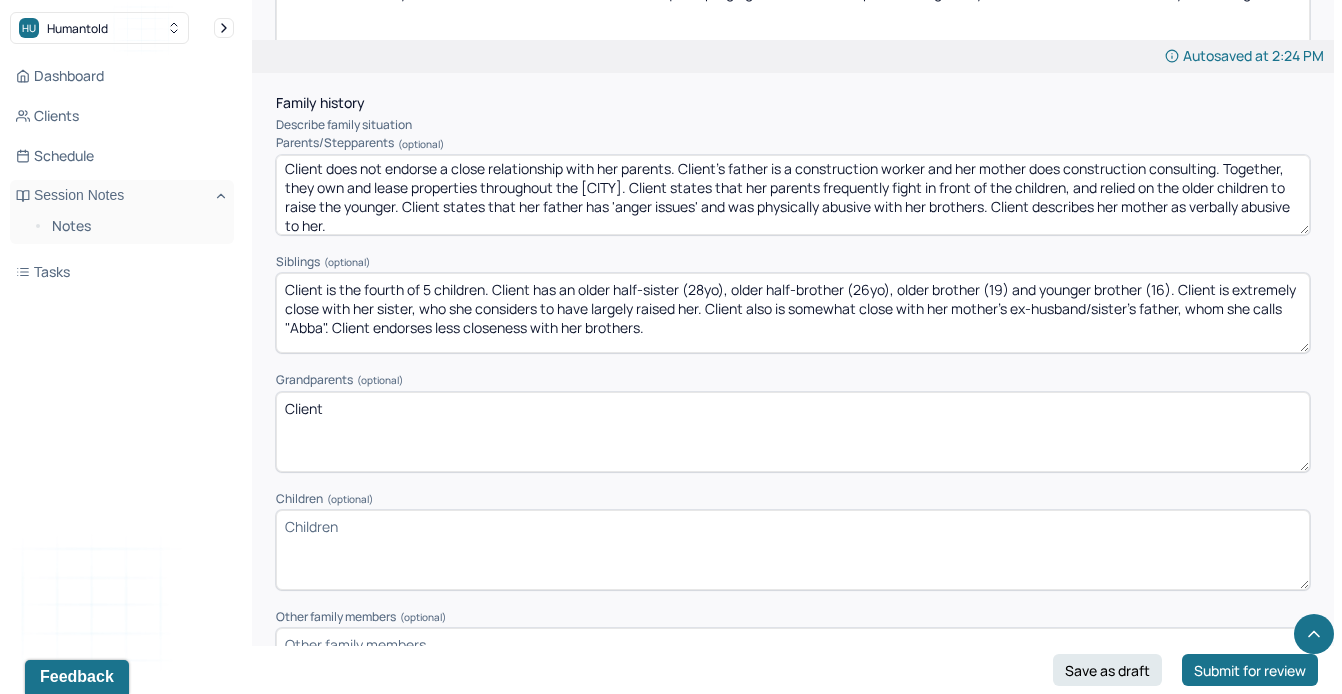 click on "Client is the fourth of 5 children. Client has an older half-sister (28yo), older half-brother (26yo), older brother (19) and younger brother (16). Client is extremely close with her sister, who she considers to have largely raised her. Client also is somewhat close with her mother's ex-husband/sister's father, whom she calls "Abba". Client endorses less closeness with her brothers." at bounding box center (793, 313) 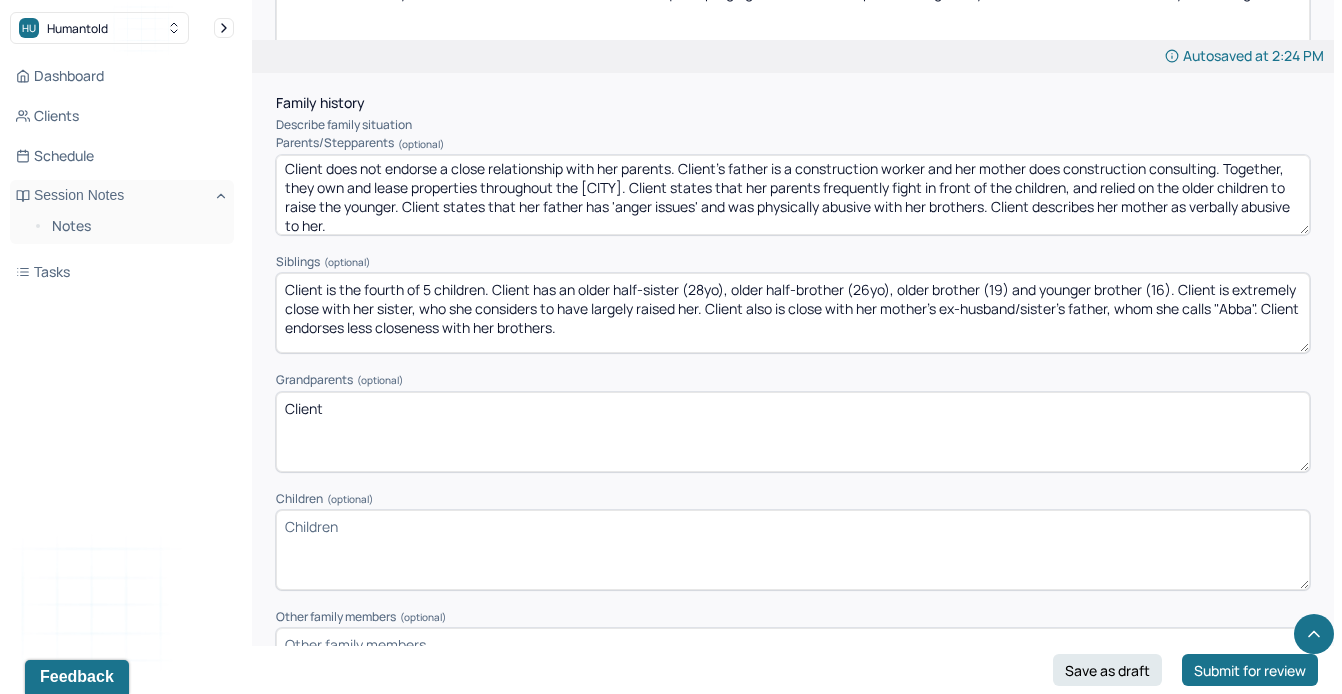click on "Client is the fourth of 5 children. Client has an older half-sister (28yo), older half-brother (26yo), older brother (19) and younger brother (16). Client is extremely close with her sister, who she considers to have largely raised her. Client also is close with her mother's ex-husband/sister's father, whom she calls "Abba". Client endorses less closeness with her brothers." at bounding box center [793, 313] 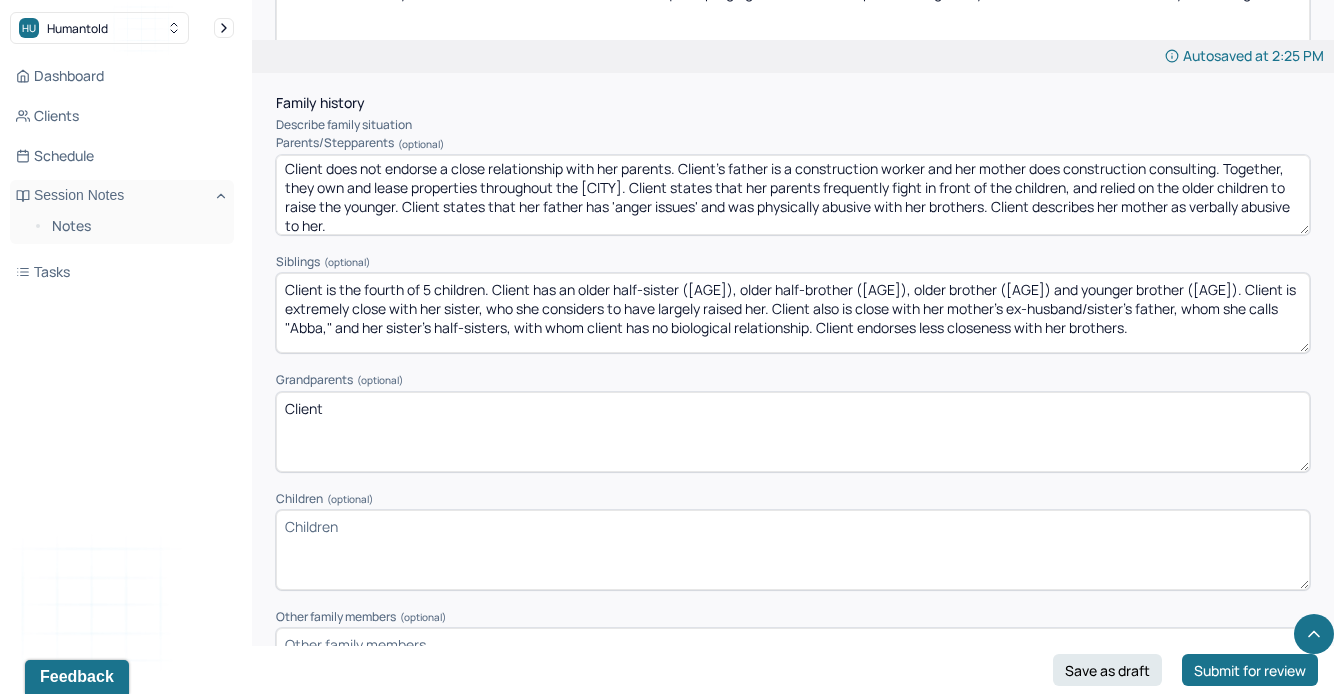 type on "Client is the fourth of 5 children. Client has an older half-sister ([AGE]), older half-brother ([AGE]), older brother ([AGE]) and younger brother ([AGE]). Client is extremely close with her sister, who she considers to have largely raised her. Client also is close with her mother's ex-husband/sister's father, whom she calls "Abba," and her sister's half-sisters, with whom client has no biological relationship. Client endorses less closeness with her brothers." 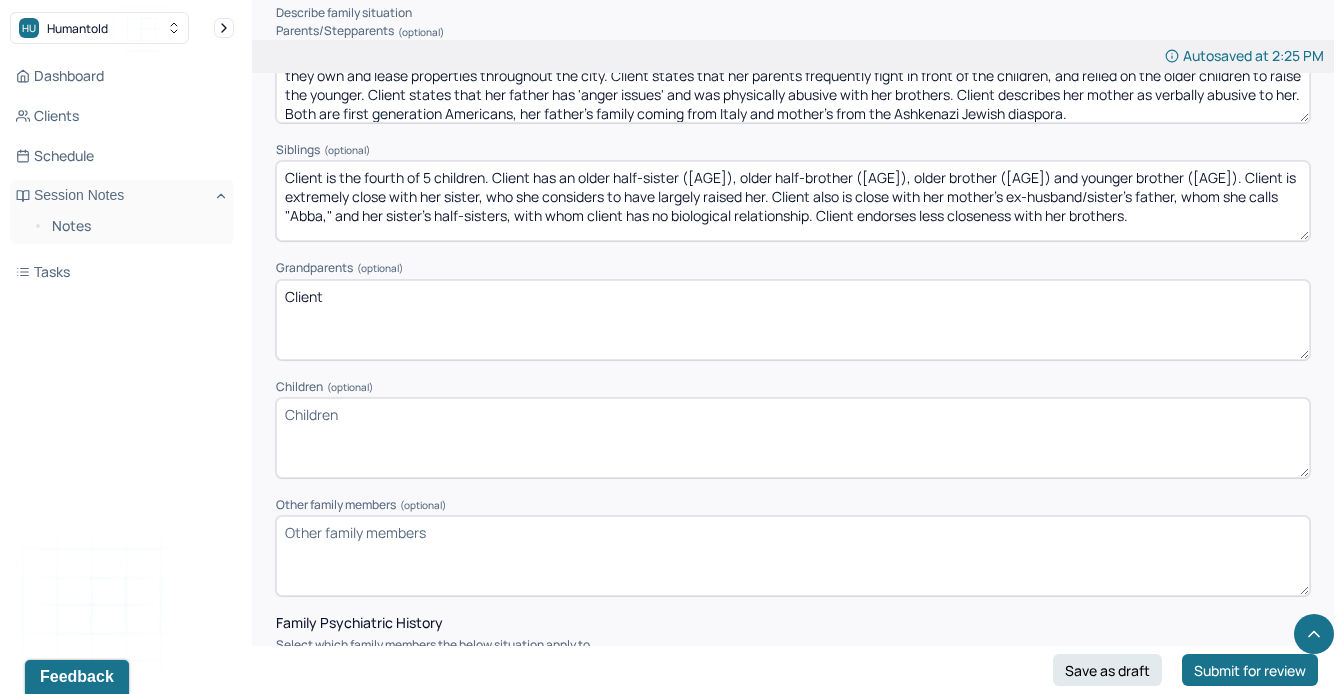 scroll, scrollTop: 3116, scrollLeft: 0, axis: vertical 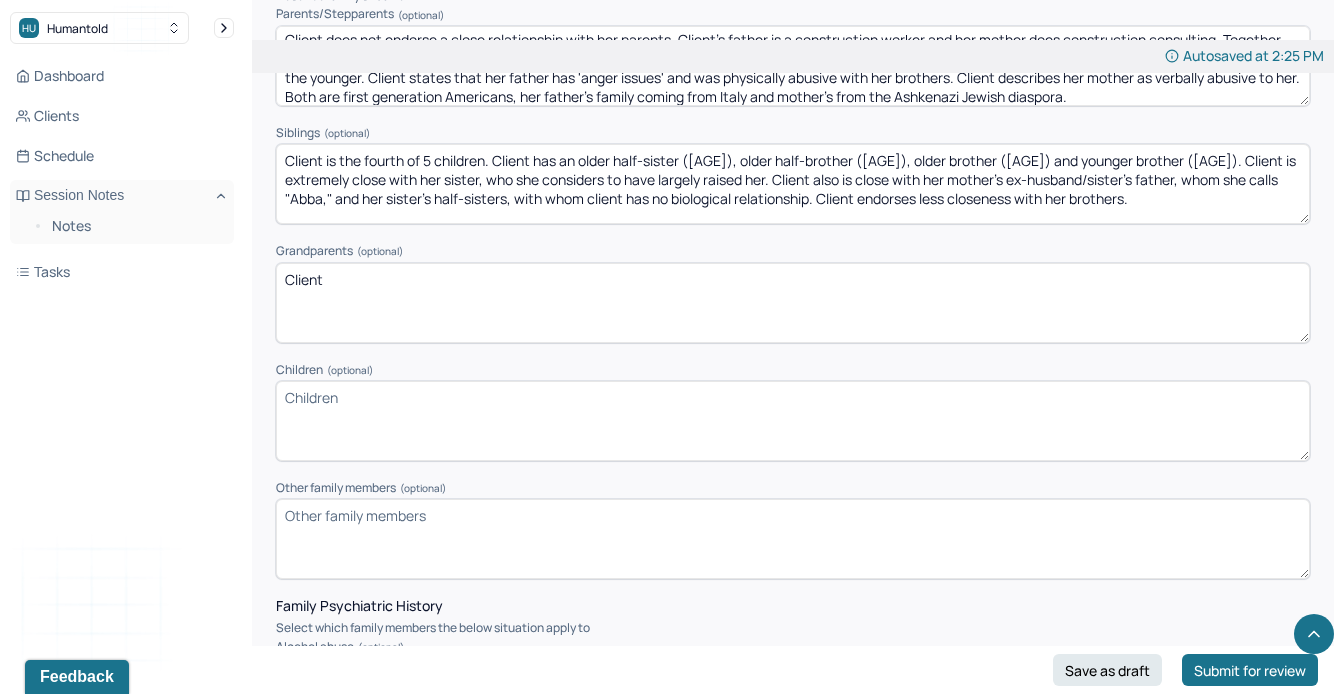 type on "Client does not endorse a close relationship with her parents. Client's father is a construction worker and her mother does construction consulting. Together, they own and lease properties throughout the city. Client states that her parents frequently fight in front of the children, and relied on the older children to raise the younger. Client states that her father has 'anger issues' and was physically abusive with her brothers. Client describes her mother as verbally abusive to her. Both are first generation Americans, her father's family coming from Italy and mother's from the Ashkenazi Jewish diaspora." 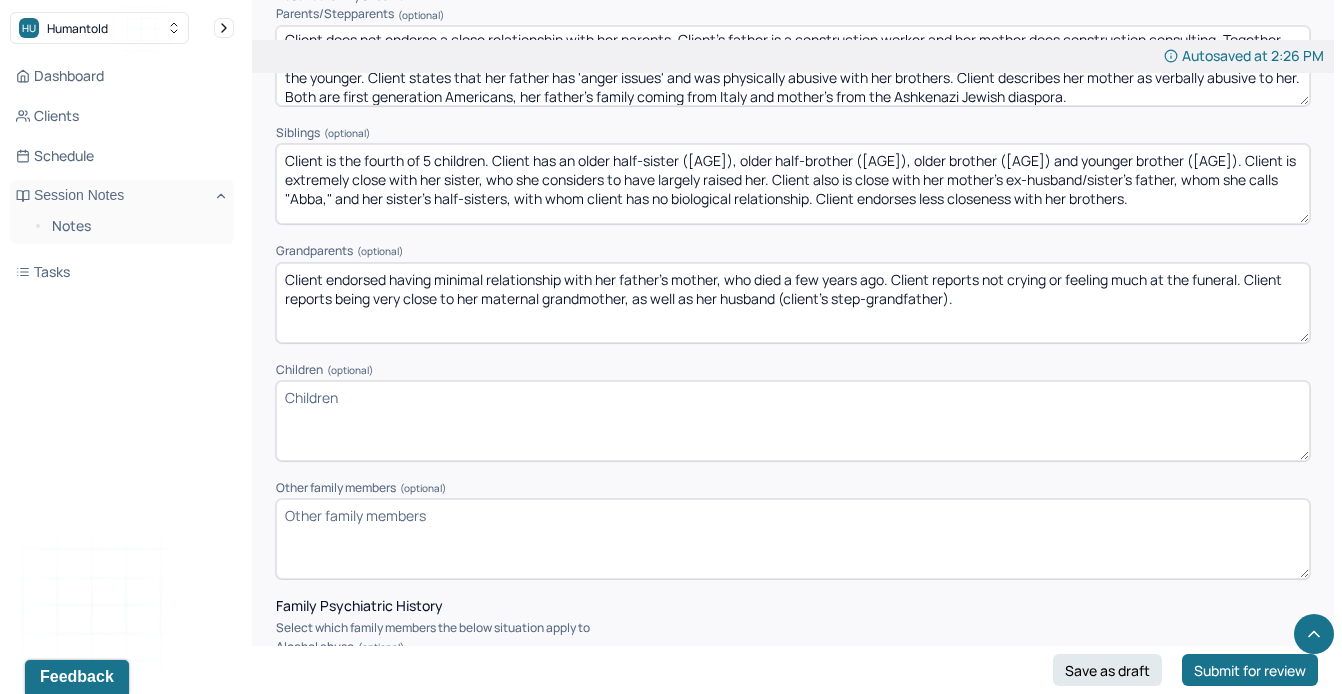 type on "Client endorsed having minimal relationship with her father's mother, who died a few years ago. Client reports not crying or feeling much at the funeral. Client reports being very close to her maternal grandmother, as well as her husband (client's step-grandfather)." 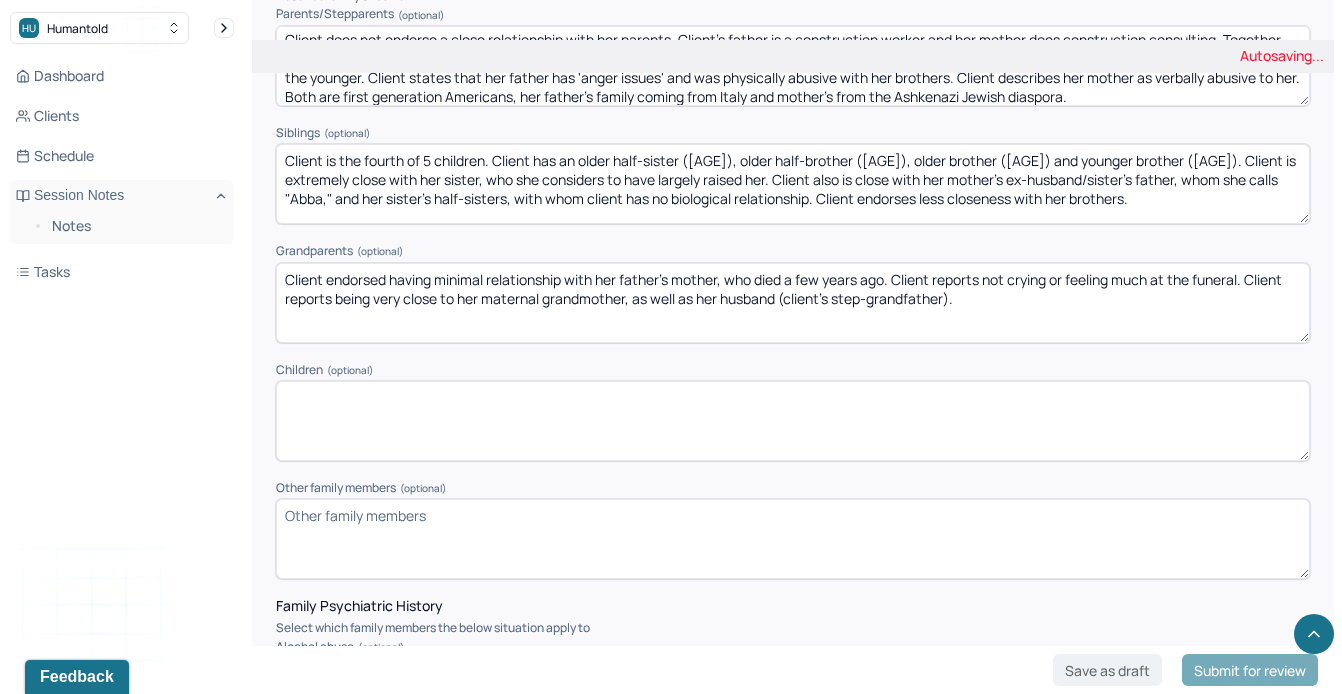 type on "k" 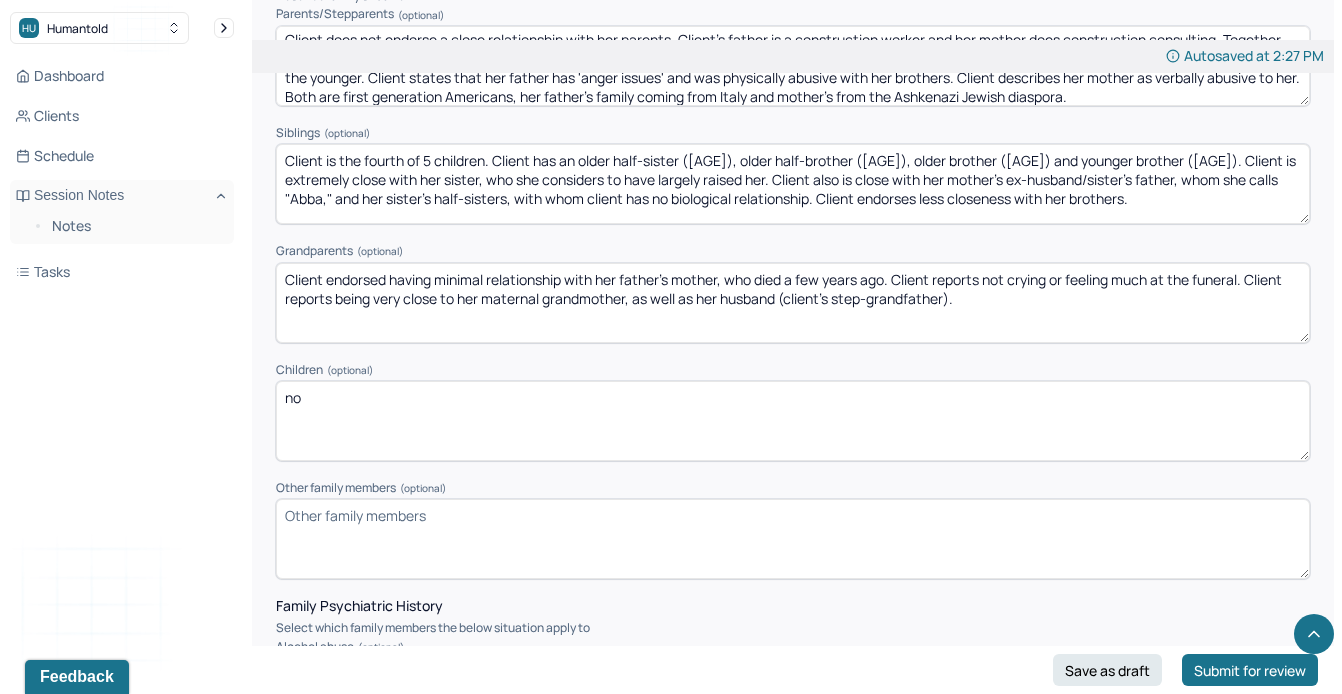 type on "n" 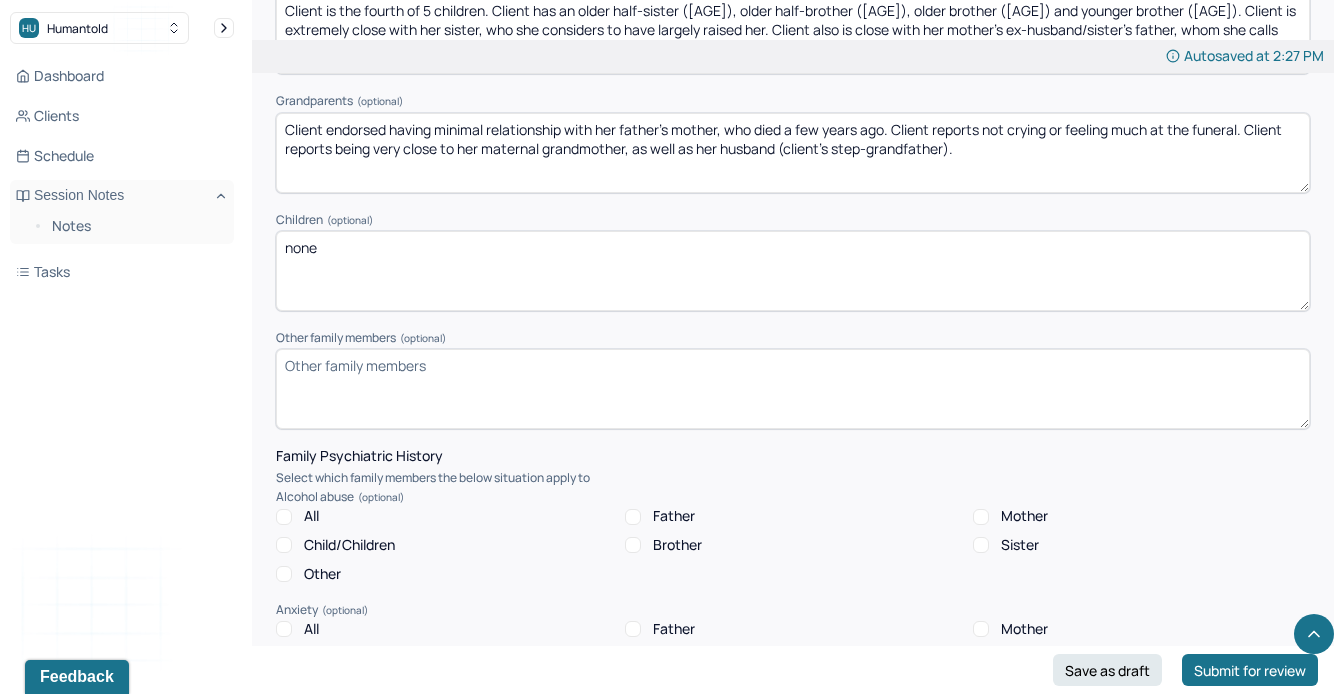scroll, scrollTop: 3286, scrollLeft: 0, axis: vertical 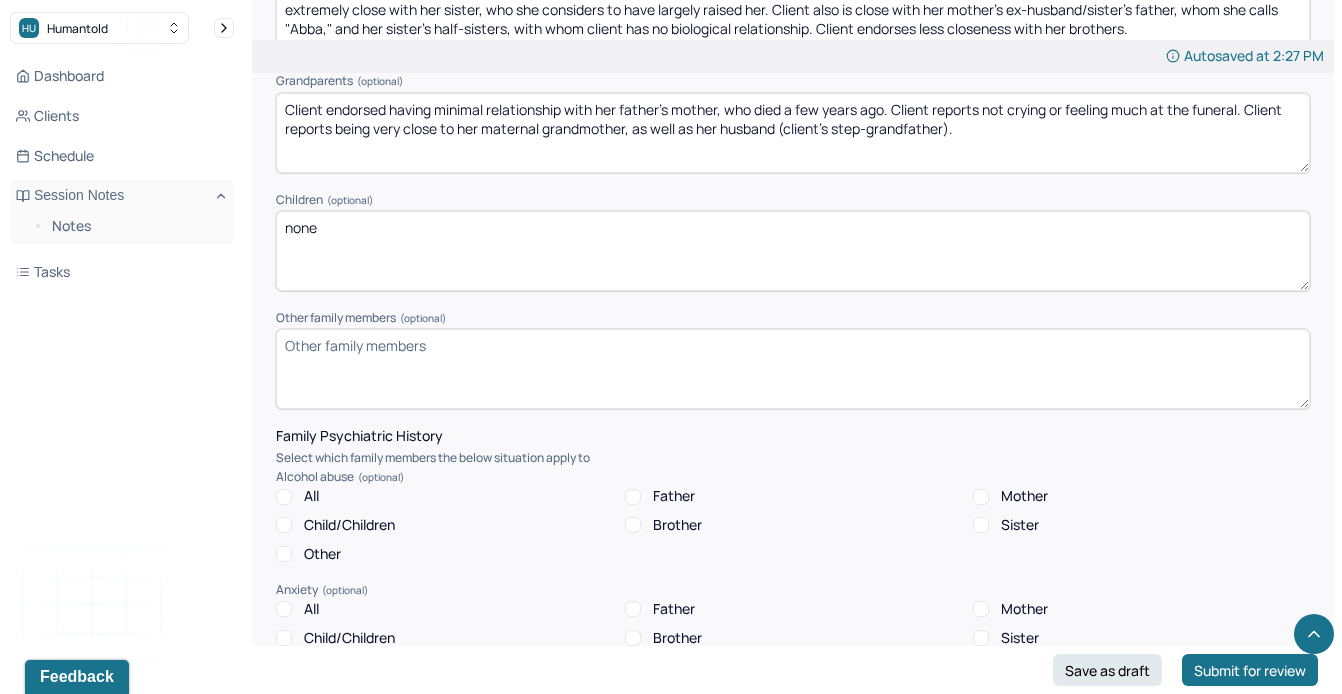 type on "none" 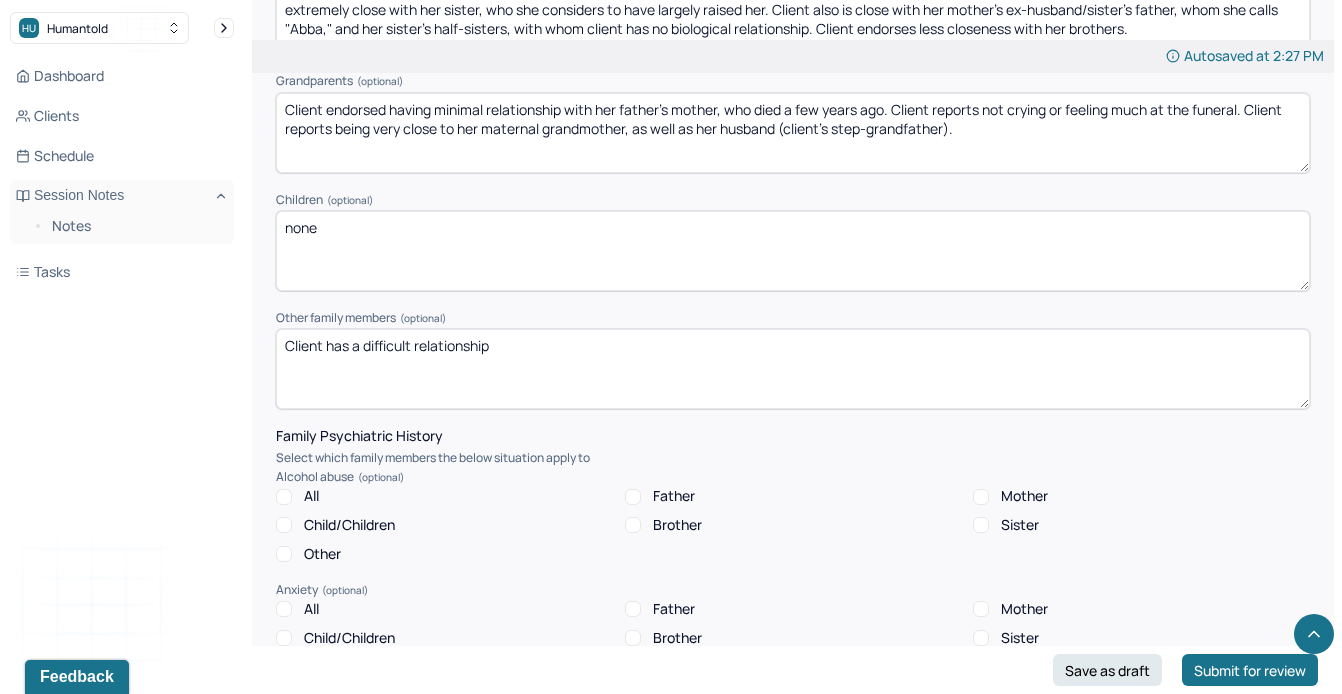 click on "Client has" at bounding box center (793, 369) 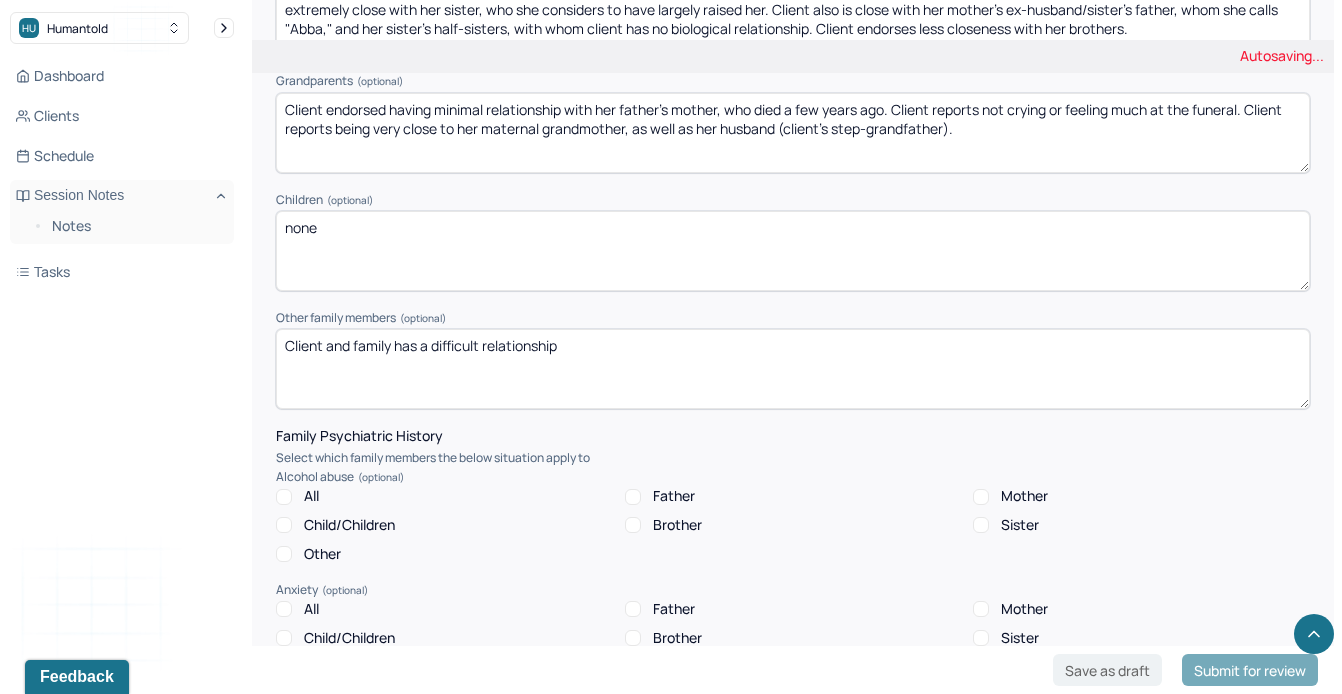 click on "Client has a difficult relationship" at bounding box center (793, 369) 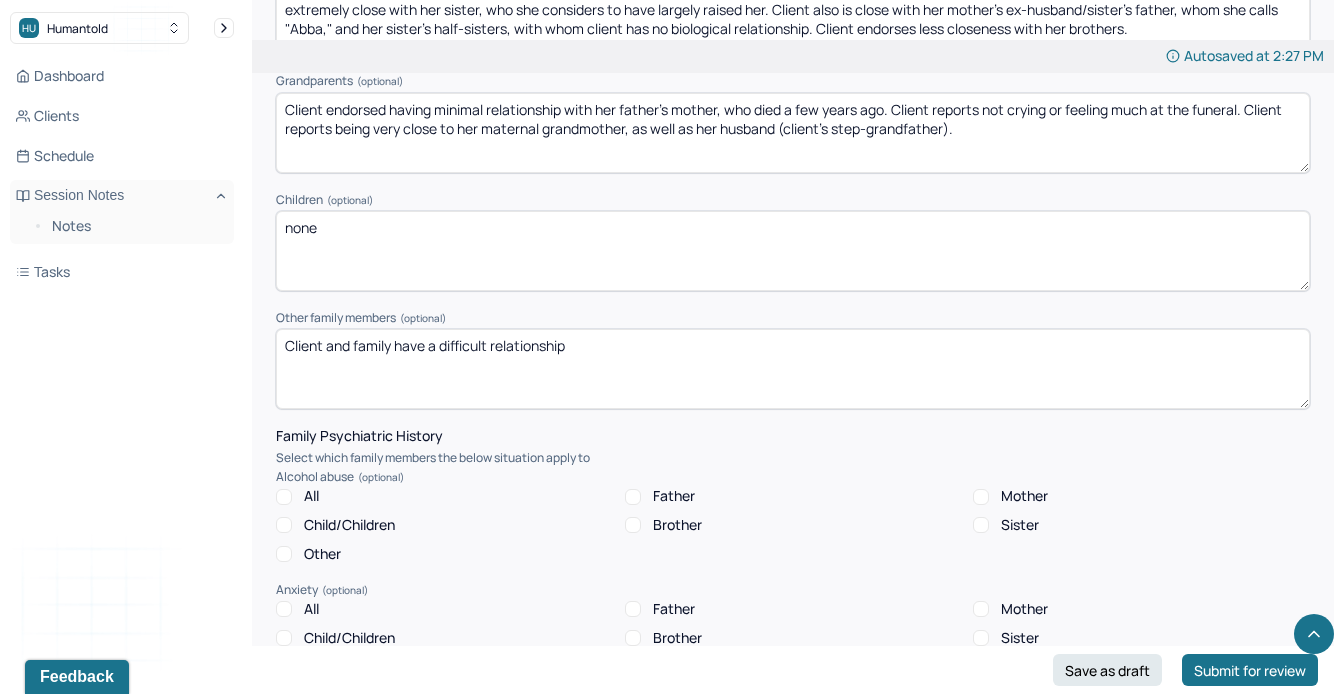 click on "Client and family has a difficult relationship" at bounding box center [793, 369] 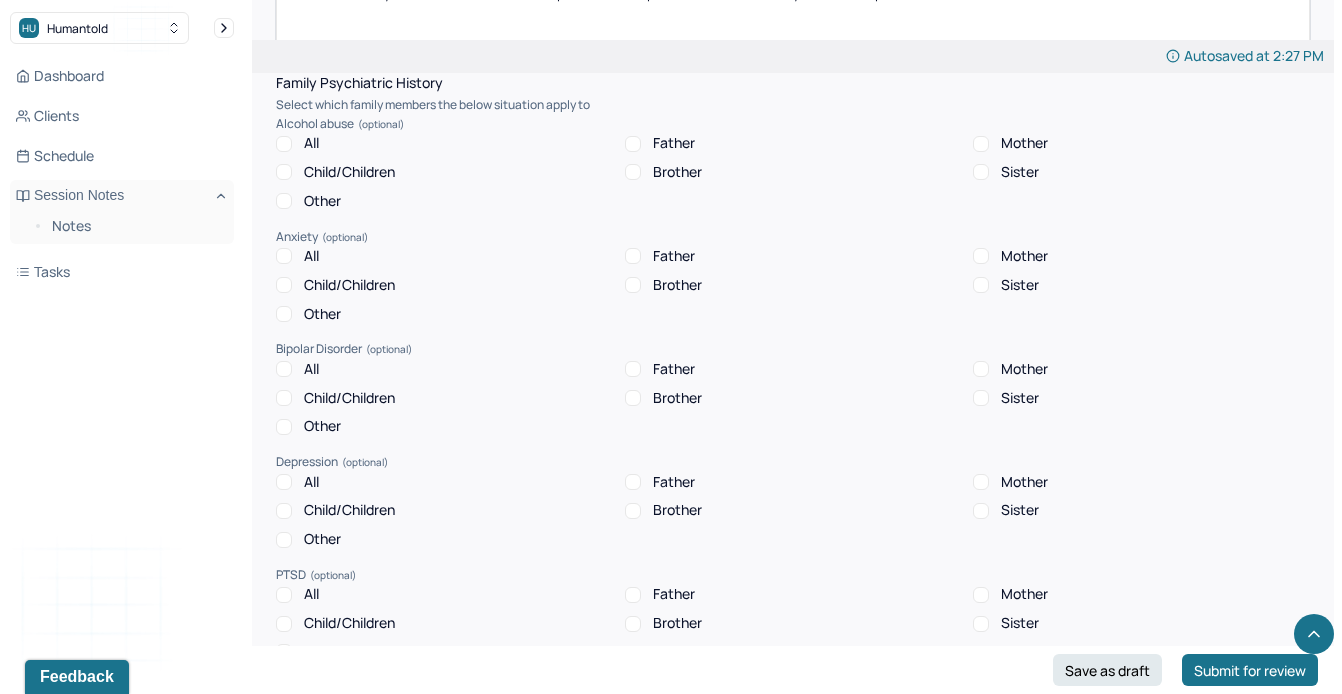 scroll, scrollTop: 3640, scrollLeft: 0, axis: vertical 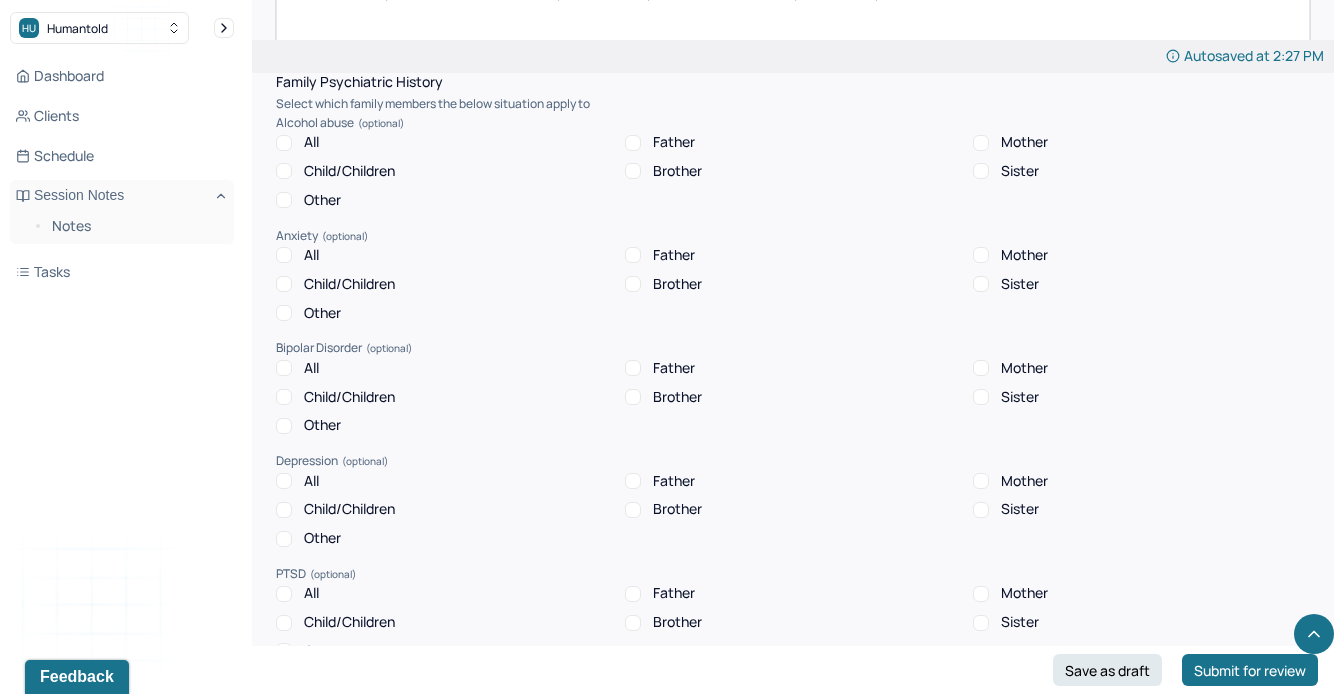 type on "Client and family have a difficult relationship with client's paternal aunt, who they believe is bipolar." 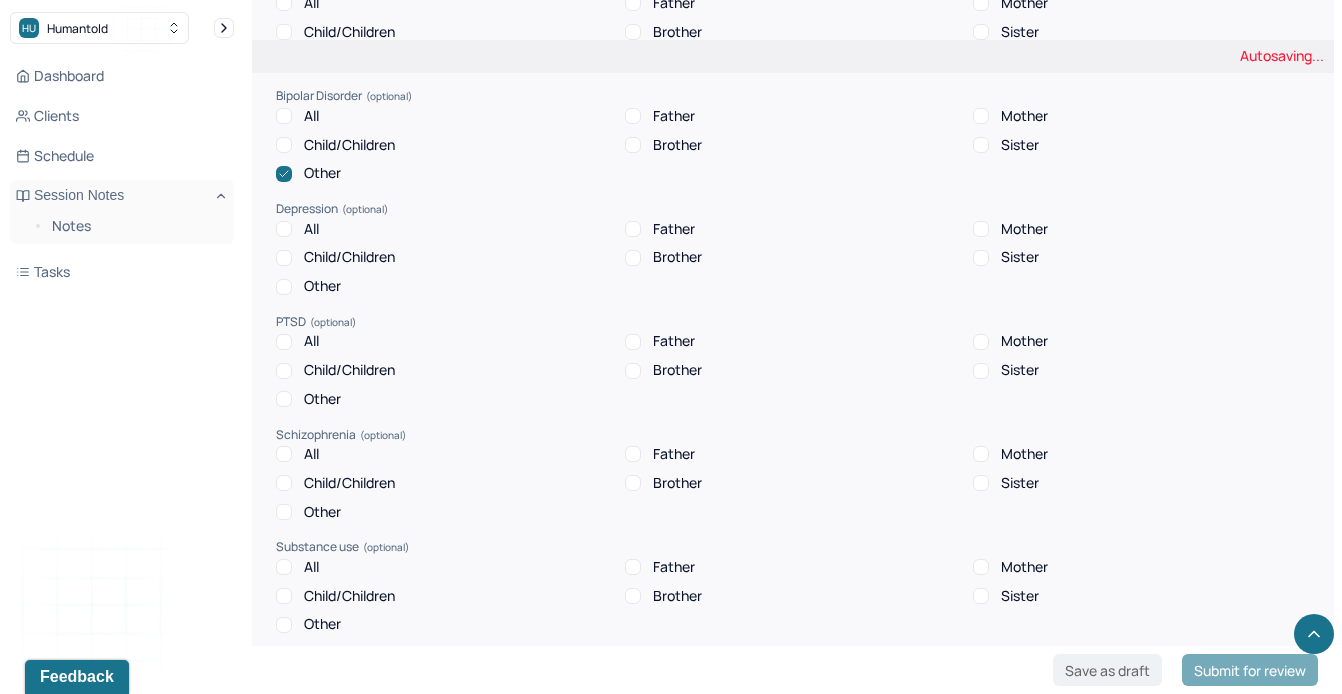 scroll, scrollTop: 3898, scrollLeft: 0, axis: vertical 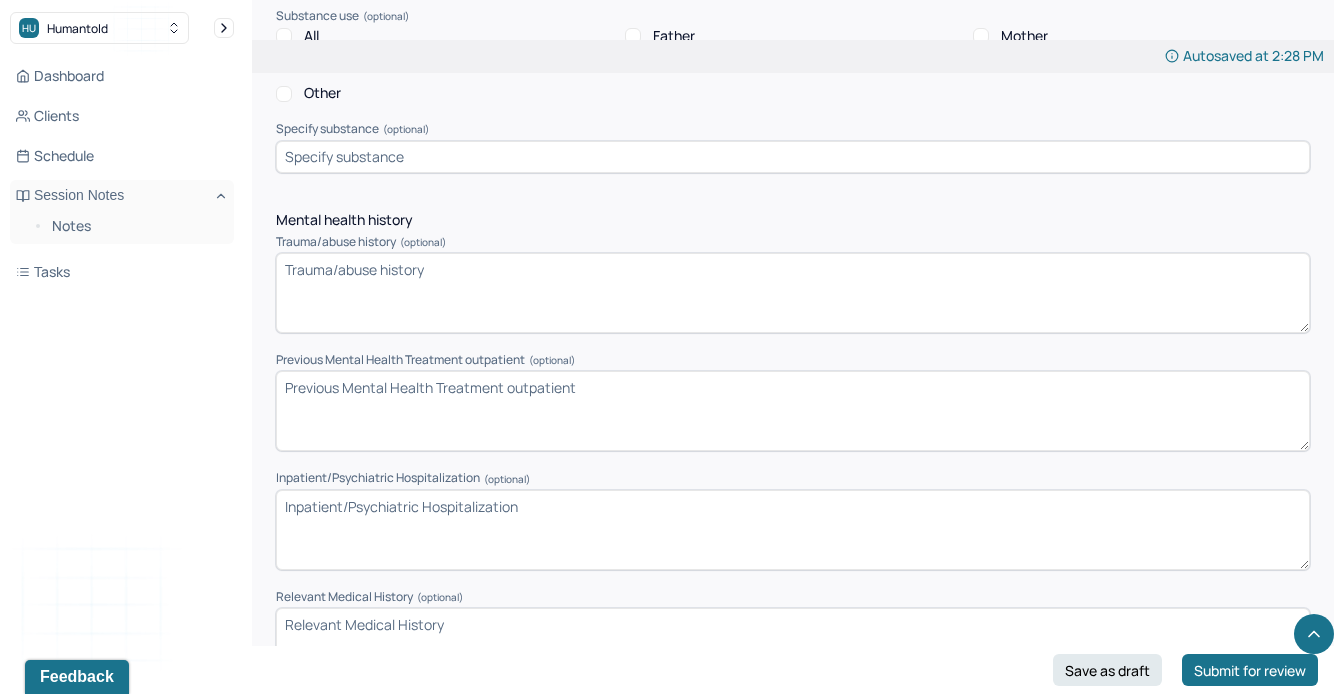 click on "Trauma/abuse history (optional)" at bounding box center (793, 293) 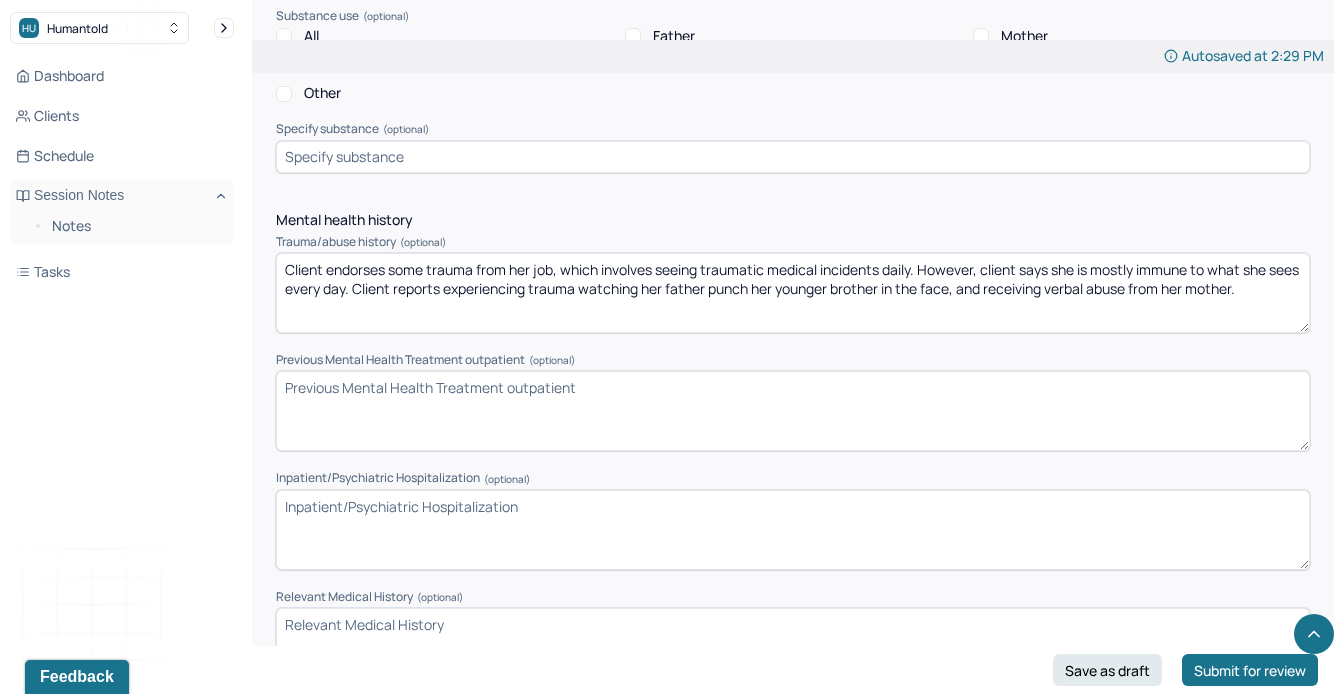 type on "Client endorses some trauma from her job, which involves seeing traumatic medical incidents daily. However, client says she is mostly immune to what she sees every day. Client reports experiencing trauma watching her father punch her younger brother in the face, and receiving verbal abuse from her mother." 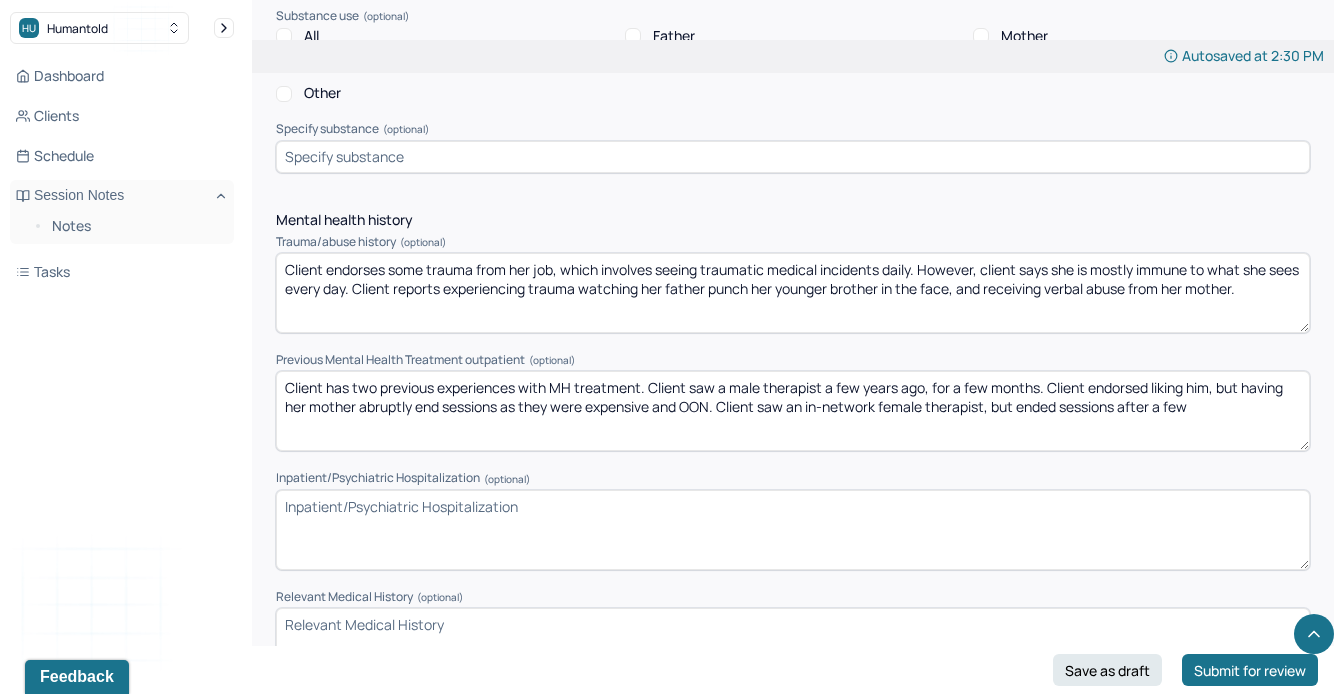 click on "Client has two previous experiences with MH treatment. Client saw a male therapist a few years ago, for a few months. Client endorsed liking him, but having her mother abruptly end sessions as they were expensive and OON. Client saw an in-network female therapist, but ended sessions after a few" at bounding box center [793, 411] 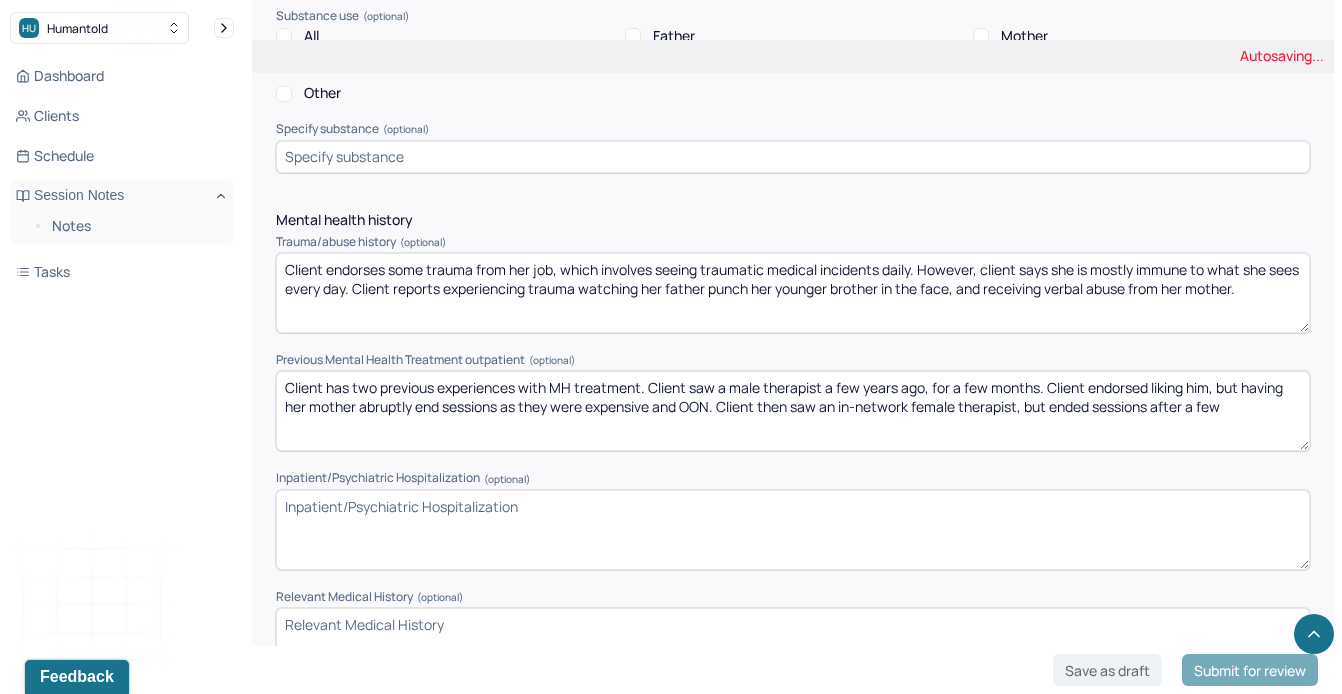 click on "Client has two previous experiences with MH treatment. Client saw a male therapist a few years ago, for a few months. Client endorsed liking him, but having her mother abruptly end sessions as they were expensive and OON. Client saw an in-network female therapist, but ended sessions after a few" at bounding box center [793, 411] 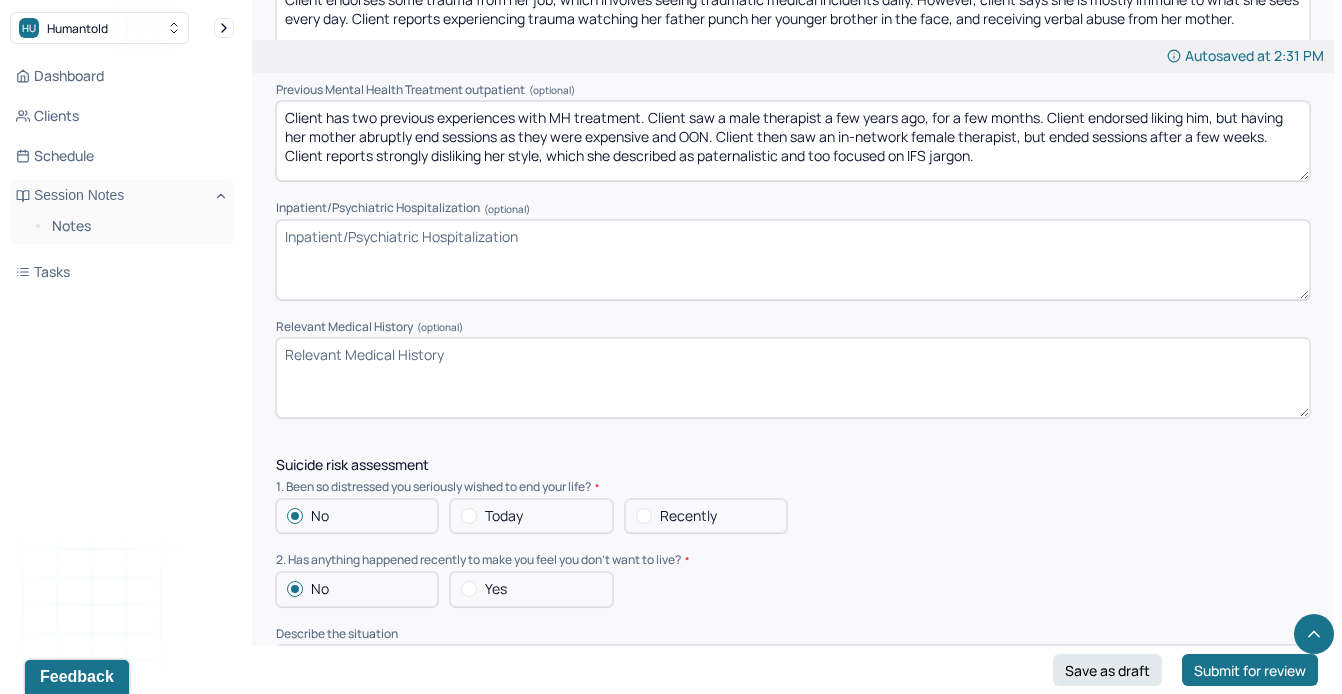 scroll, scrollTop: 4749, scrollLeft: 0, axis: vertical 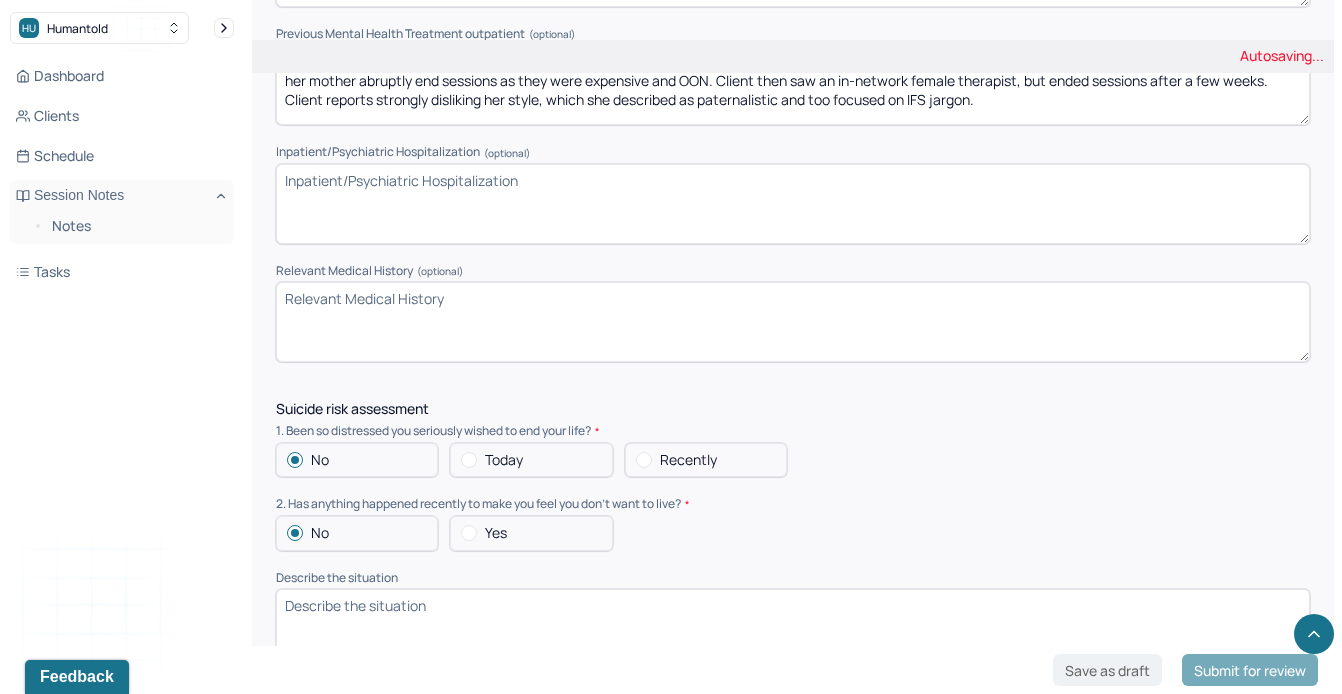 type on "Client has two previous experiences with MH treatment. Client saw a male therapist a few years ago, for a few months. Client endorsed liking him, but having her mother abruptly end sessions as they were expensive and OON. Client then saw an in-network female therapist, but ended sessions after a few weeks. Client reports strongly disliking her style, which she described as paternalistic and too focused on IFS jargon." 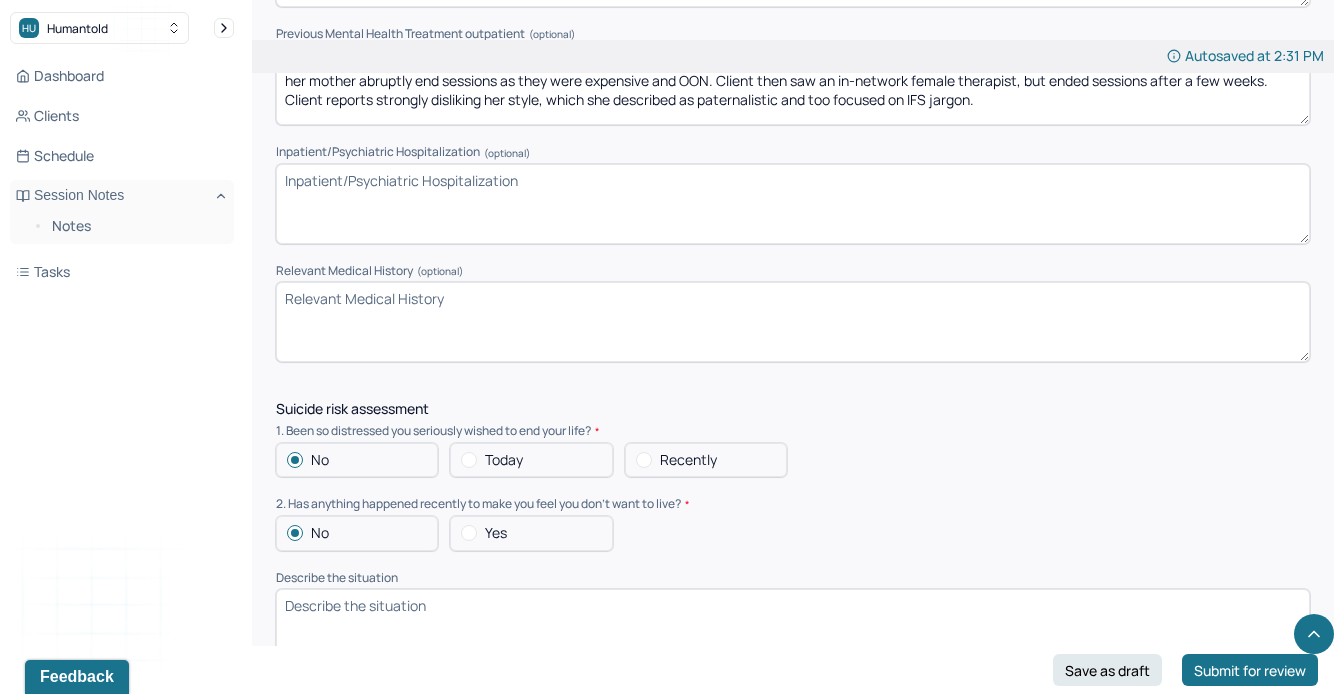 click on "Inpatient/Psychiatric Hospitalization (optional)" at bounding box center [793, 204] 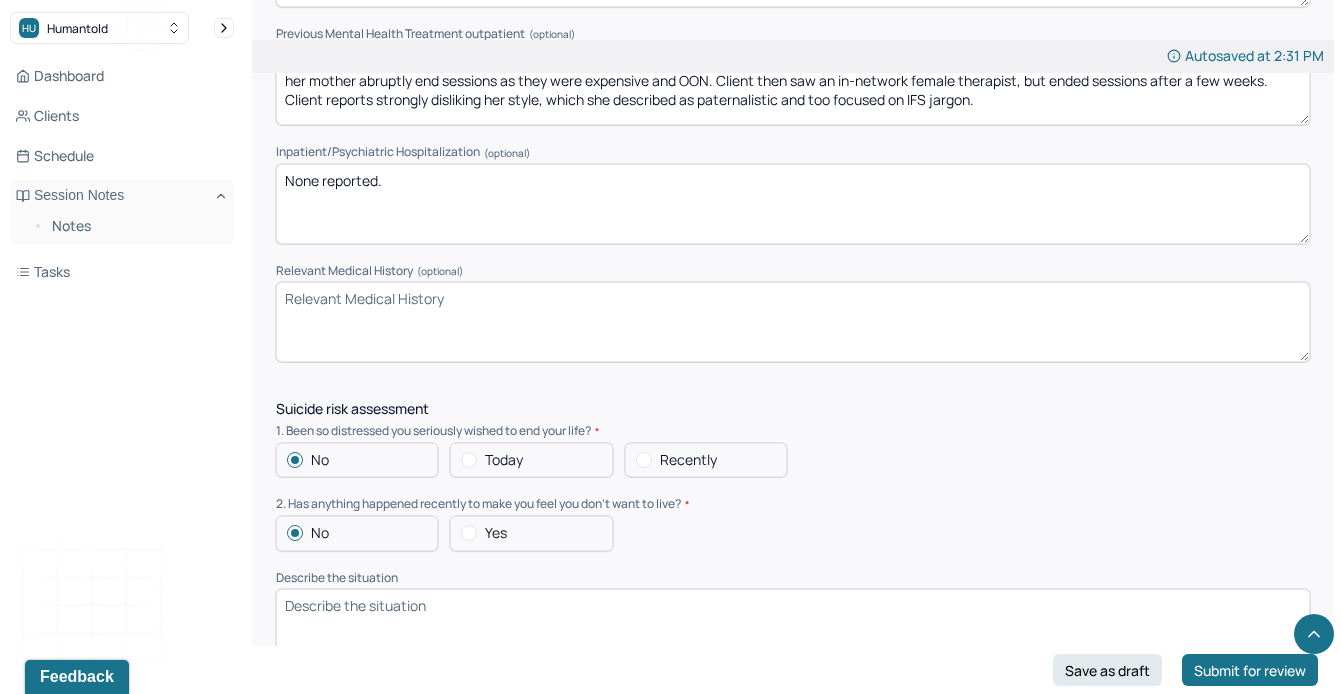 type on "None reported." 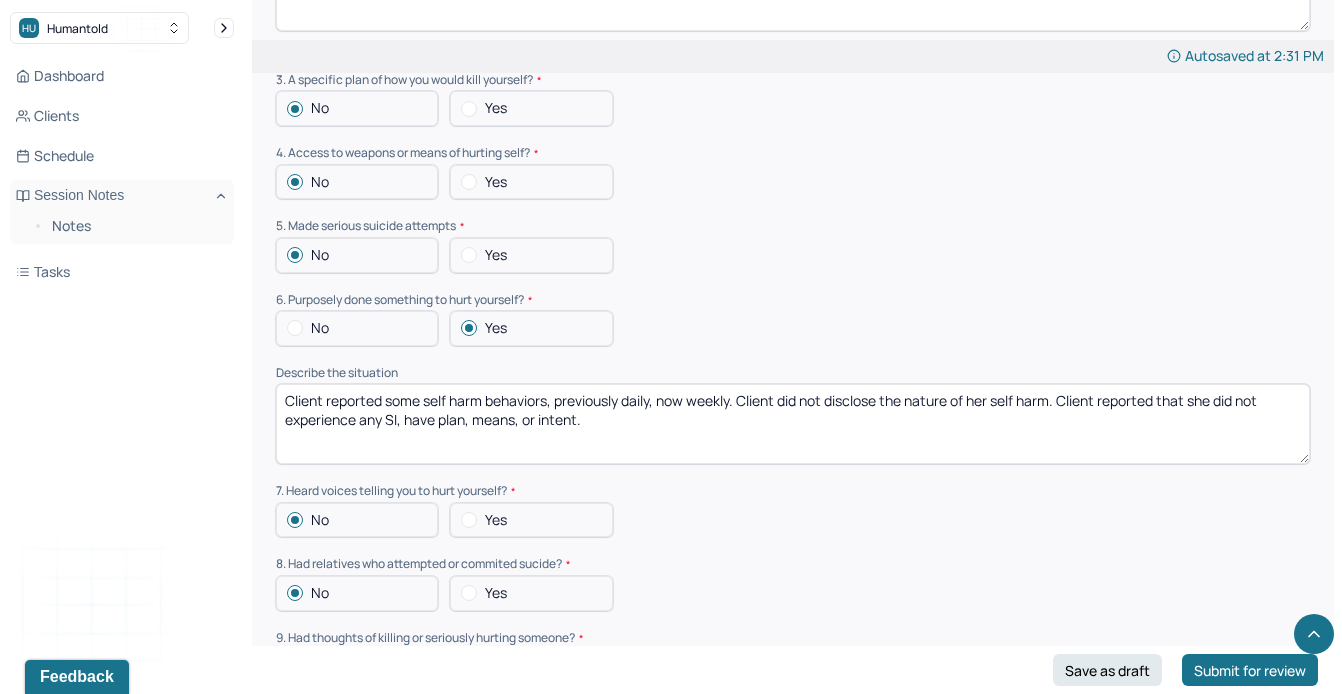 scroll, scrollTop: 5417, scrollLeft: 0, axis: vertical 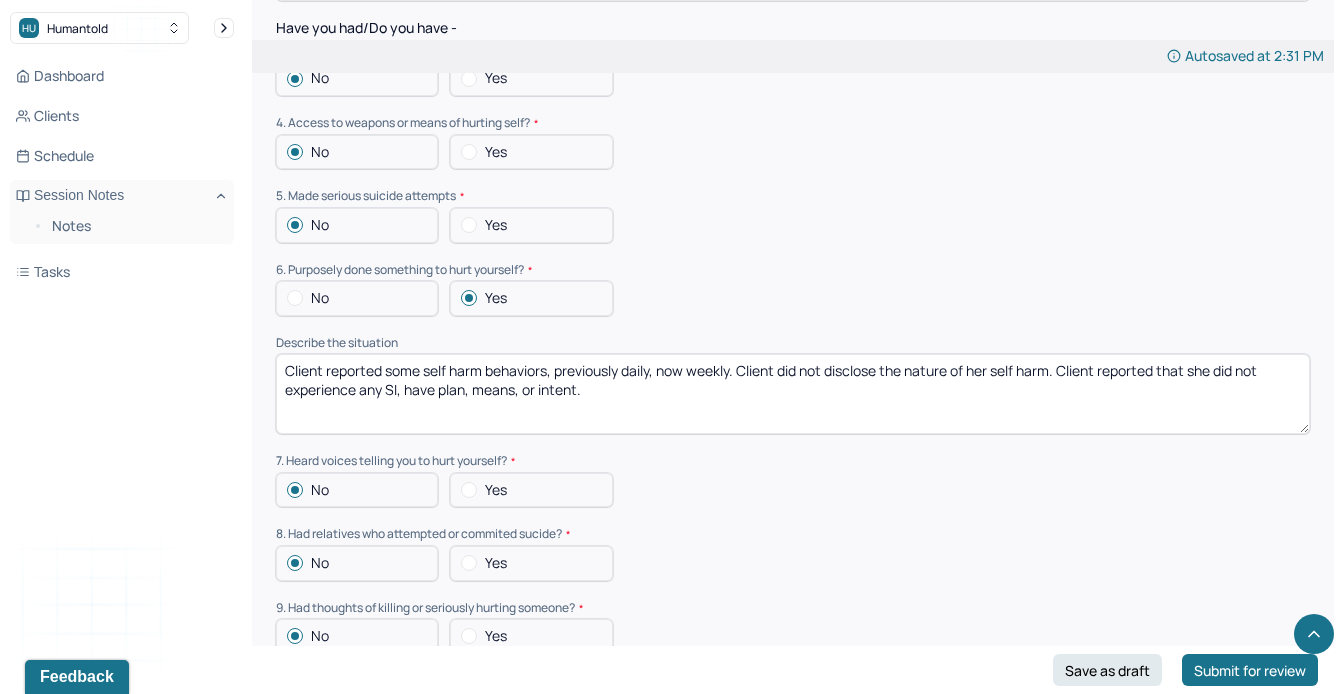 type on "Client denied any relevant medical history." 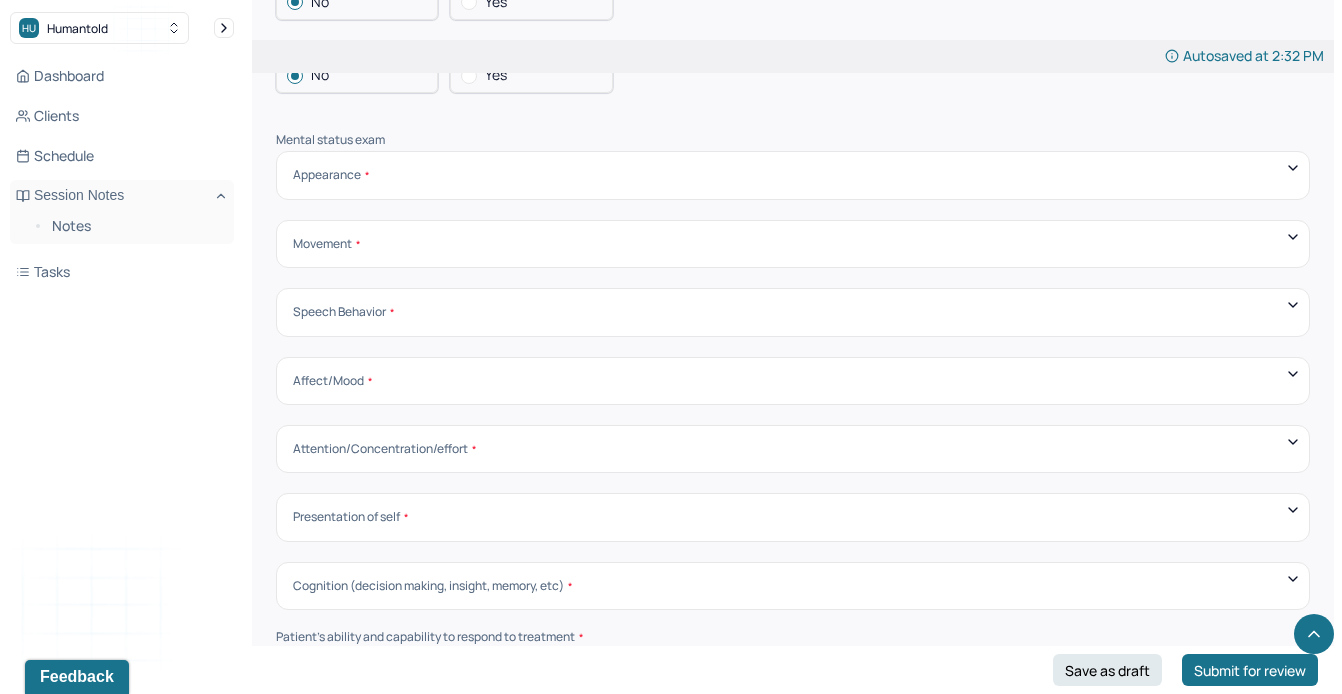 scroll, scrollTop: 6485, scrollLeft: 0, axis: vertical 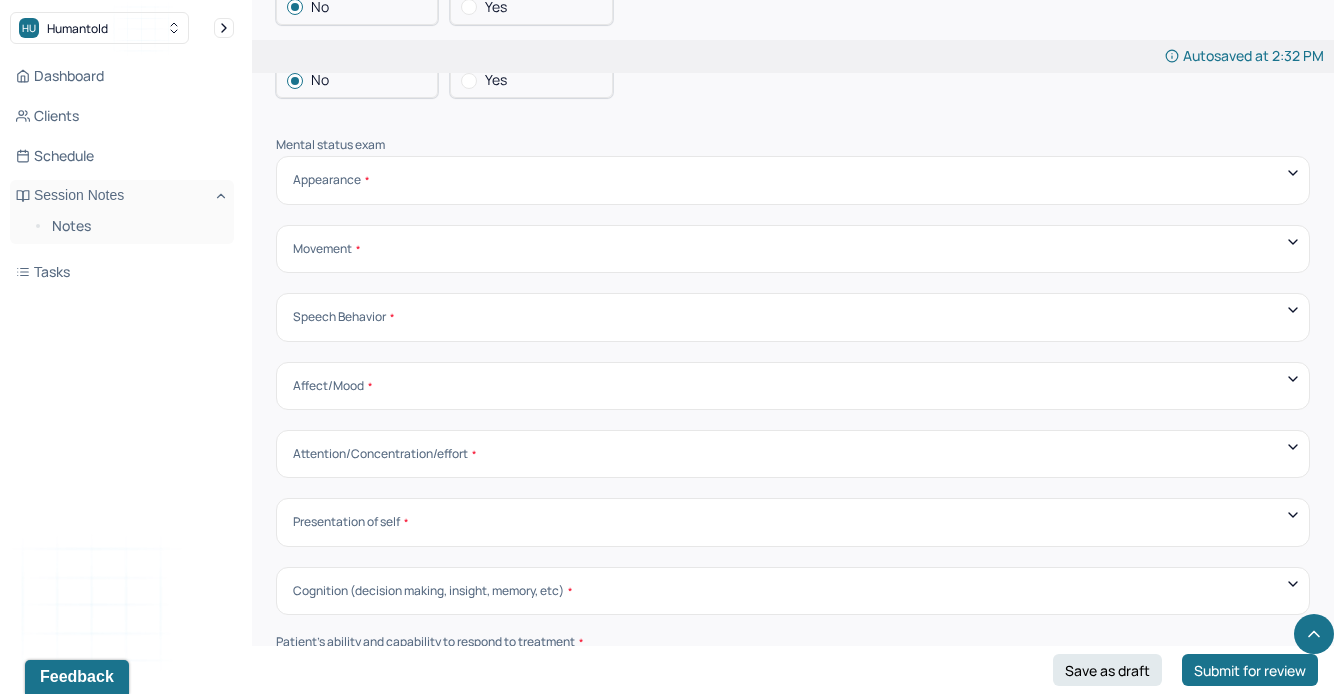 type on "Client reported some self harm behaviors, previously daily, now weekly. Client cuts herself with clean razors on her arms, legs, and abdomen area. Client says that she has thrown out her razors to prevent herself from cutting again, but states she will likely buy more in the future. Client reported that she did not experience any SI, have plan, means, or intent." 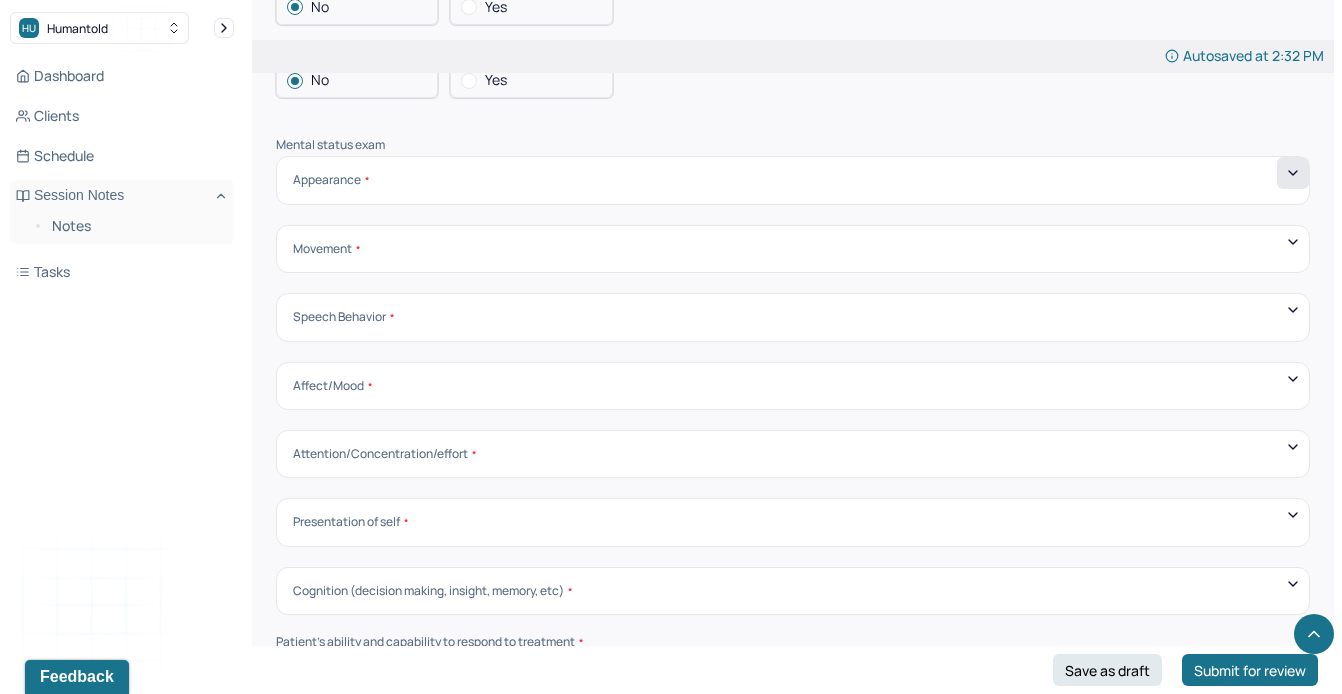 click 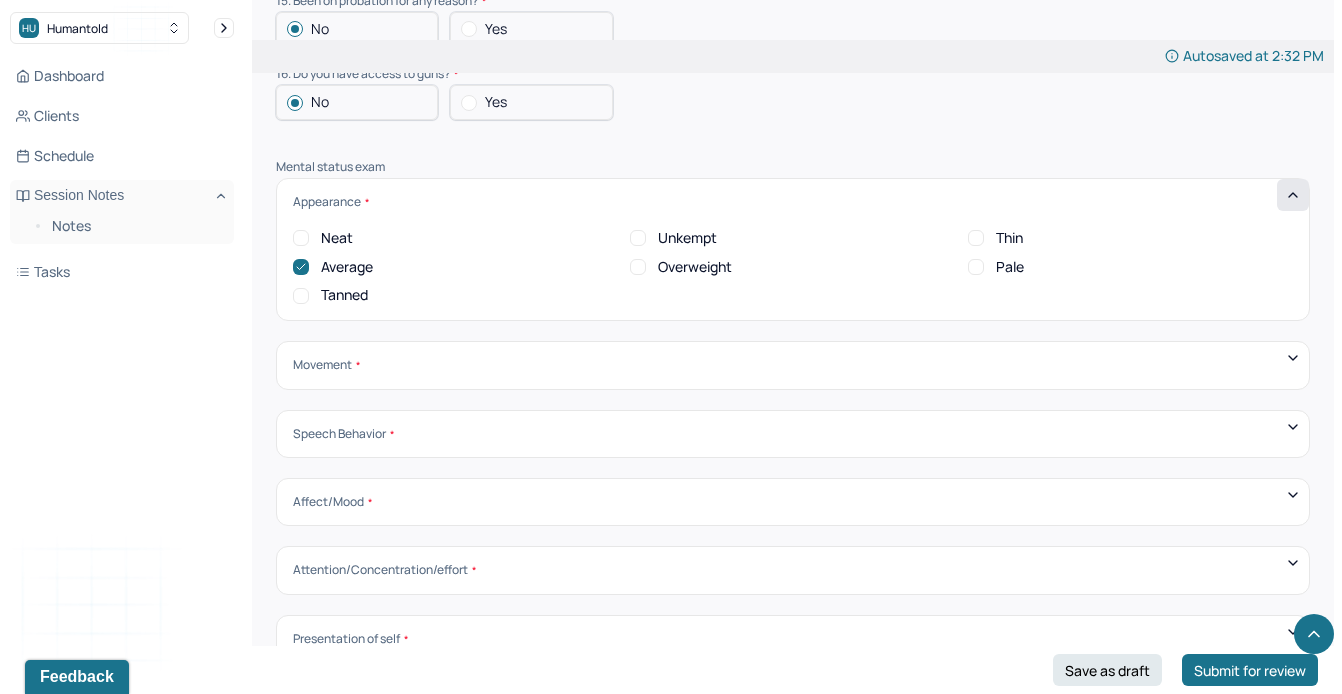 scroll, scrollTop: 6505, scrollLeft: 0, axis: vertical 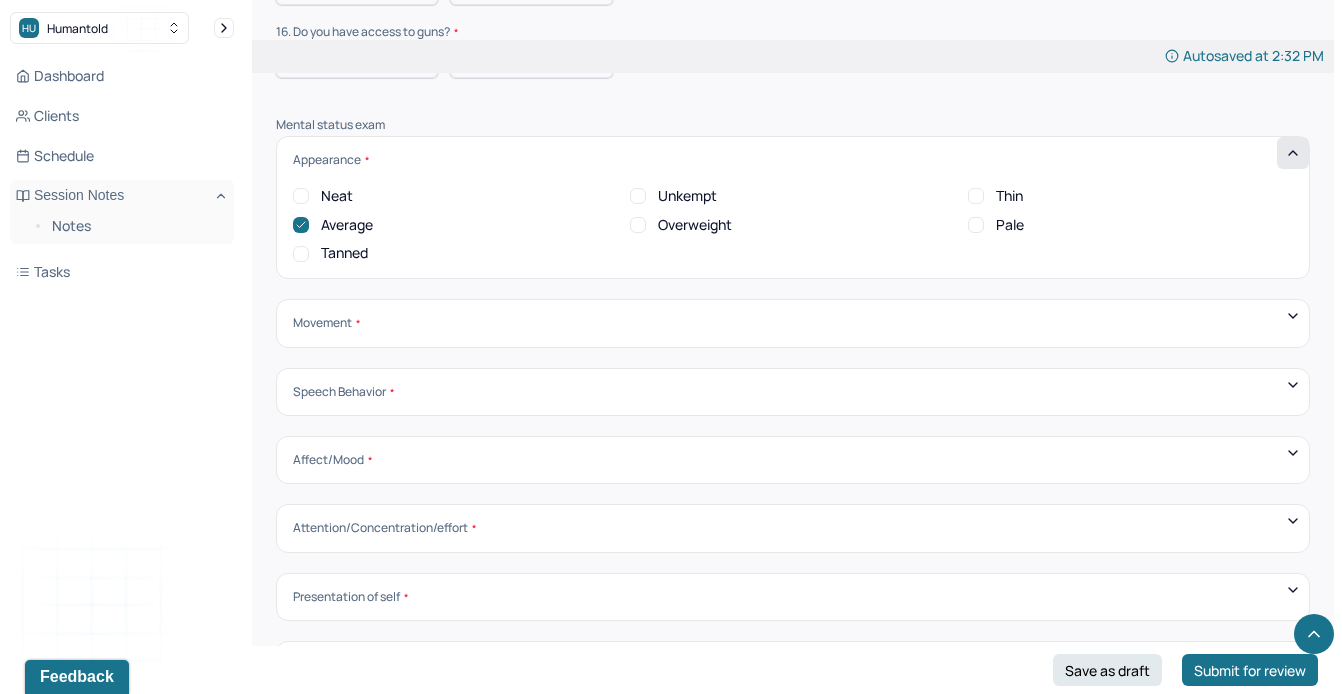 click on "Movement" at bounding box center (793, 323) 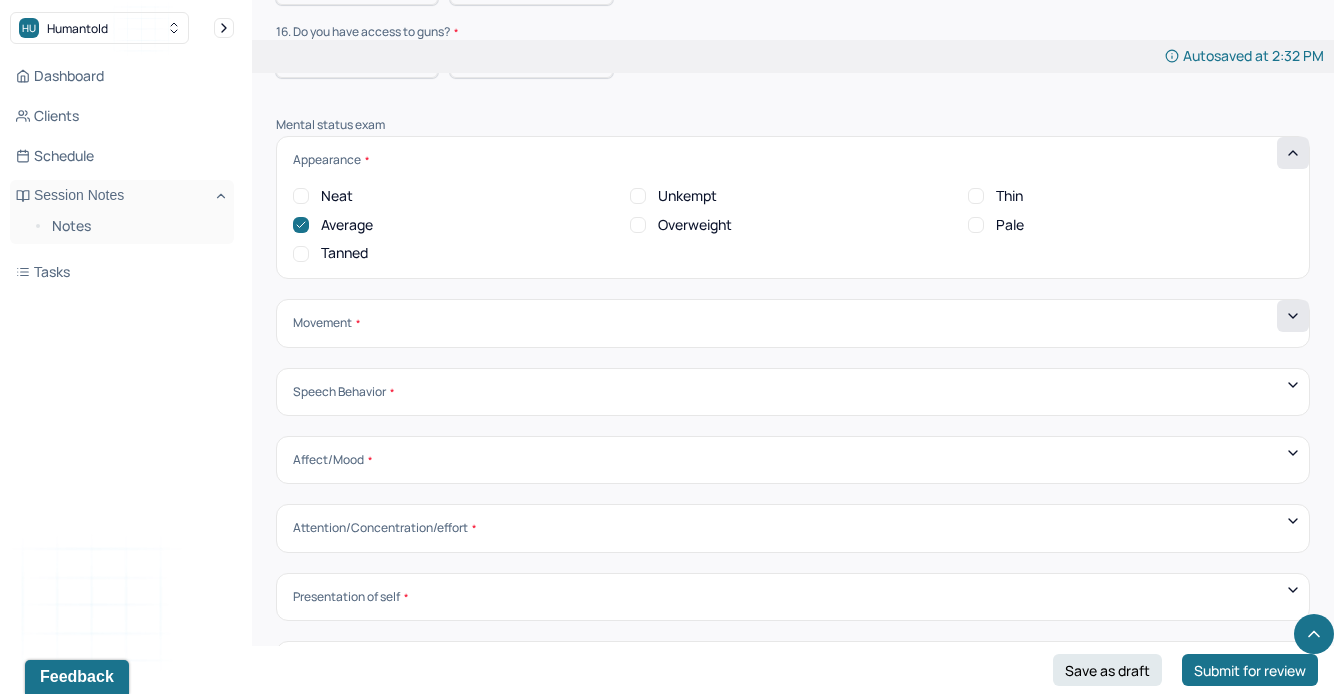 click 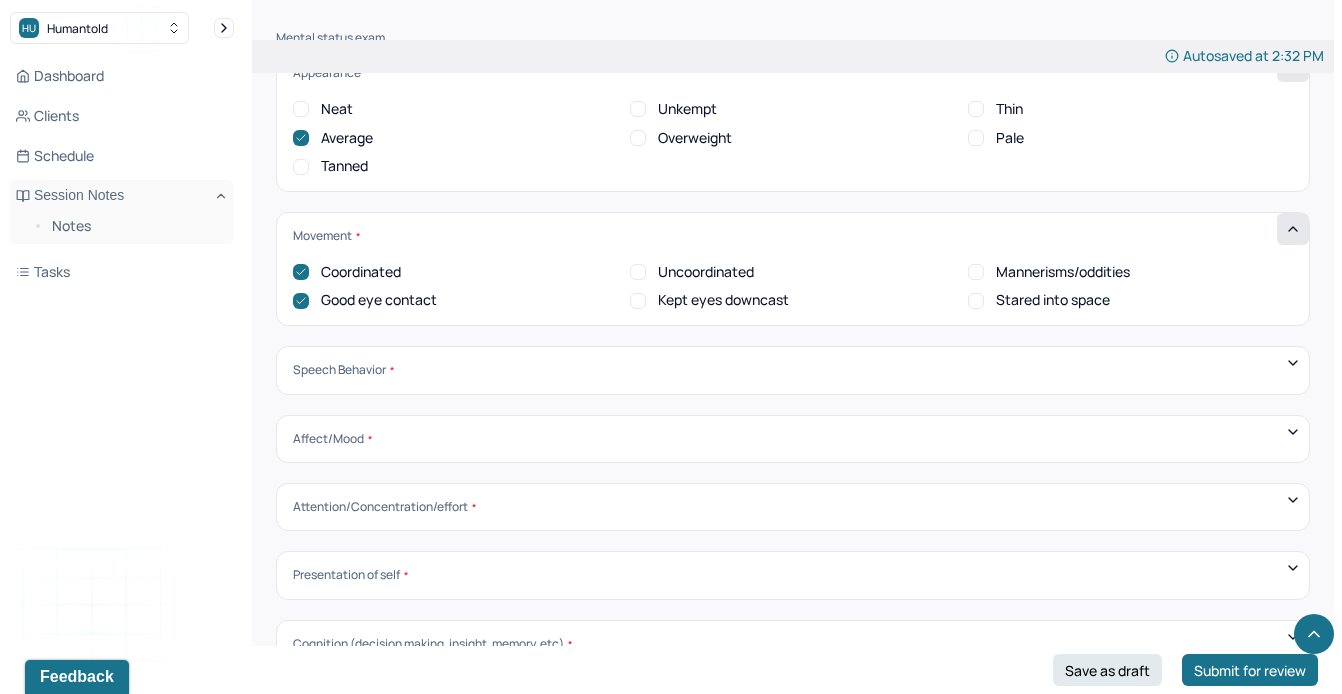 scroll, scrollTop: 6621, scrollLeft: 0, axis: vertical 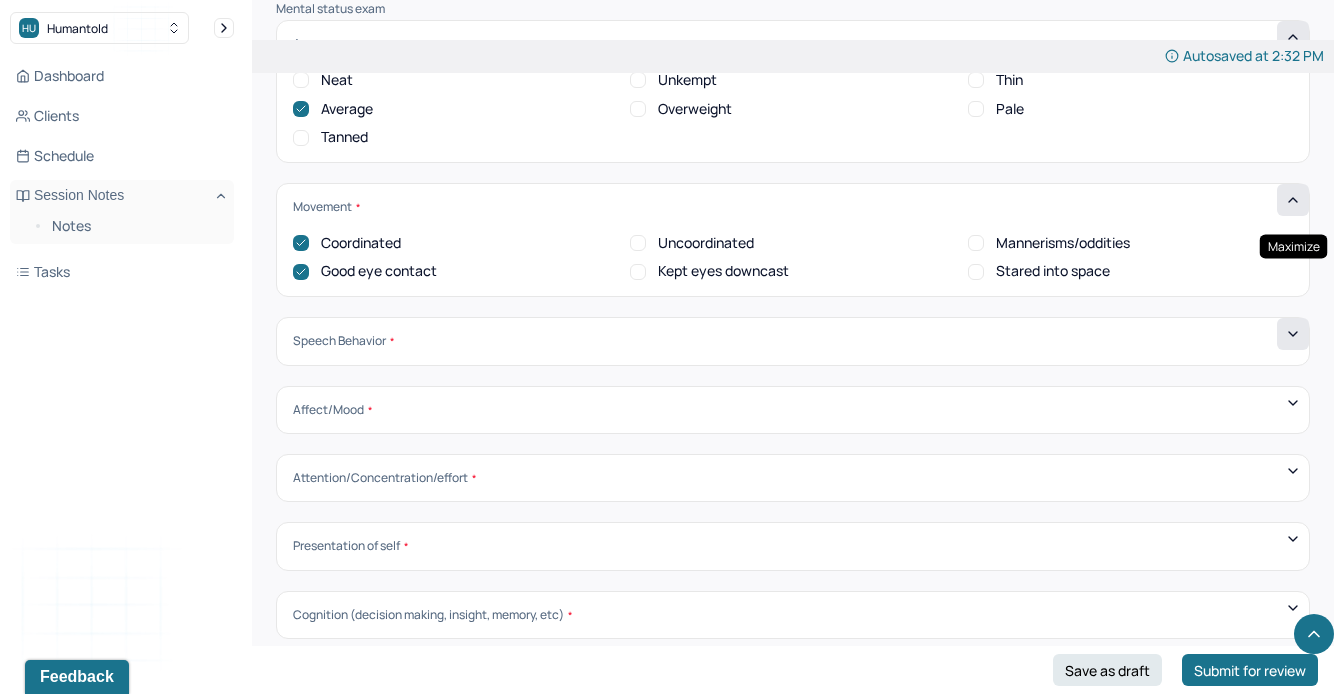click at bounding box center (1293, 334) 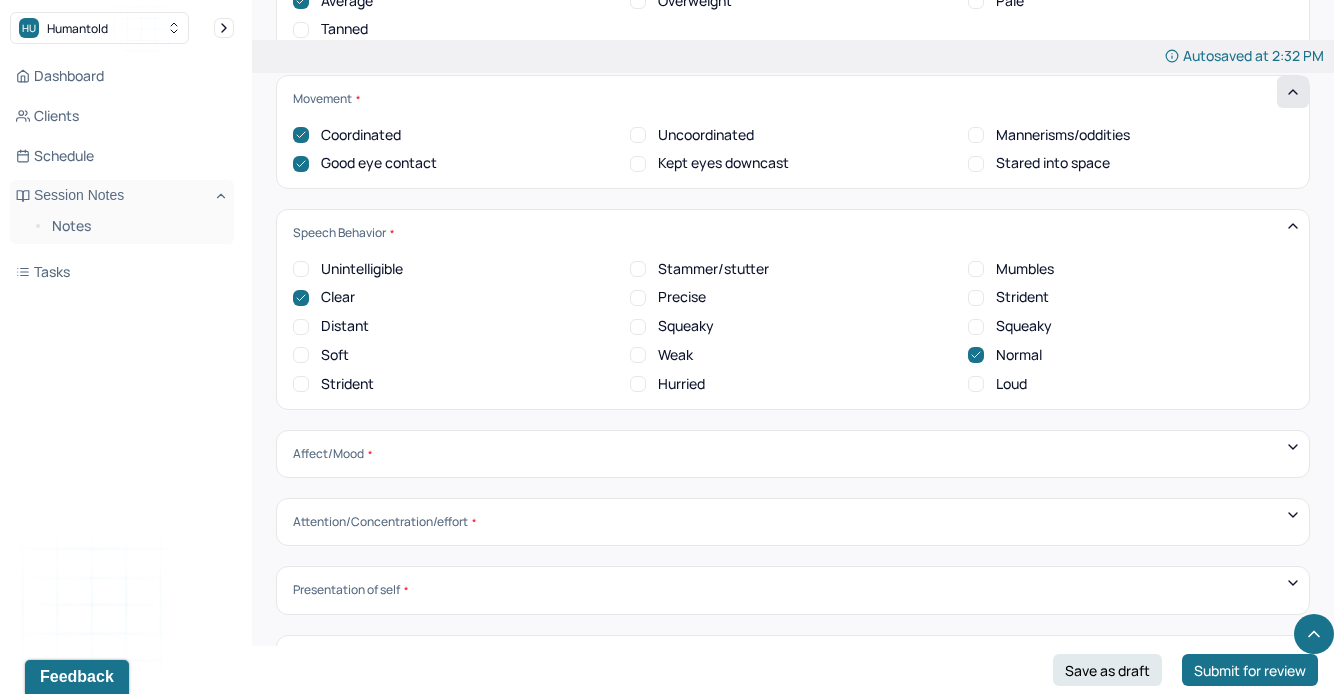 scroll, scrollTop: 6730, scrollLeft: 0, axis: vertical 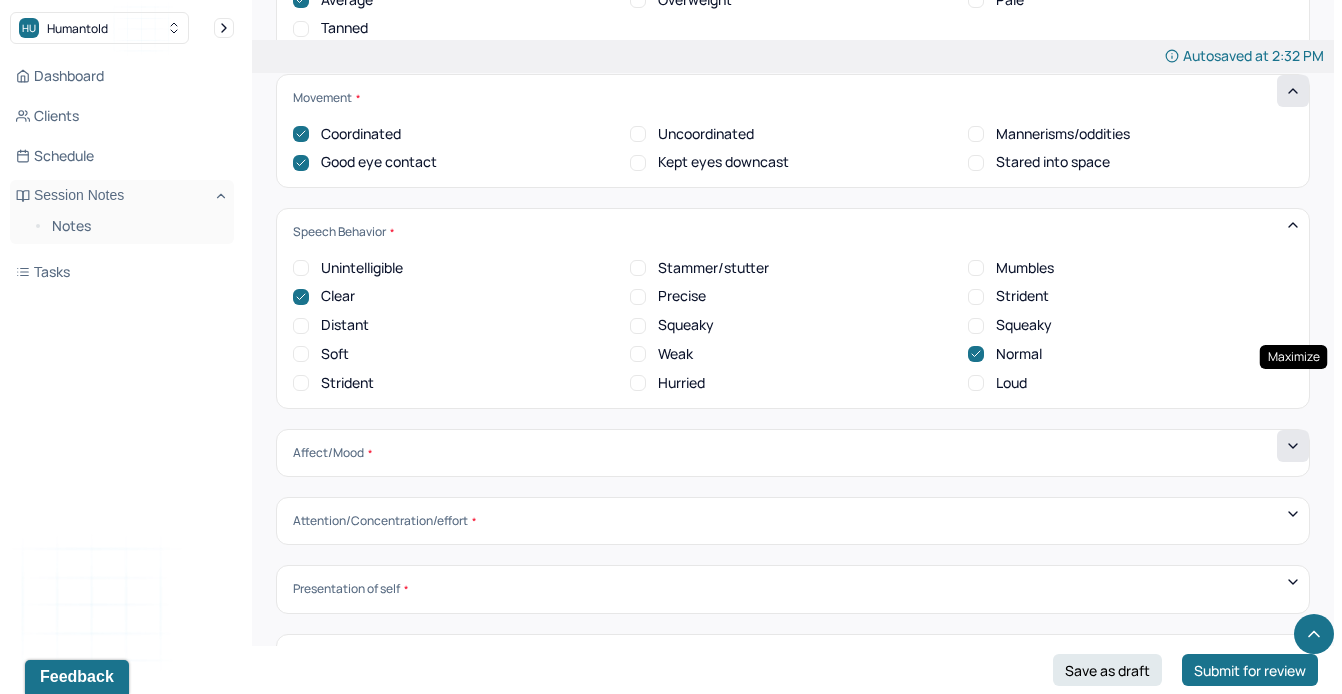 click 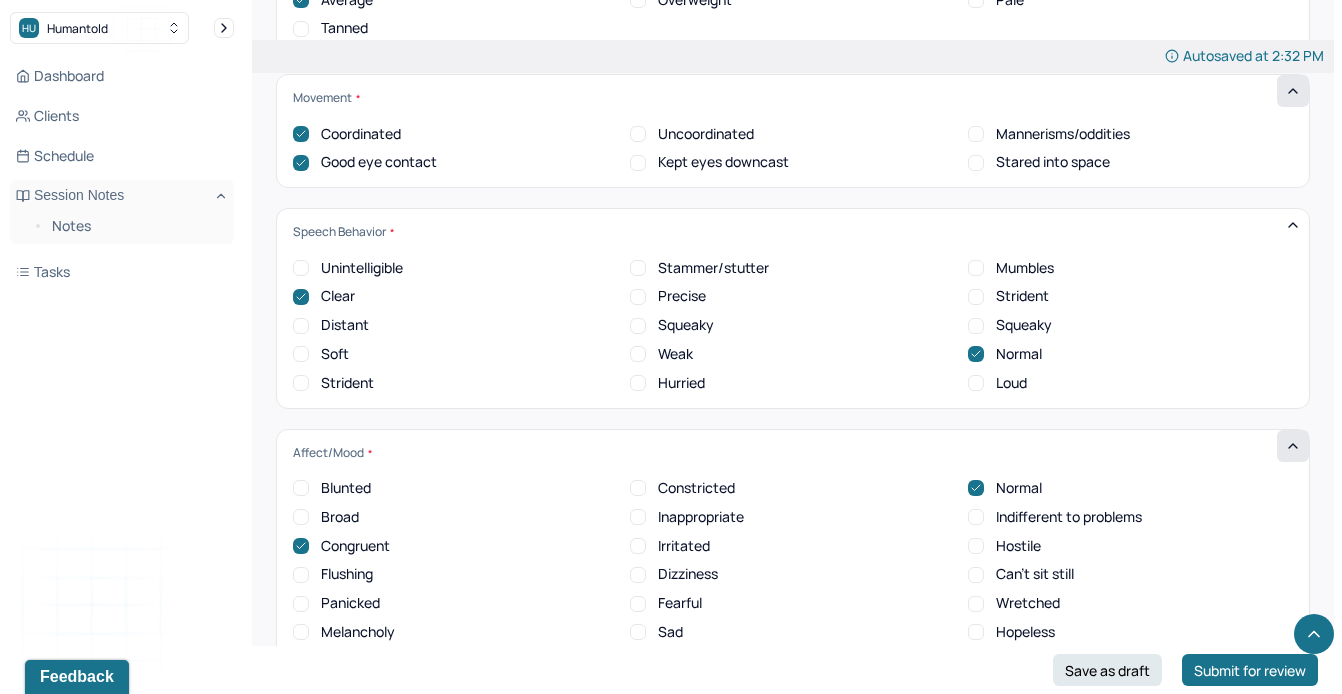 scroll, scrollTop: 0, scrollLeft: 0, axis: both 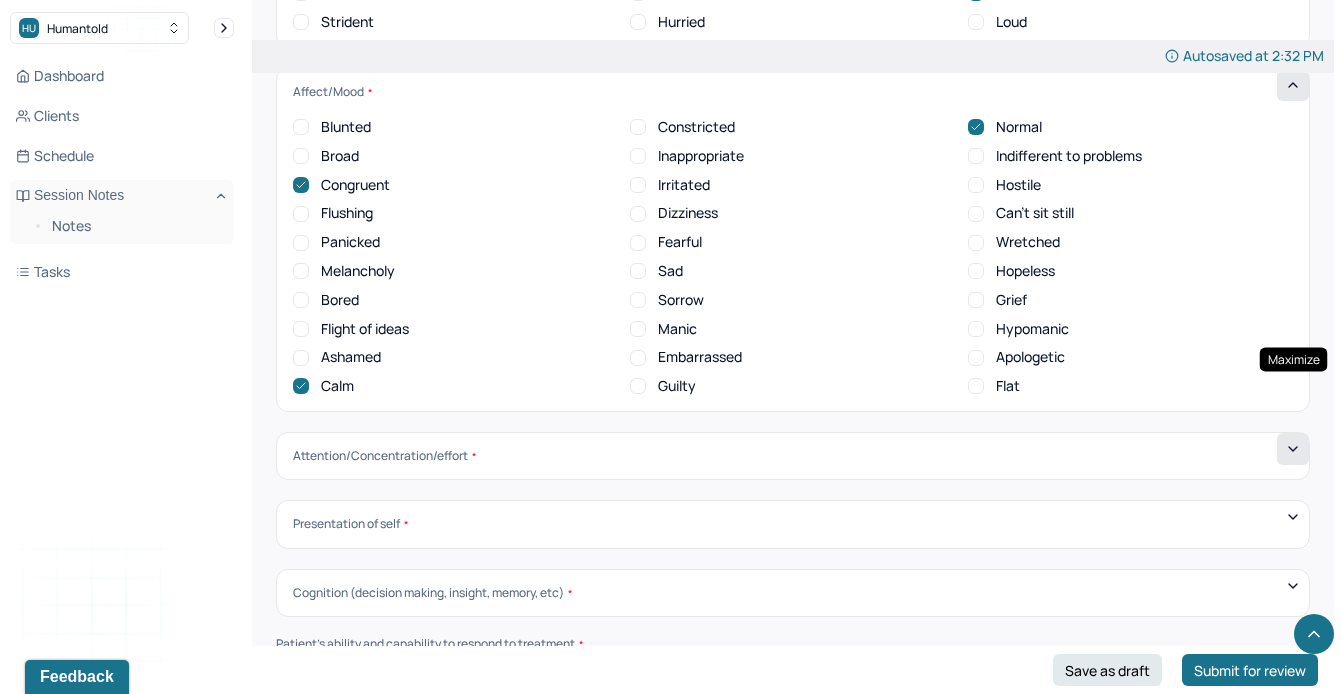 click 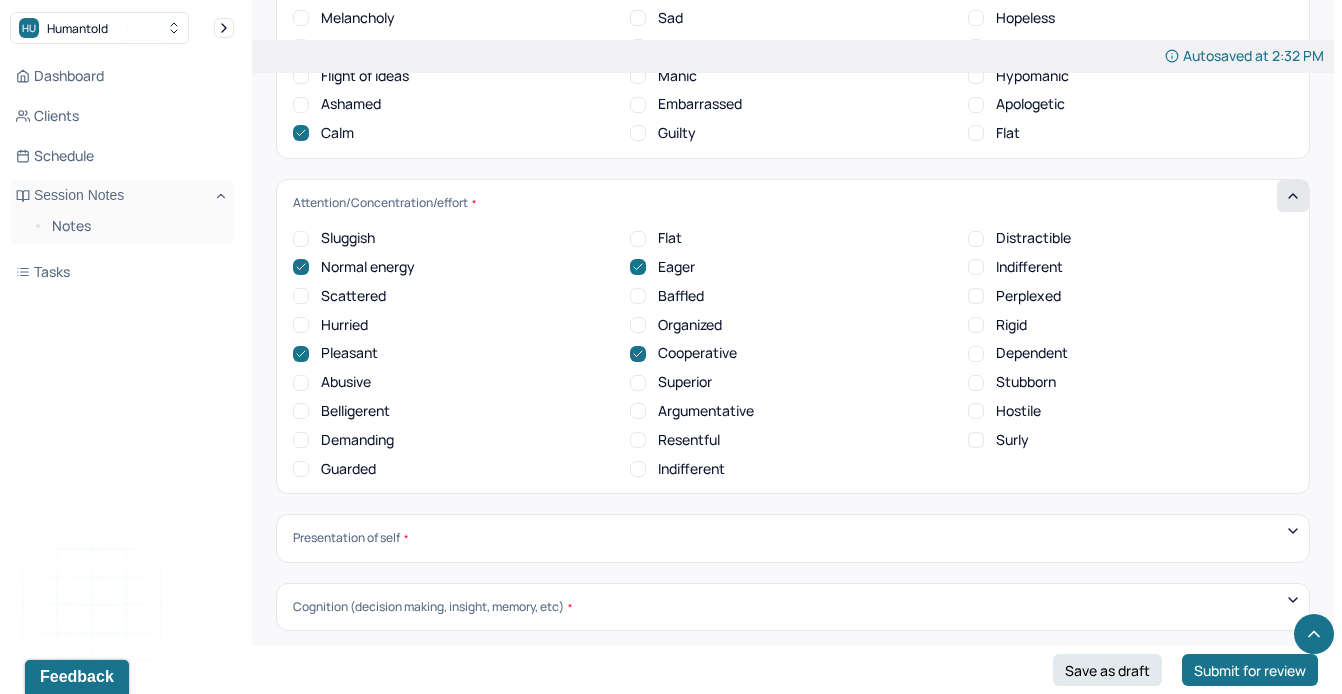 scroll, scrollTop: 7363, scrollLeft: 0, axis: vertical 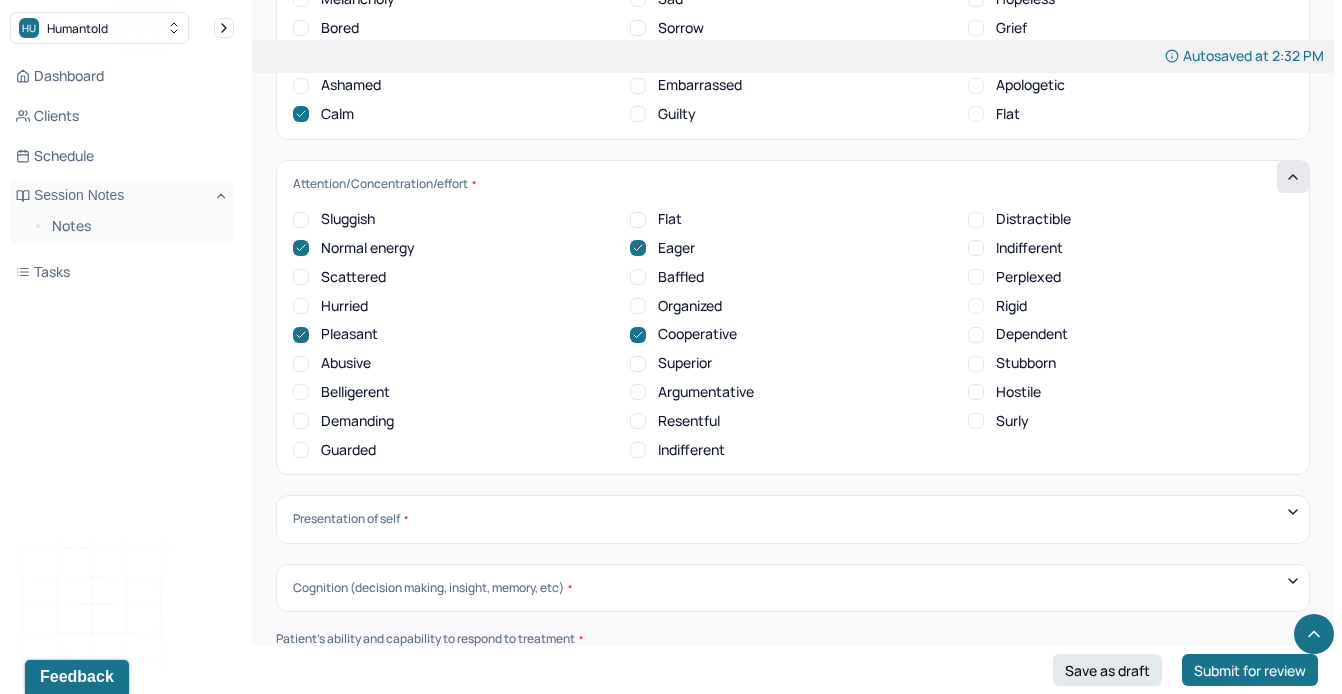 click on "Indifferent" at bounding box center (976, 248) 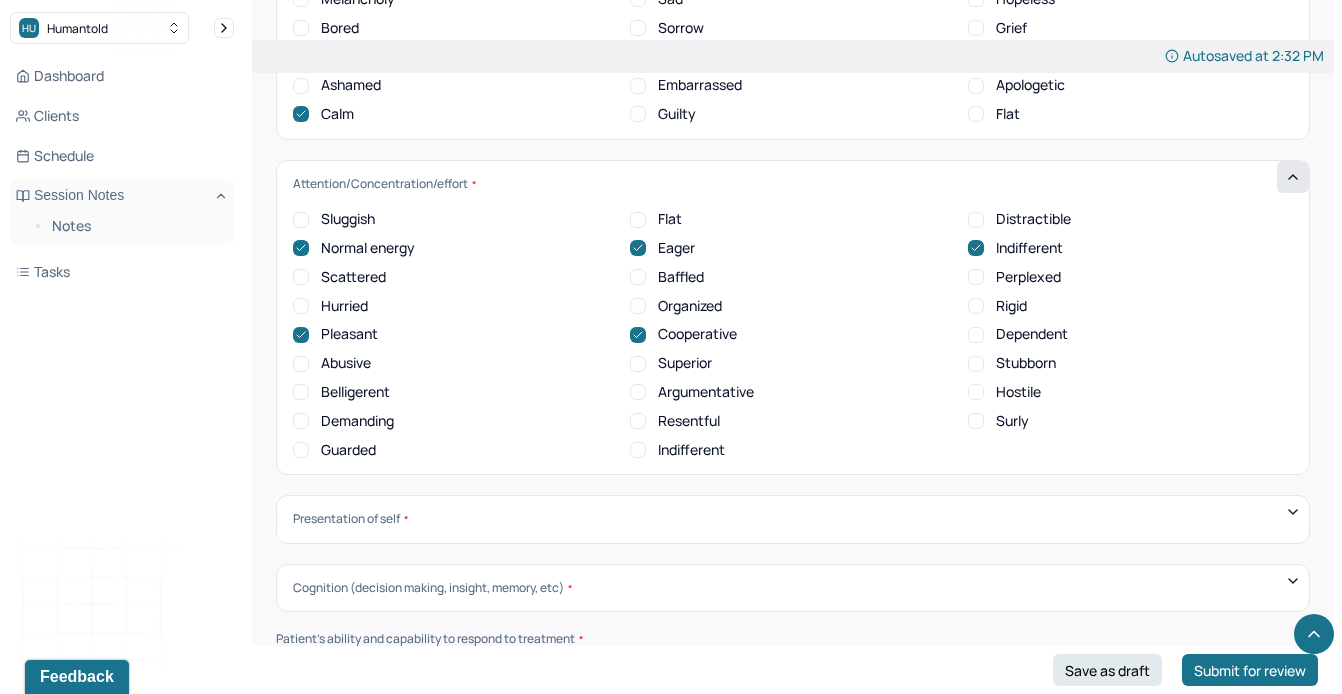 click 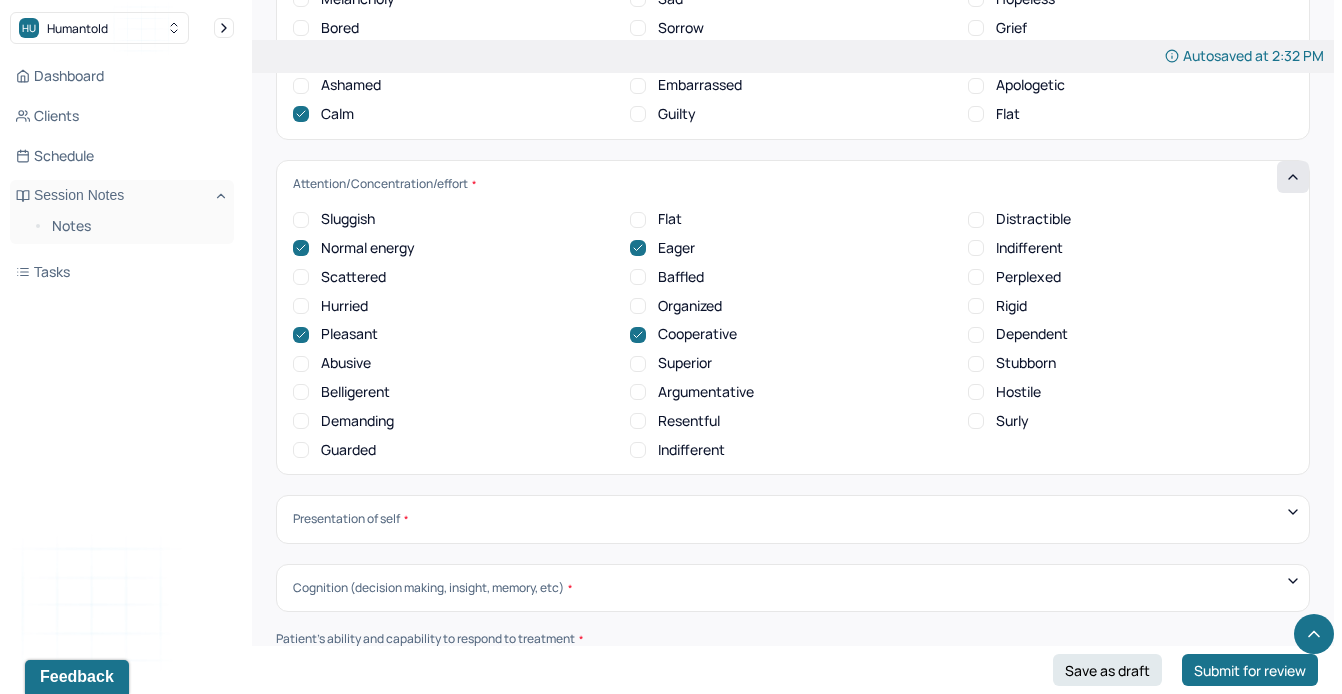 click on "Indifferent" at bounding box center (976, 248) 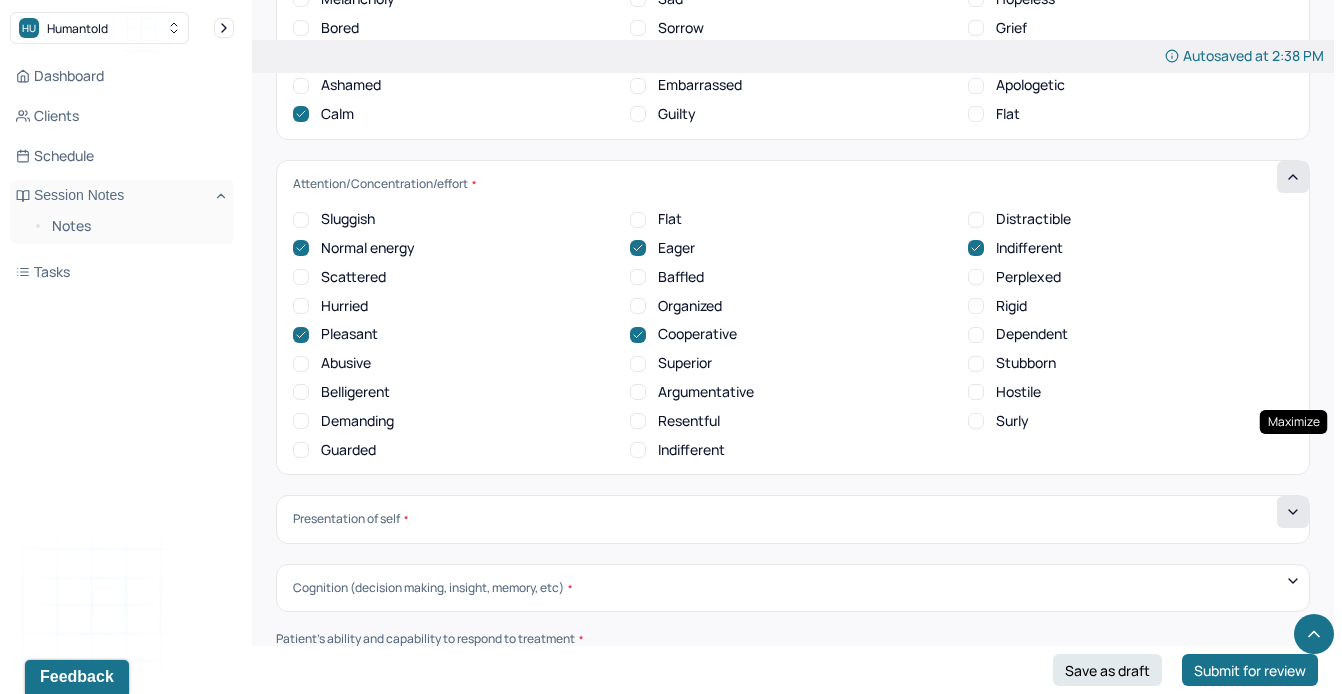 click at bounding box center (1293, 512) 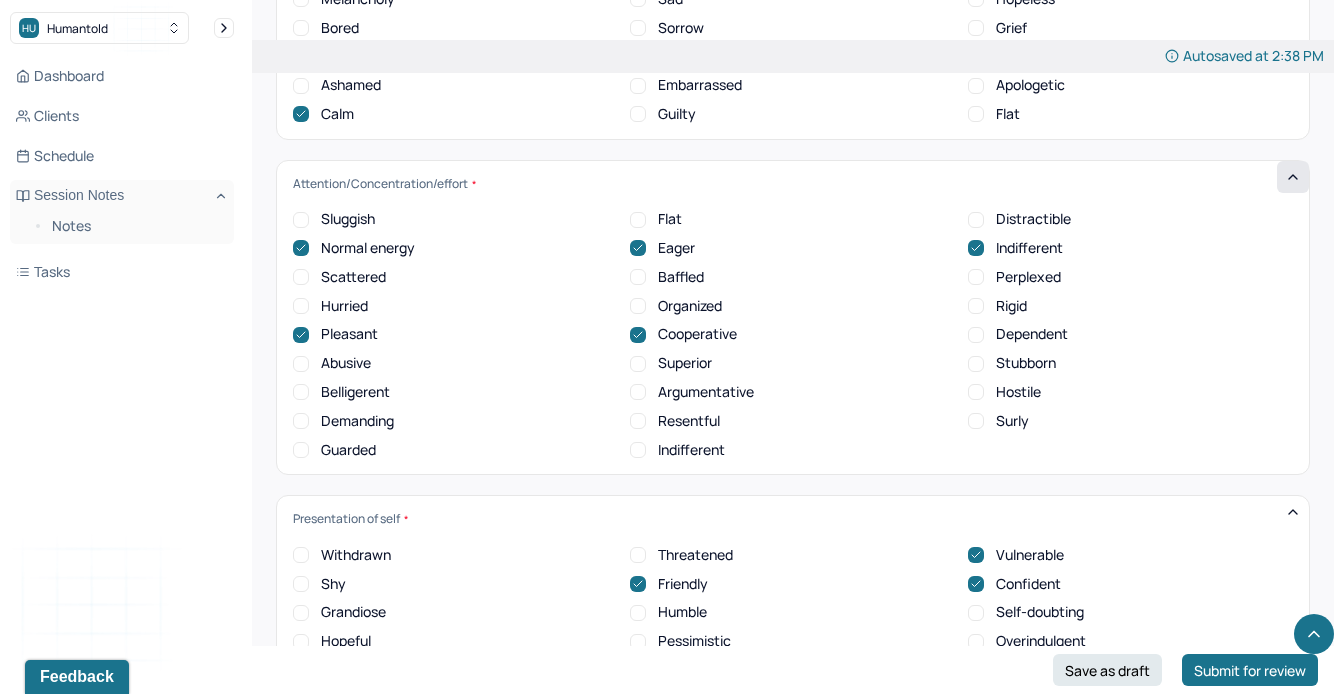 scroll, scrollTop: 1, scrollLeft: 0, axis: vertical 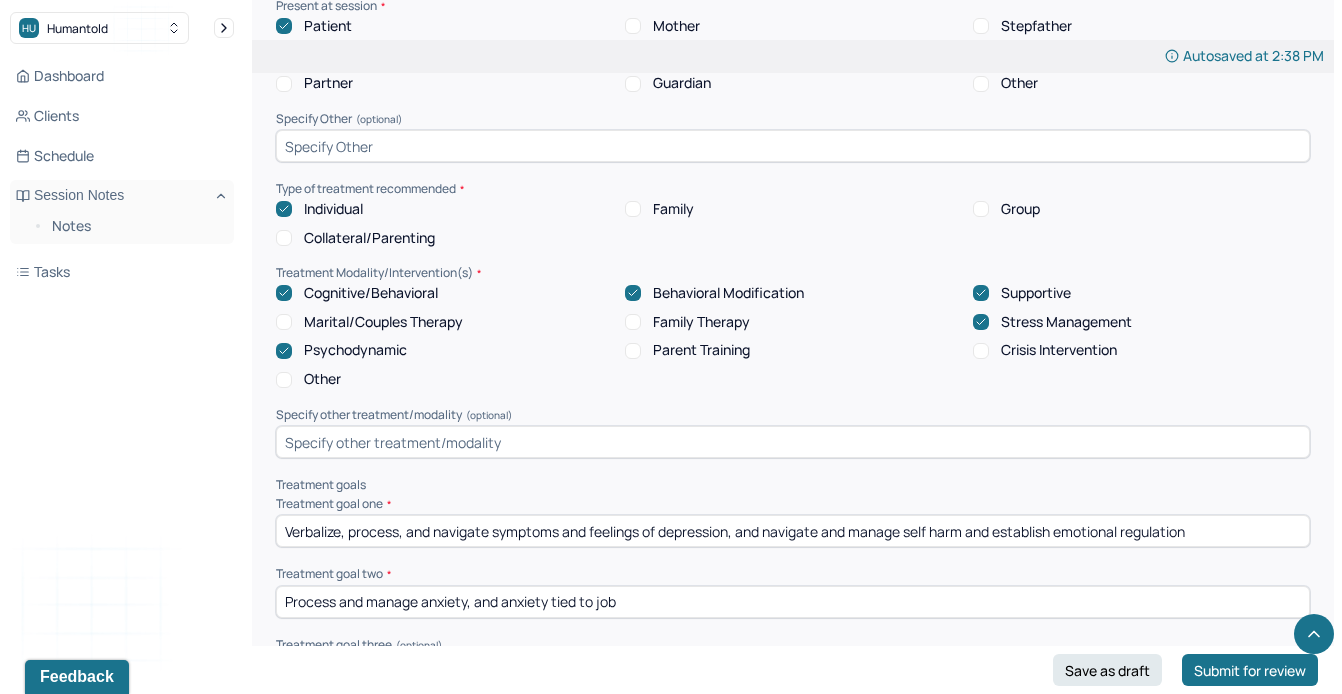 click on "Other" at bounding box center [284, 380] 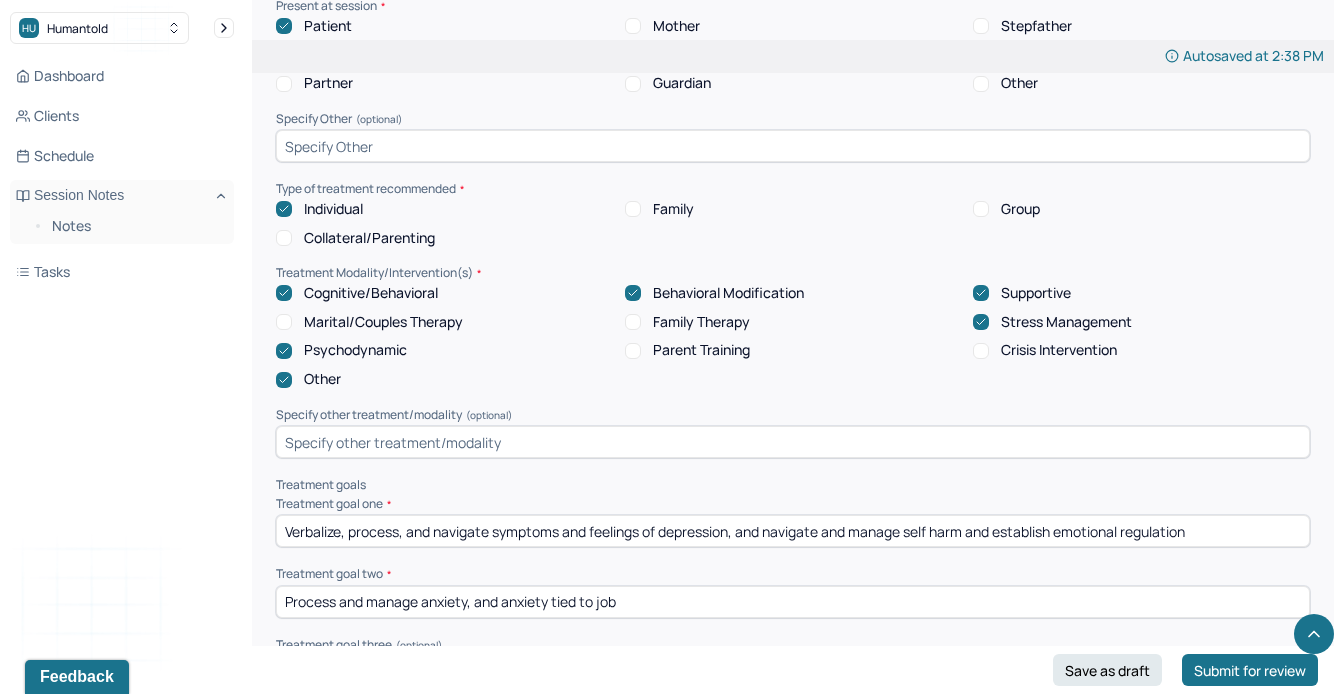 click at bounding box center [793, 442] 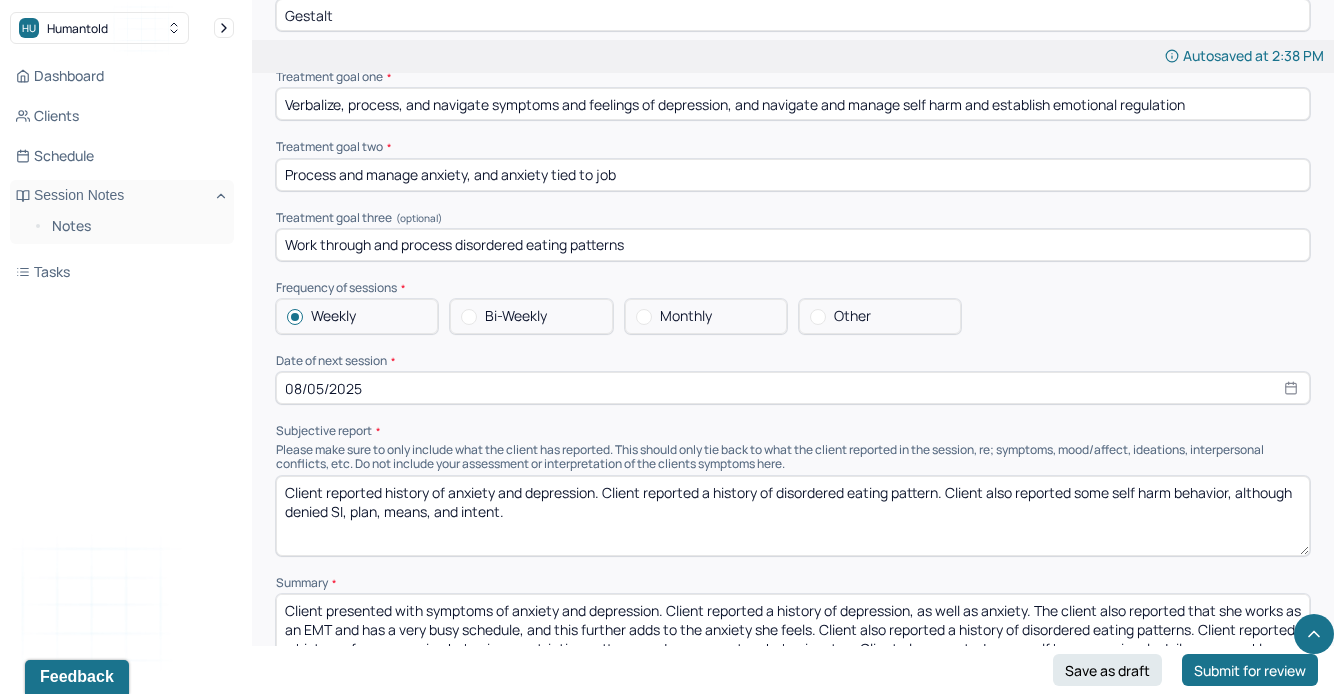 scroll, scrollTop: 8706, scrollLeft: 0, axis: vertical 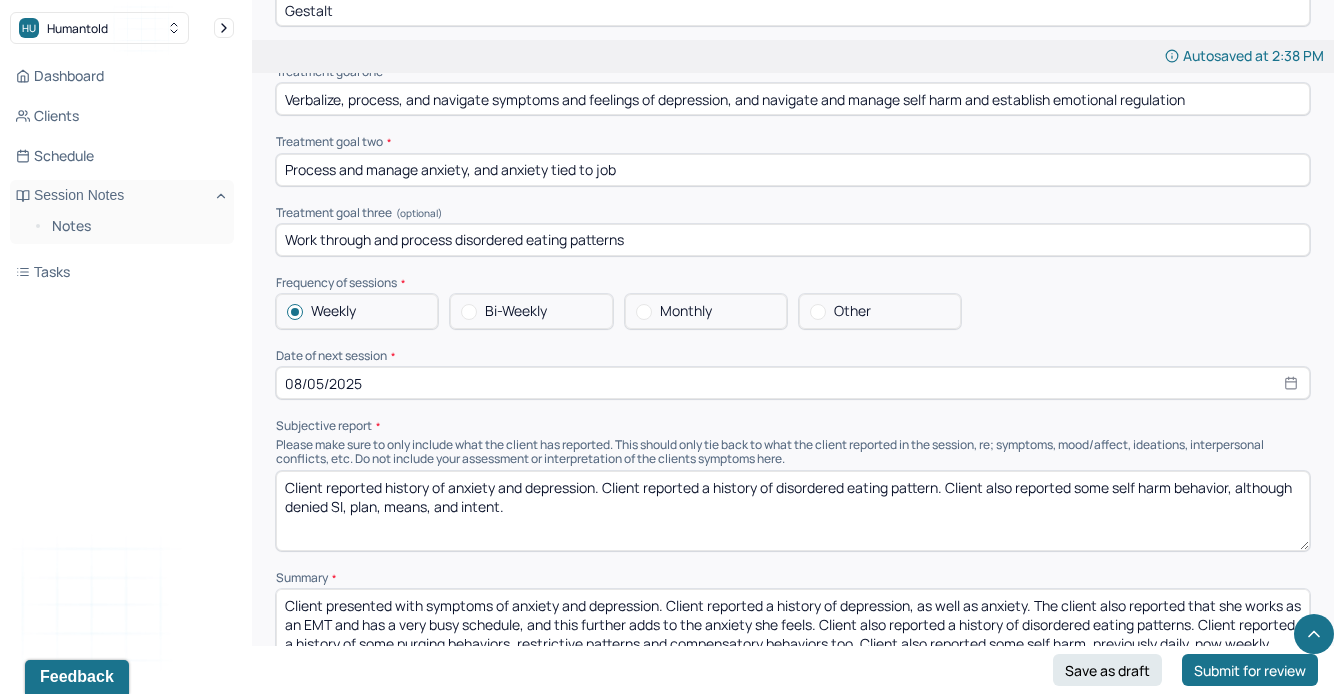 type on "Gestalt" 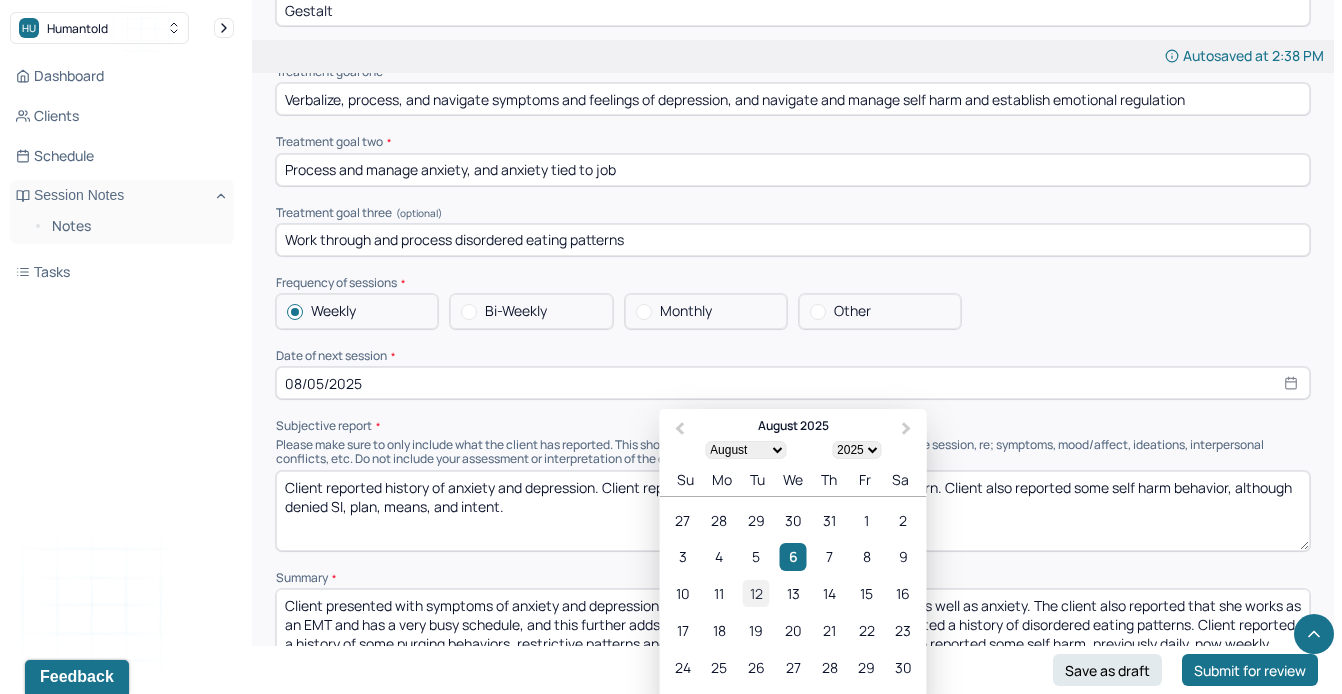 click on "12" at bounding box center [756, 594] 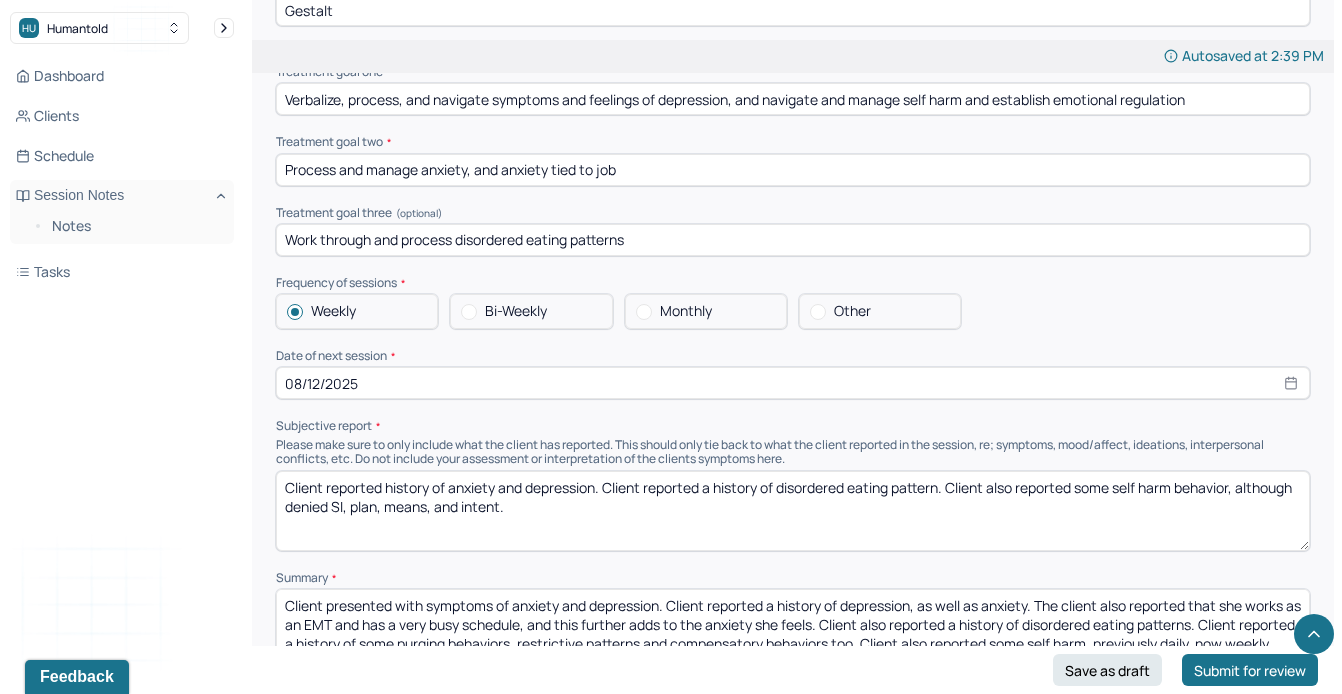 click on "Client reported history of anxiety and depression. Client reported a history of disordered eating pattern. Client also reported some self harm behavior, although denied SI, plan, means, and intent." at bounding box center (793, 511) 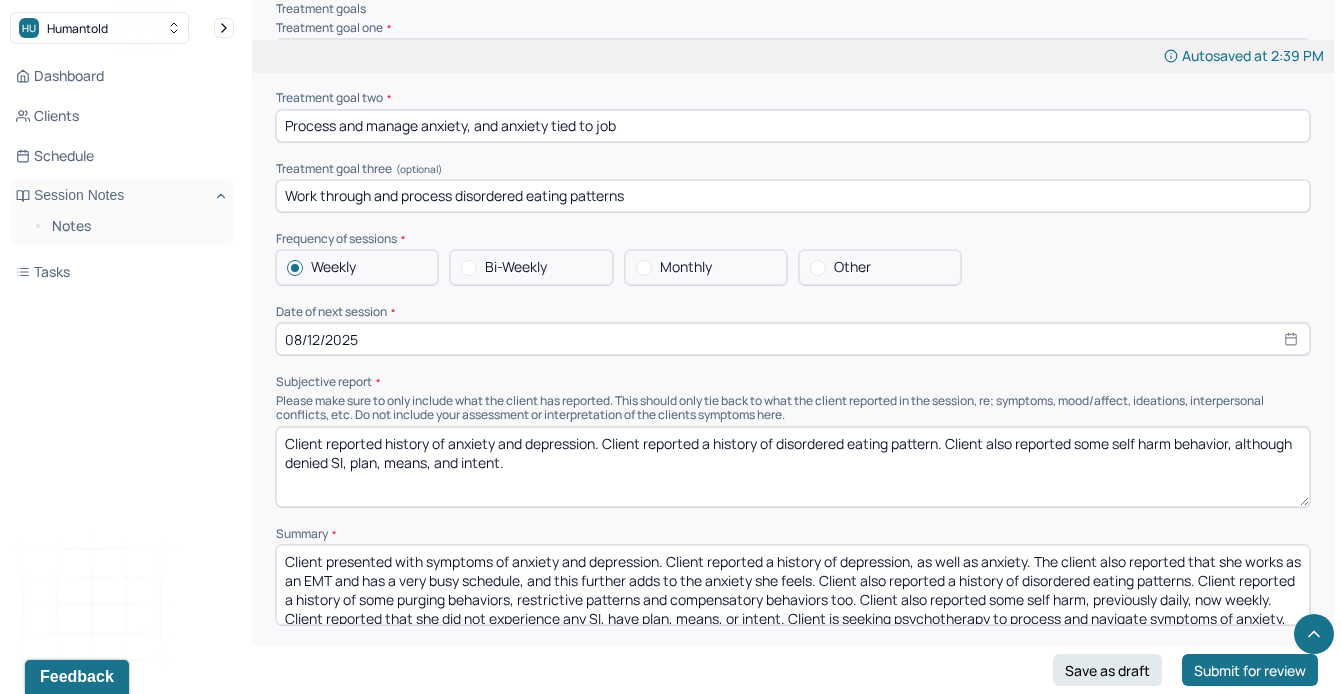 scroll, scrollTop: 8784, scrollLeft: 0, axis: vertical 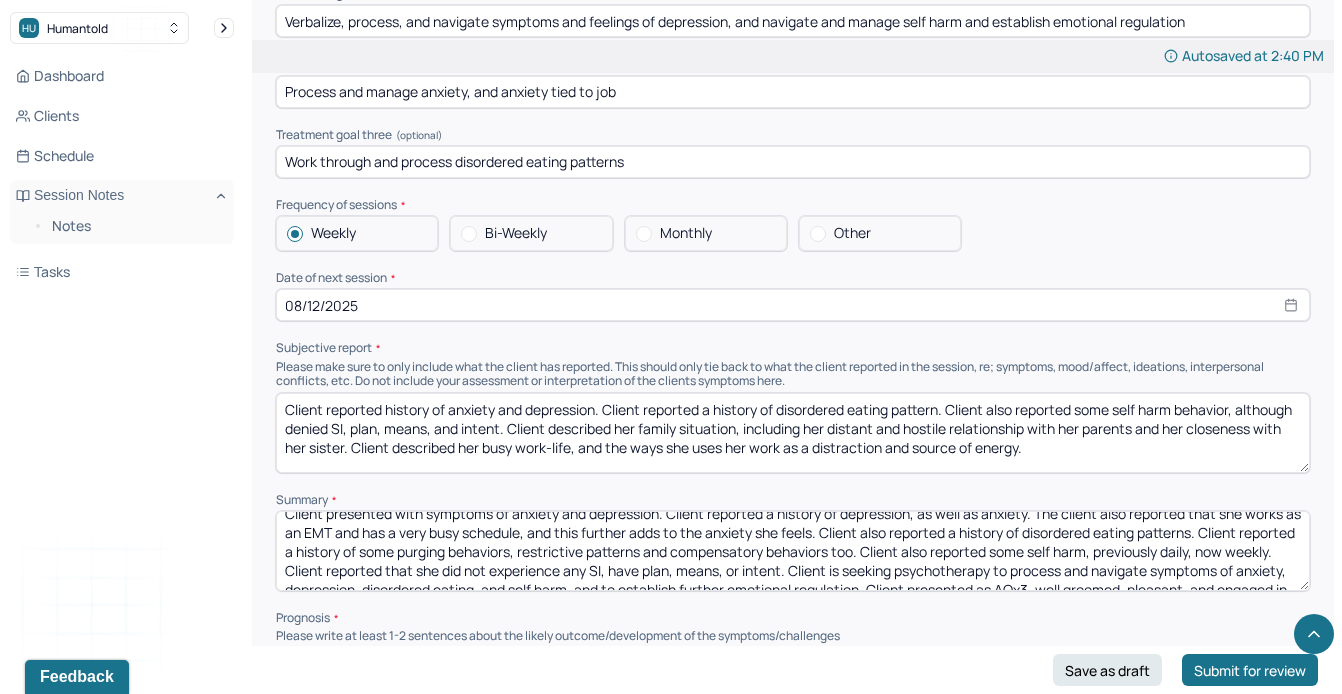 type on "Client reported history of anxiety and depression. Client reported a history of disordered eating pattern. Client also reported some self harm behavior, although denied SI, plan, means, and intent. Client described her family situation, including her distant and hostile relationship with her parents and her closeness with her sister. Client described her busy work-life, and the ways she uses her work as a distraction and source of energy." 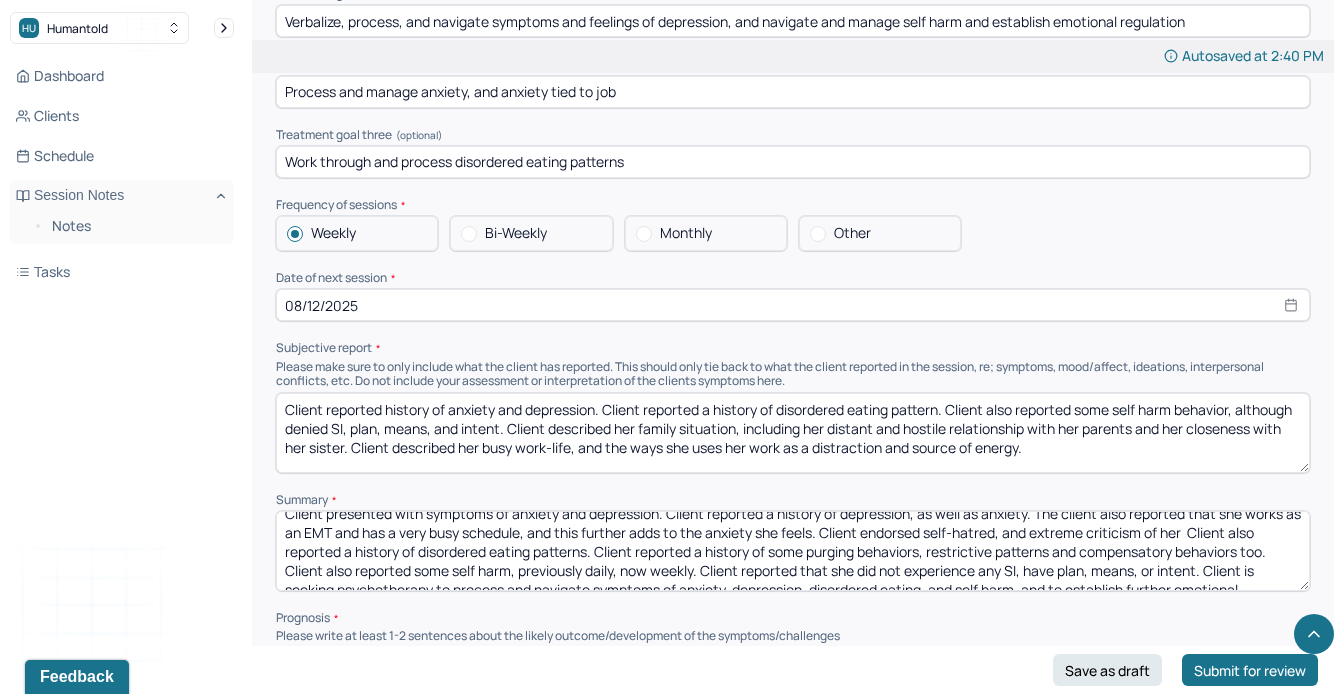 type on "Client presented with symptoms of anxiety and depression. Client reported a history of depression, as well as anxiety. The client also reported that she works as an EMT and has a very busy schedule, and this further adds to the anxiety she feels. Client endorsed self-hatred, and extreme criticism of her a Client also reported a history of disordered eating patterns. Client reported a history of some purging behaviors, restrictive patterns and compensatory behaviors too. Client also reported some self harm, previously daily, now weekly. Client reported that she did not experience any SI, have plan, means, or intent. Client is seeking psychotherapy to process and navigate symptoms of anxiety, depression, disordered eating, and self harm, and to establish further emotional regulation. Client presented as AOx3, well groomed, pleasant, and engaged in session." 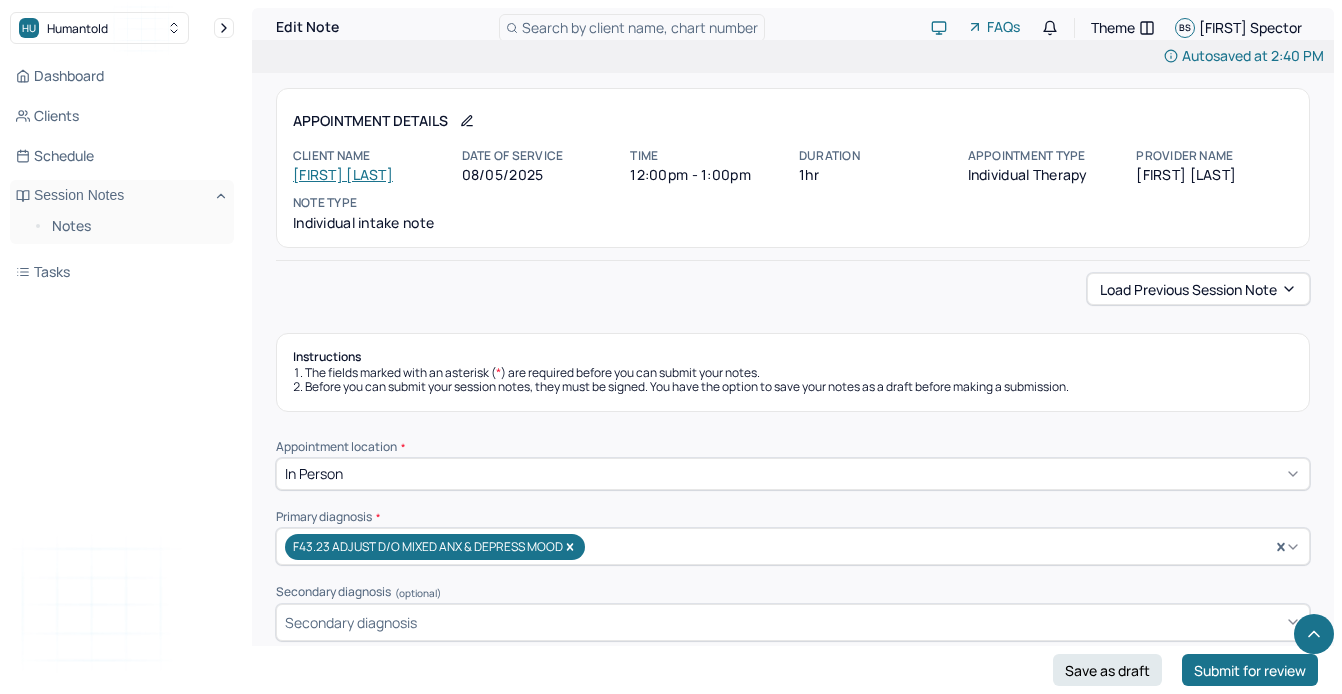 scroll, scrollTop: 8784, scrollLeft: 0, axis: vertical 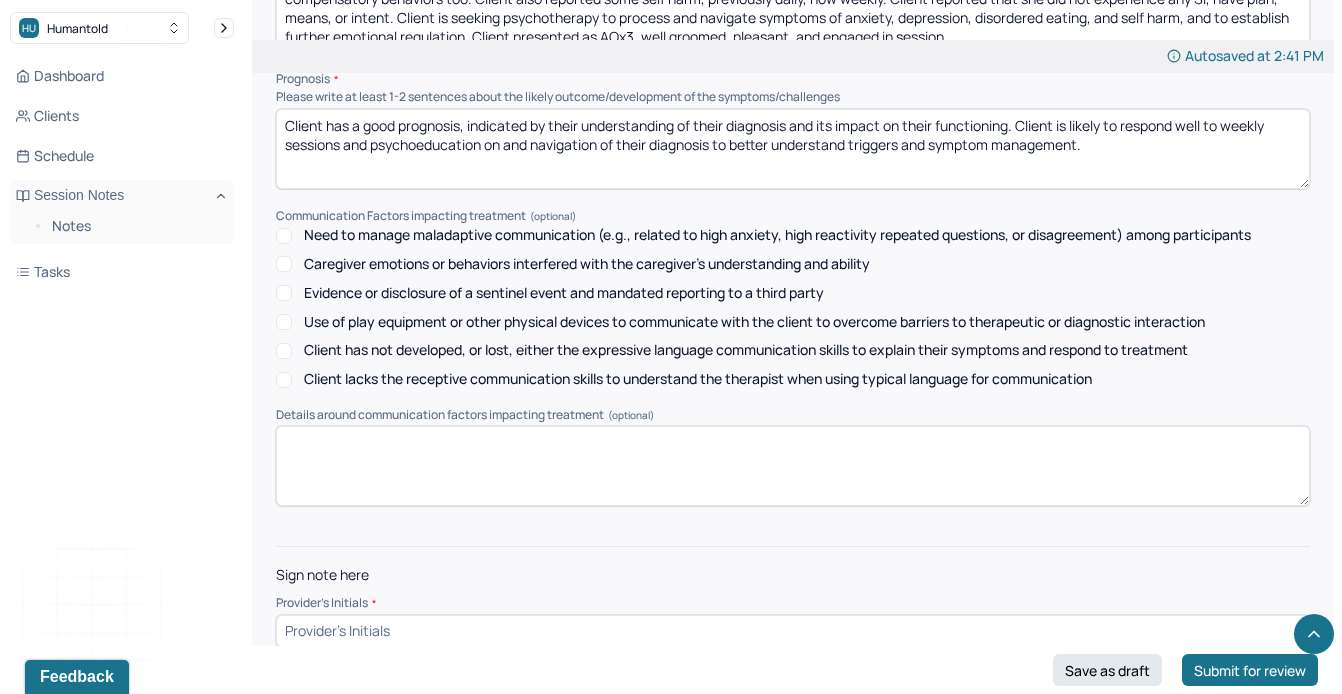 type on "Client presented with symptoms of anxiety and depression. Client reported a history of depression, as well as anxiety. The client also reported that she works as an EMT and has a very busy schedule, and this further adds to the anxiety she feels. Client endorsed self-hatred, and extreme criticism of her appearance and personality. Client also reported a history of disordered eating patterns. Client reported a history of some purging behaviors, restrictive patterns and compensatory behaviors too. Client also reported some self harm, previously daily, now weekly. Client reported that she did not experience any SI, have plan, means, or intent. Client is seeking psychotherapy to process and navigate symptoms of anxiety, depression, disordered eating, and self harm, and to establish further emotional regulation. Client presented as AOx3, well groomed, pleasant, and engaged in session." 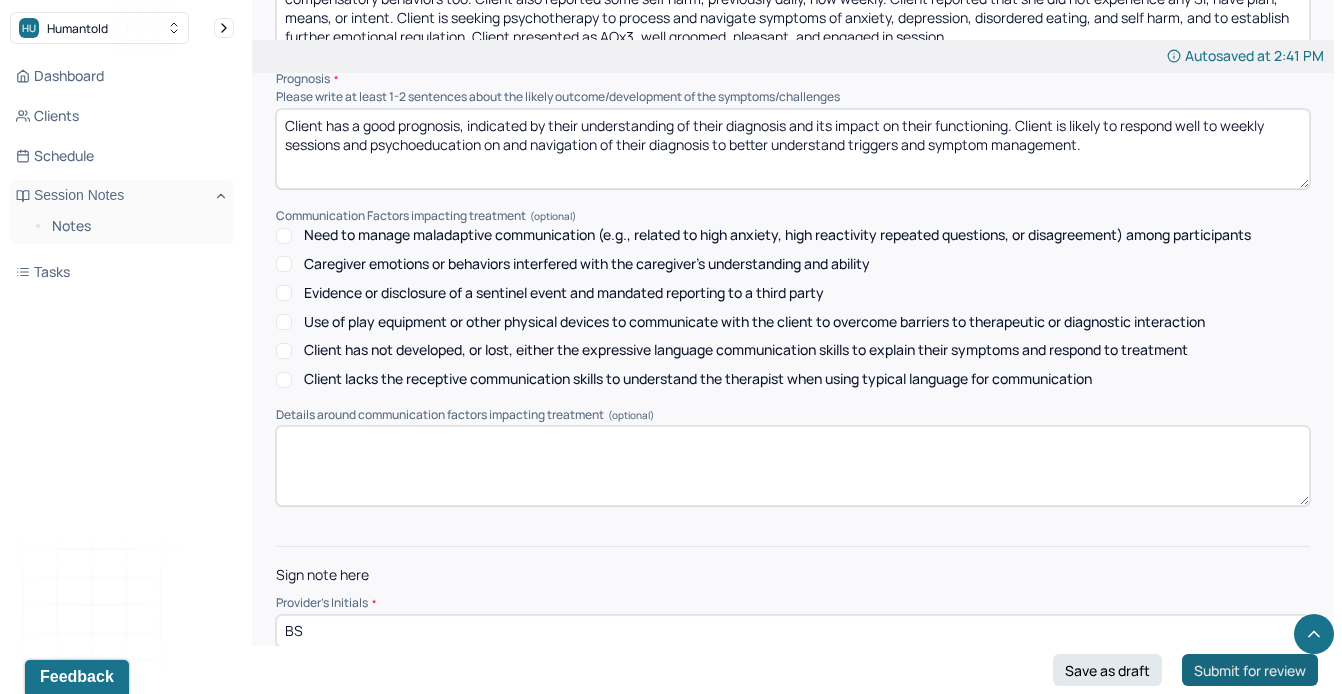 type on "BS" 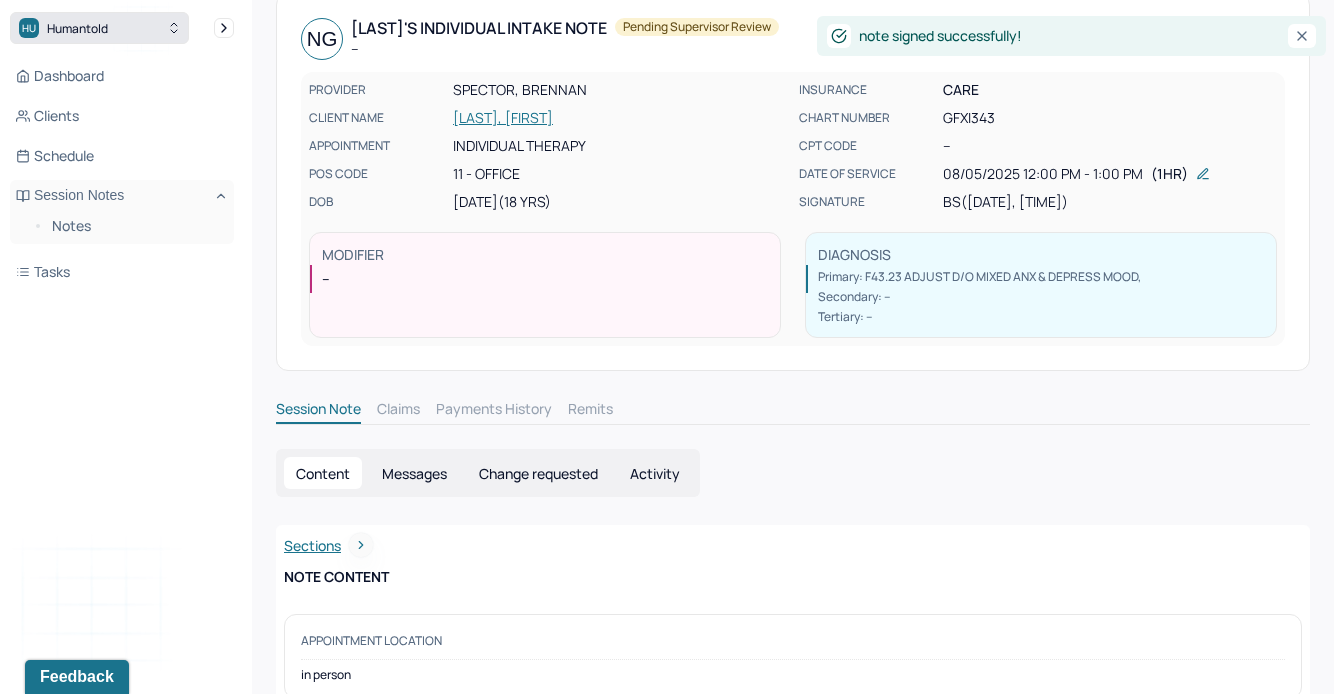 scroll, scrollTop: 0, scrollLeft: 0, axis: both 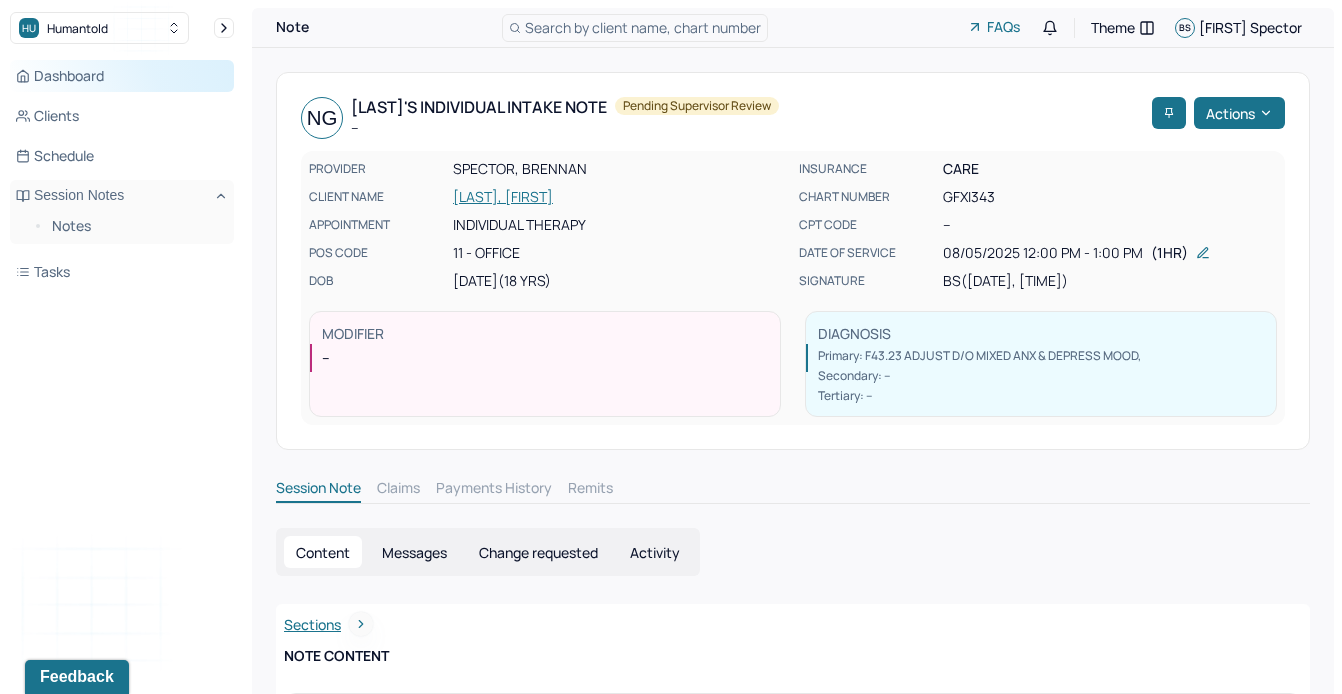 click on "Dashboard" at bounding box center [122, 76] 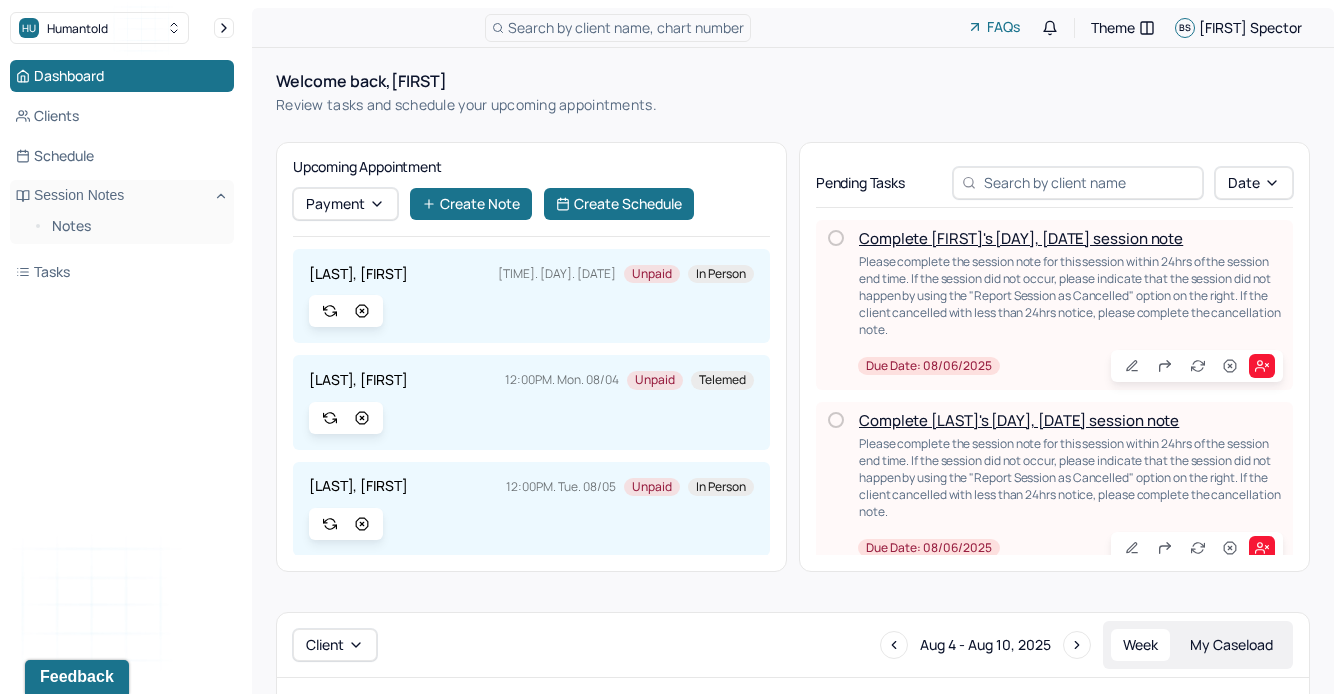 click on "Complete [PERSON]'s Tue, 08/05 session note" at bounding box center [1021, 238] 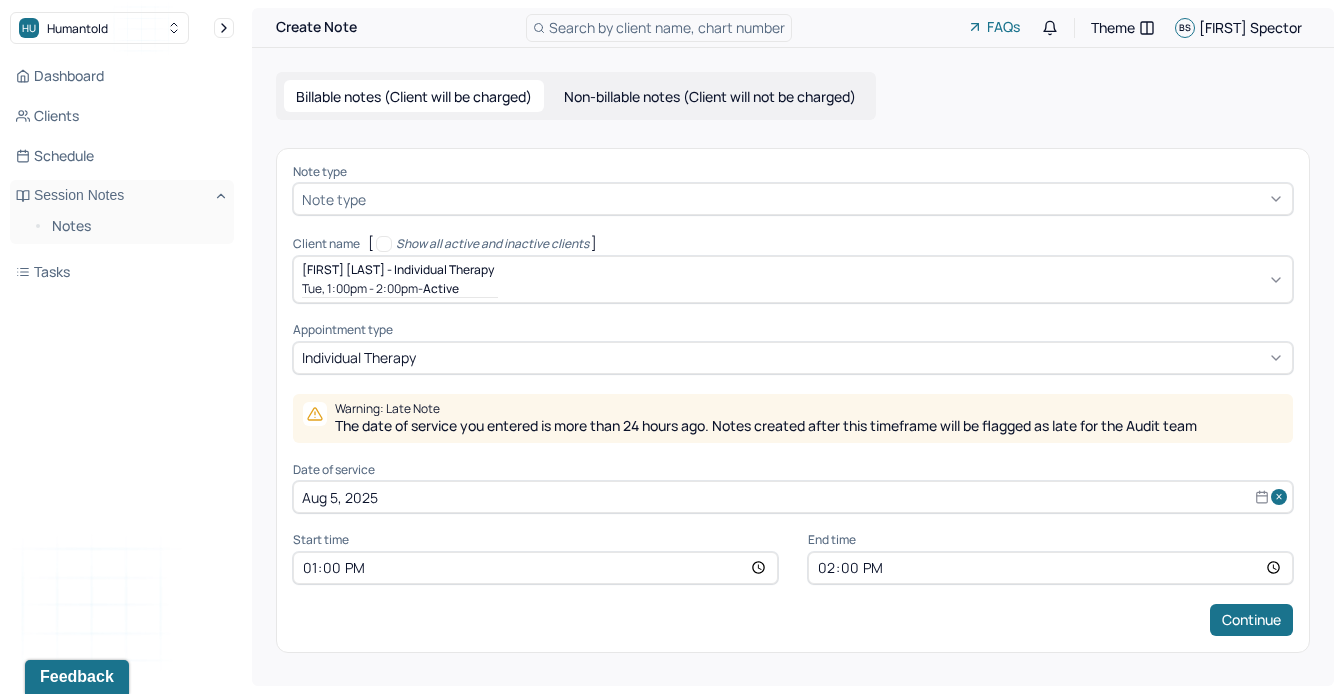 click on "13:00" at bounding box center [535, 568] 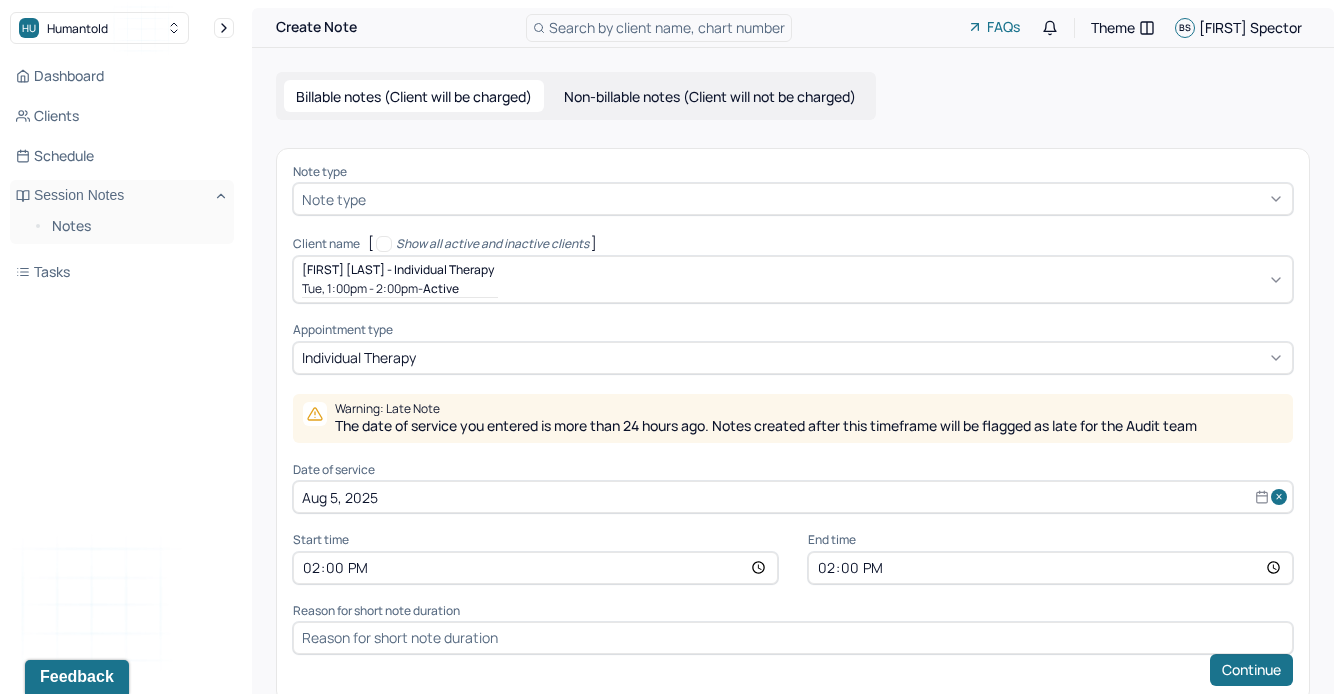 click on "14:00" at bounding box center (1050, 568) 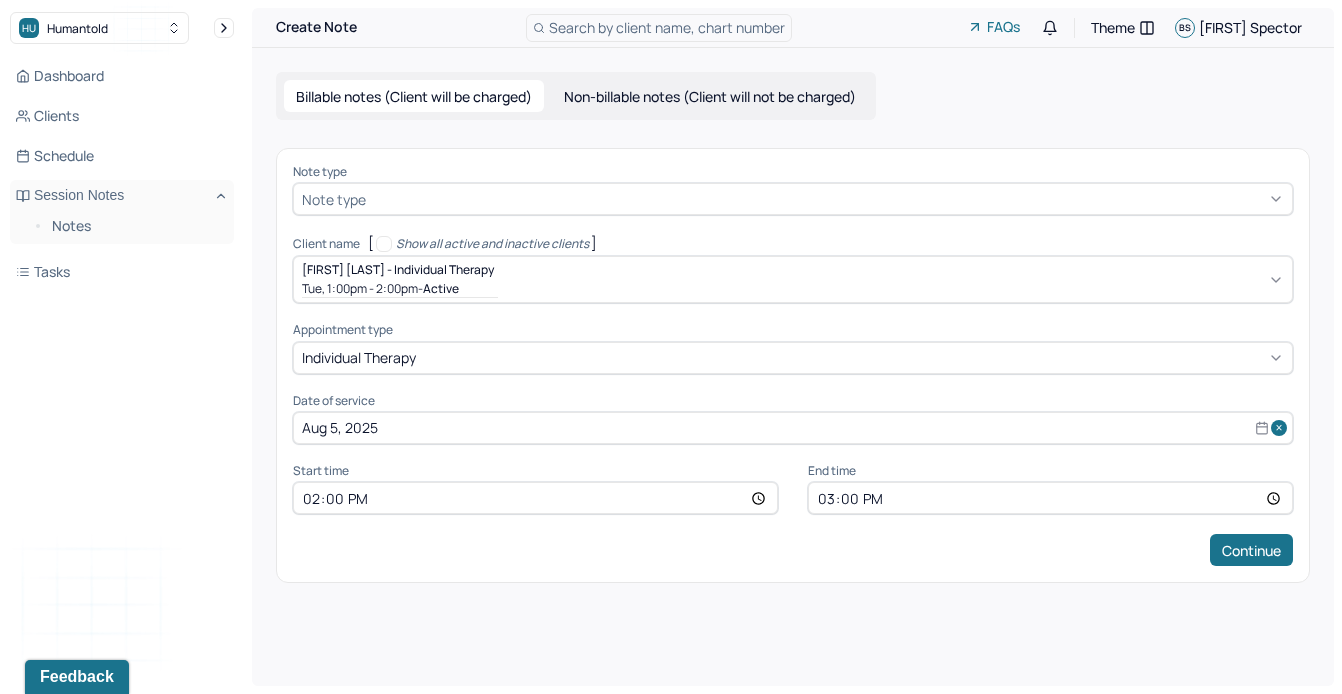 click at bounding box center (827, 199) 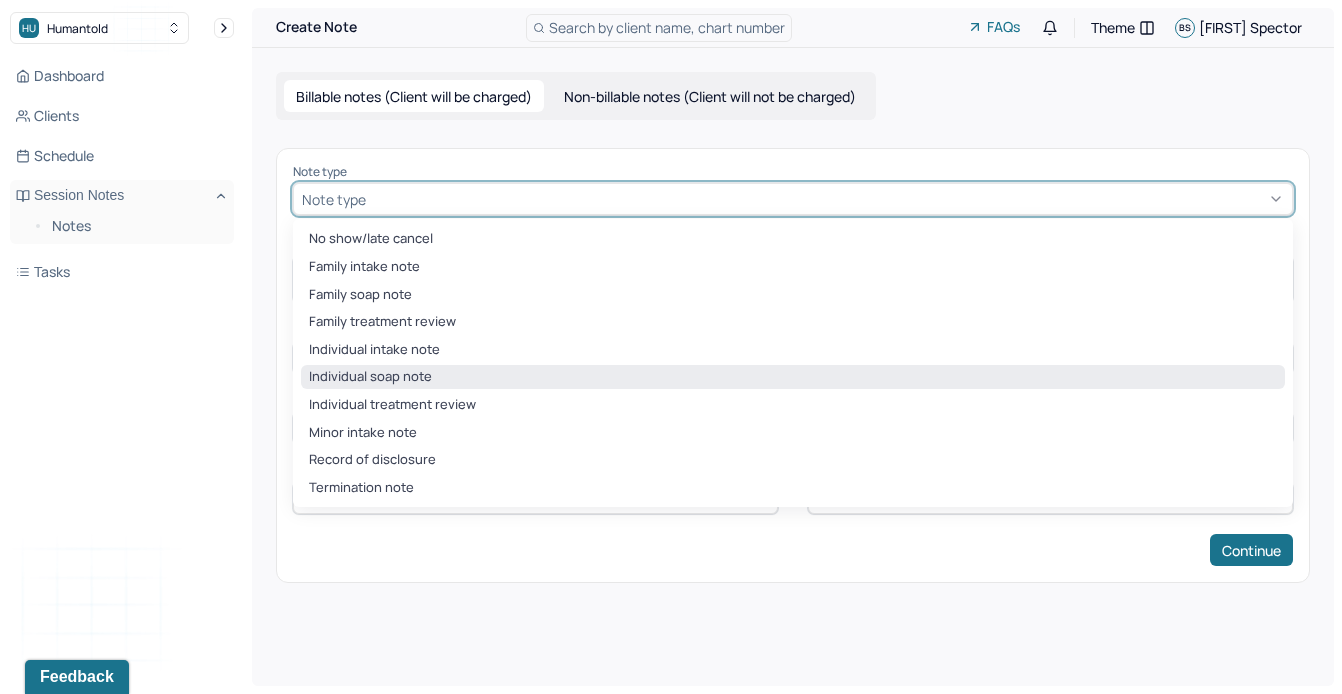 click on "Individual soap note" at bounding box center (793, 377) 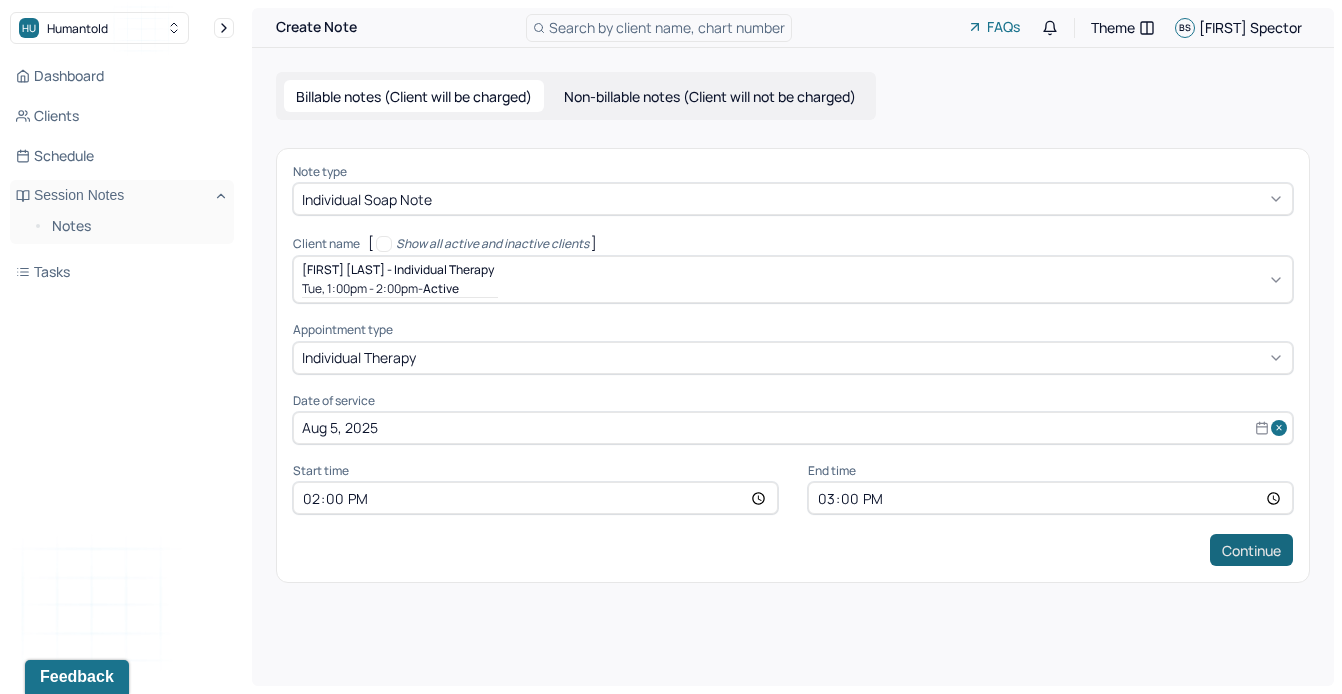 click on "Continue" at bounding box center [1251, 550] 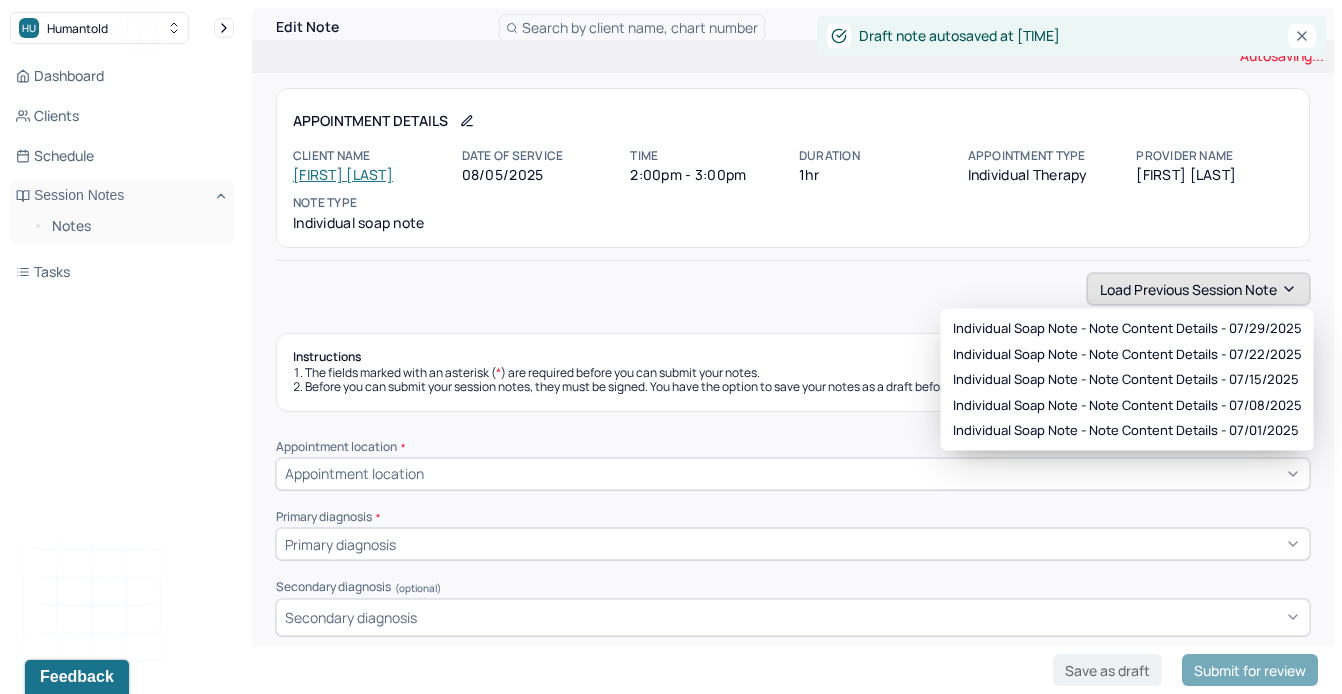 click on "Load previous session note" at bounding box center [1198, 289] 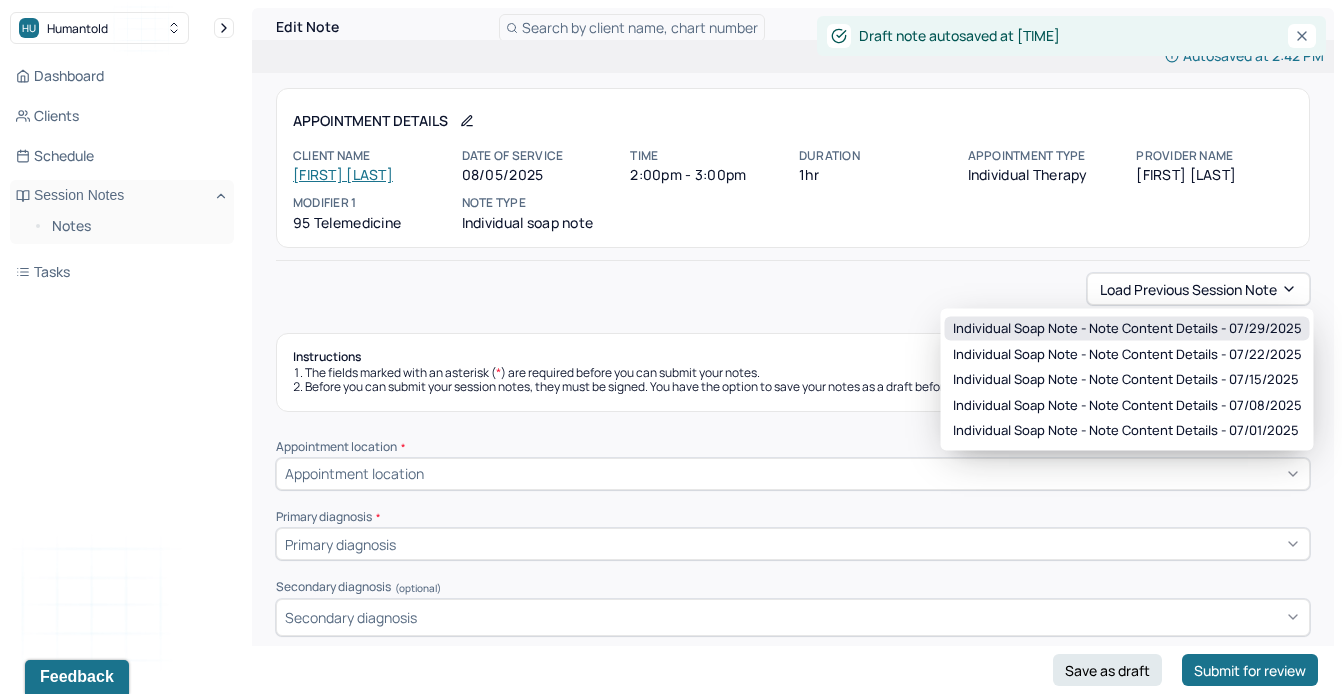 click on "Individual soap note   - Note content Details -   07/29/2025" at bounding box center (1127, 329) 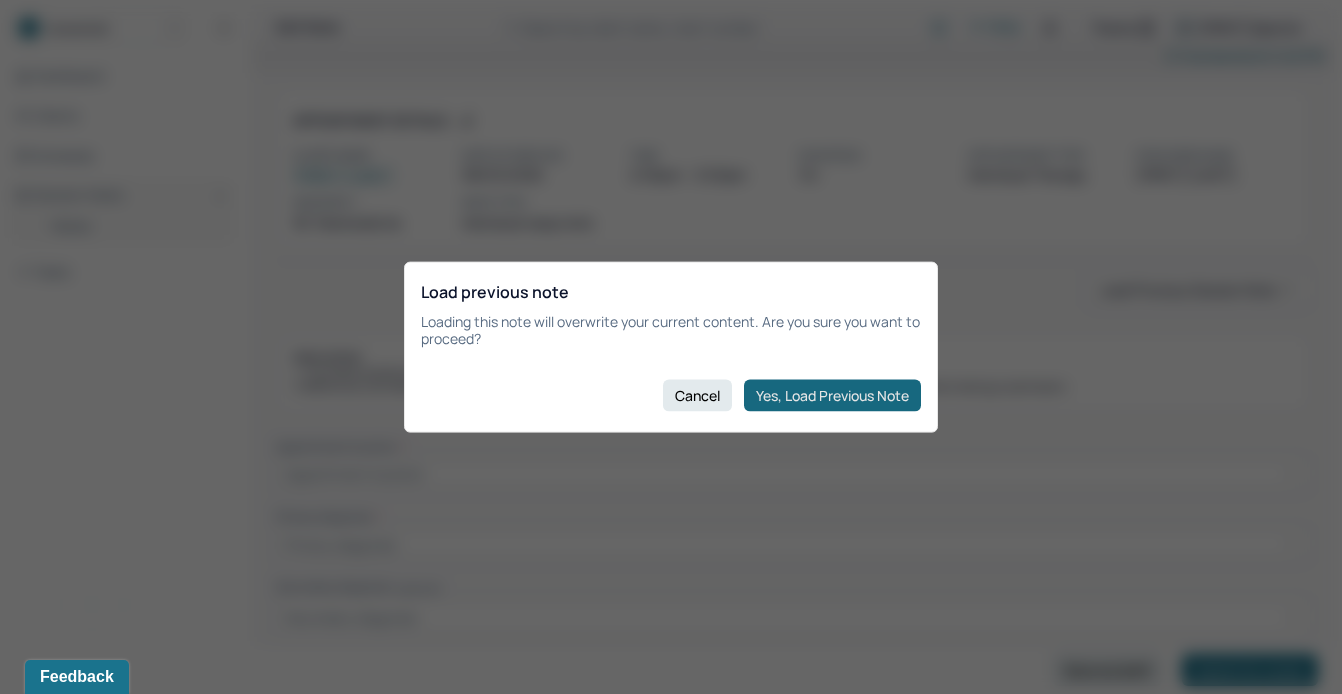 click on "Yes, Load Previous Note" at bounding box center (832, 395) 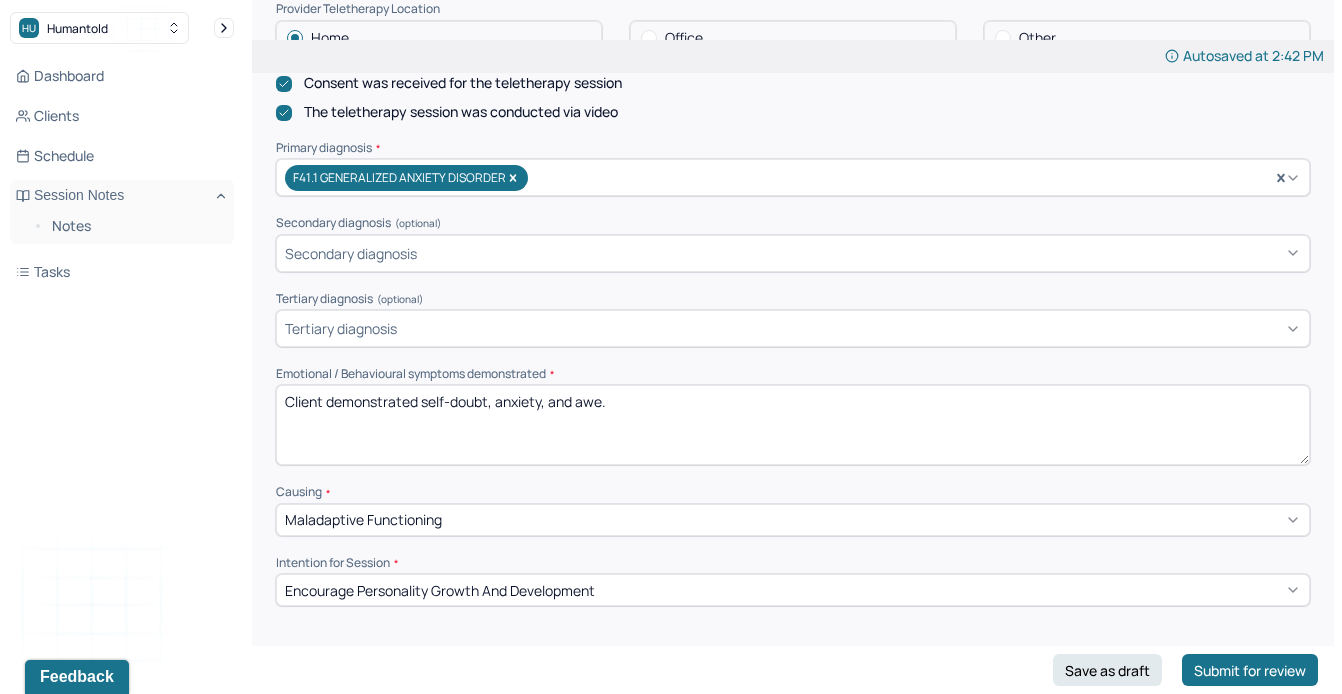 scroll, scrollTop: 583, scrollLeft: 0, axis: vertical 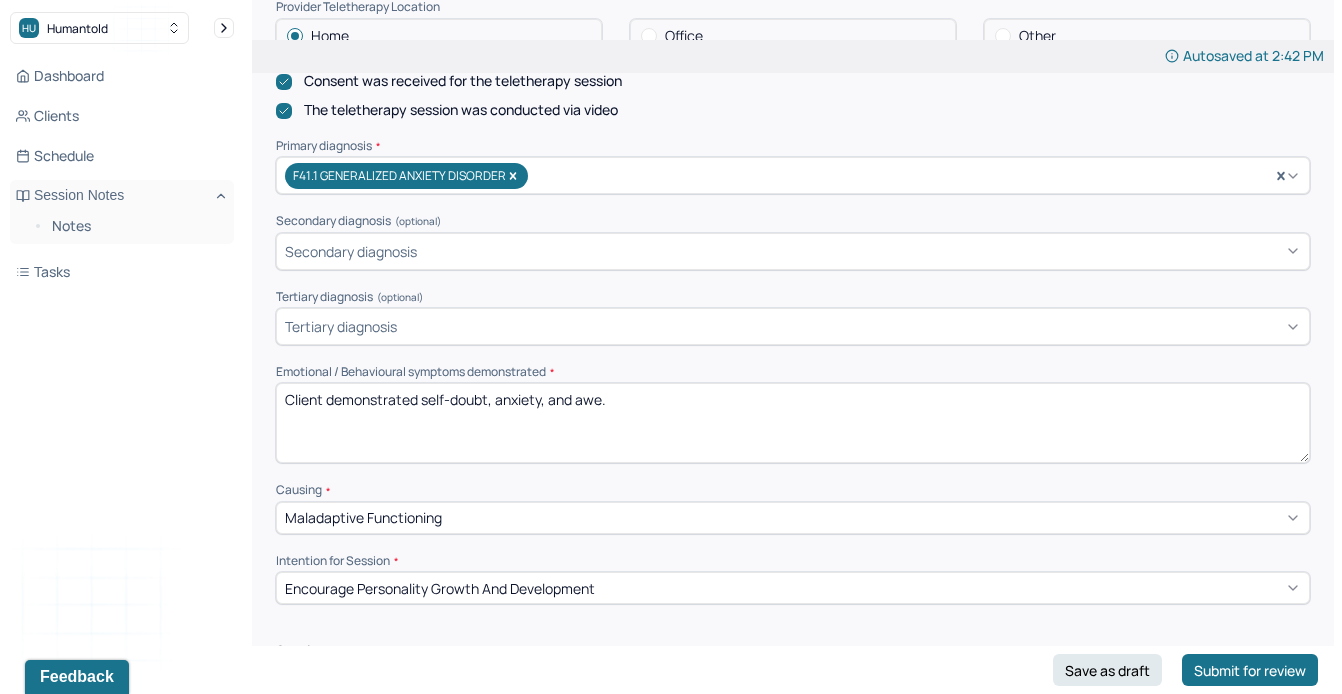 click on "Client demonstrated self-doubt, anxiety, and awe." at bounding box center [793, 423] 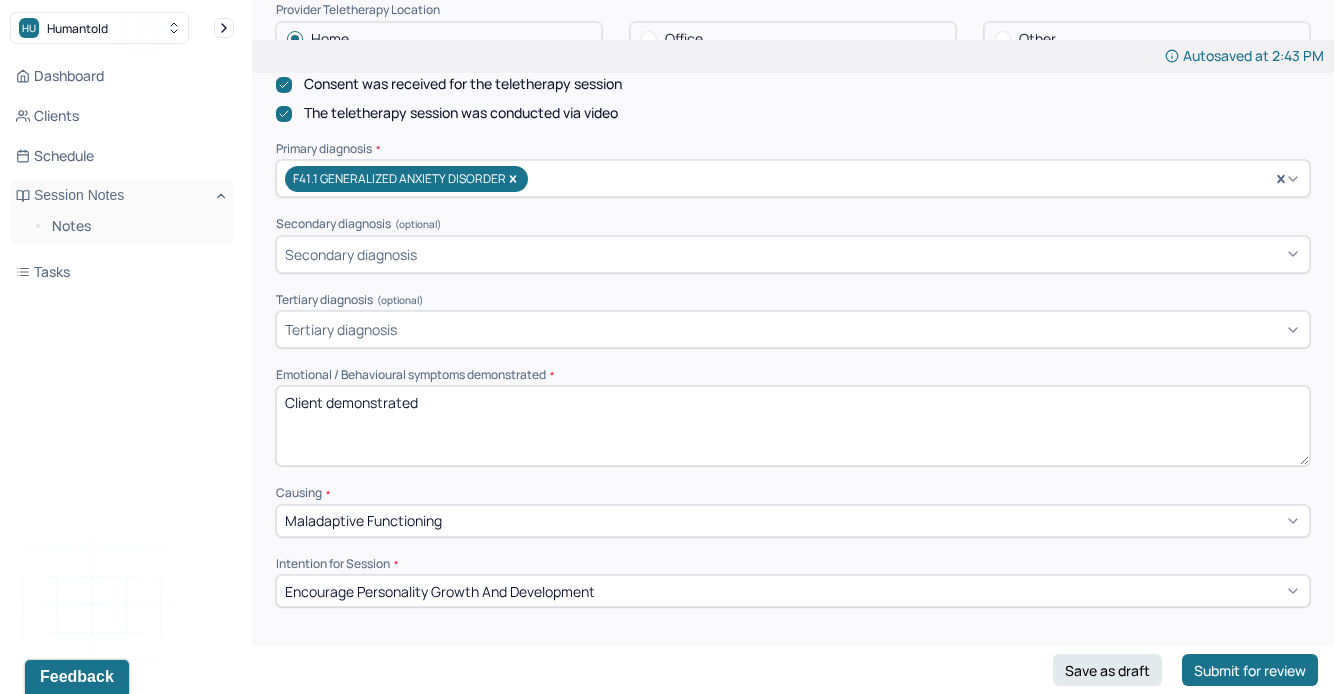 scroll, scrollTop: 595, scrollLeft: 0, axis: vertical 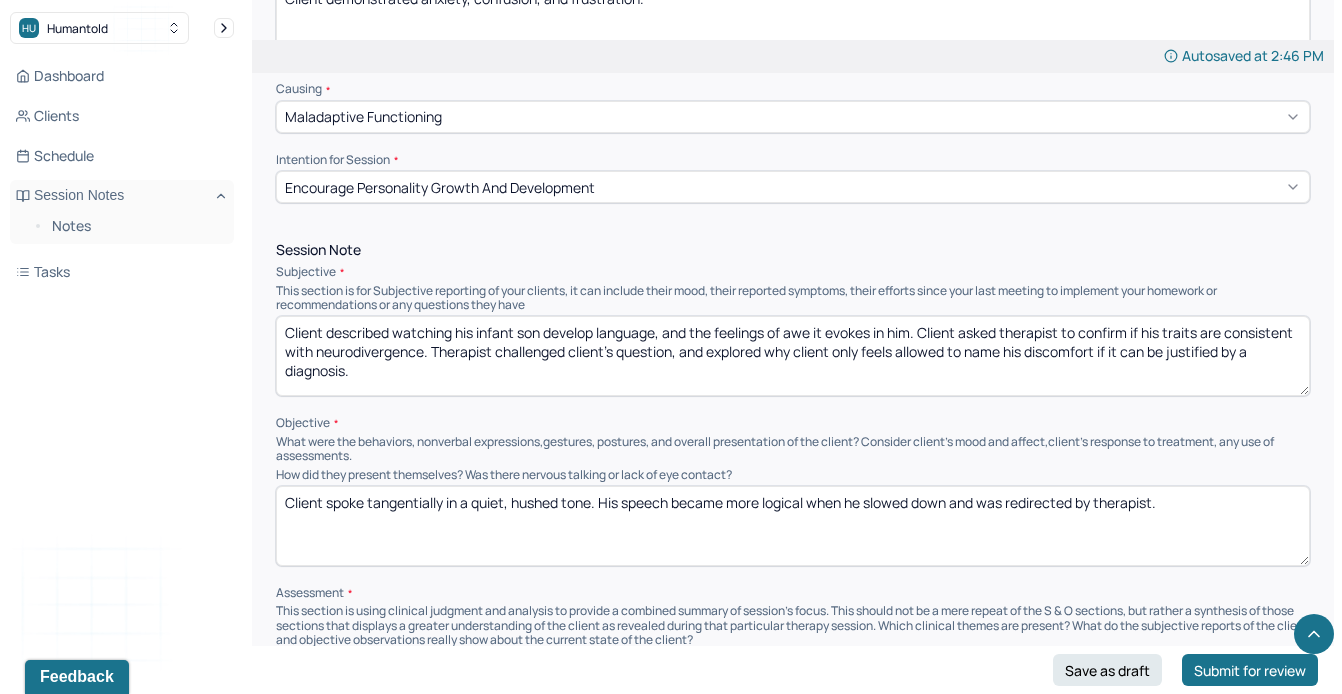 type on "Client demonstrated anxiety, confusion, and frustration." 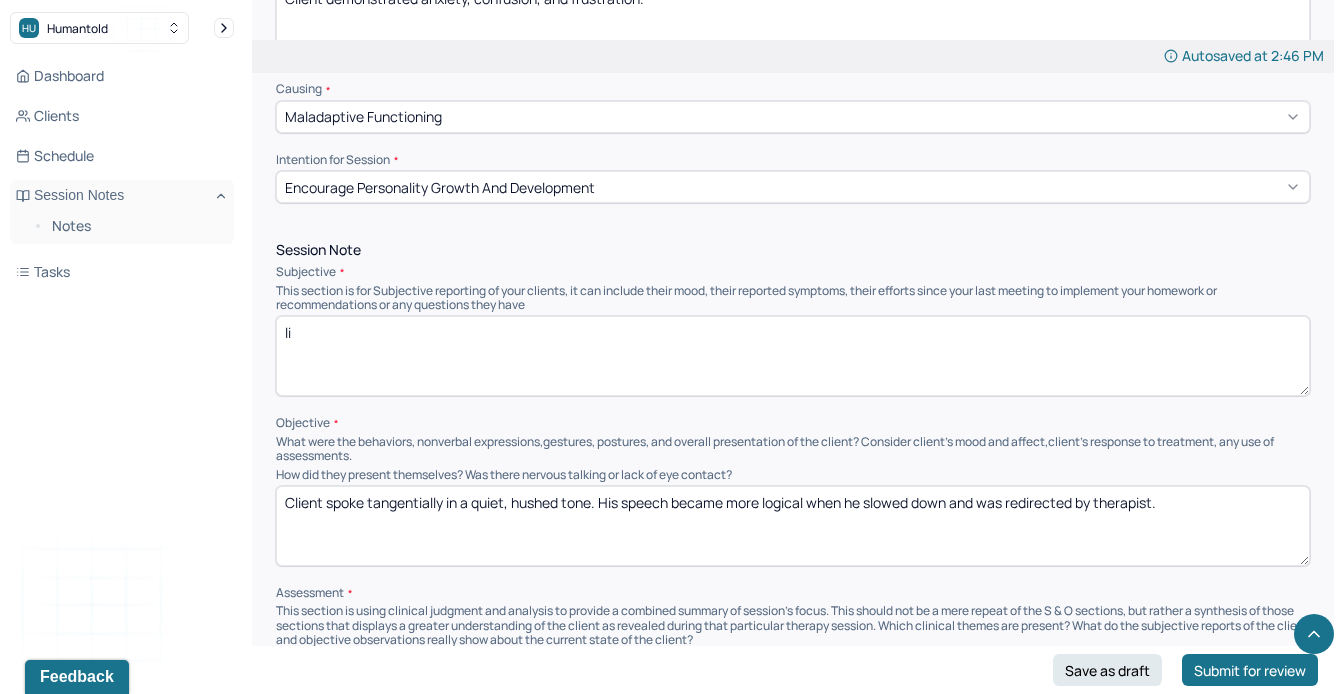 type on "l" 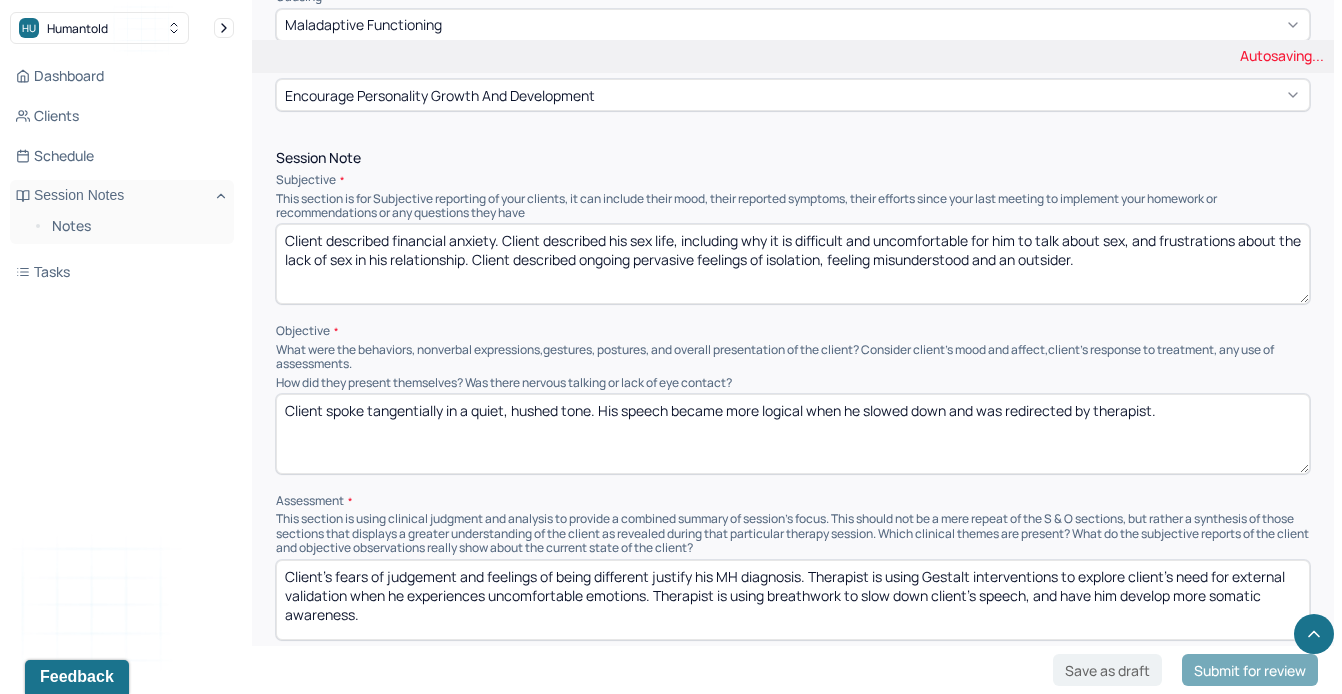 scroll, scrollTop: 1105, scrollLeft: 0, axis: vertical 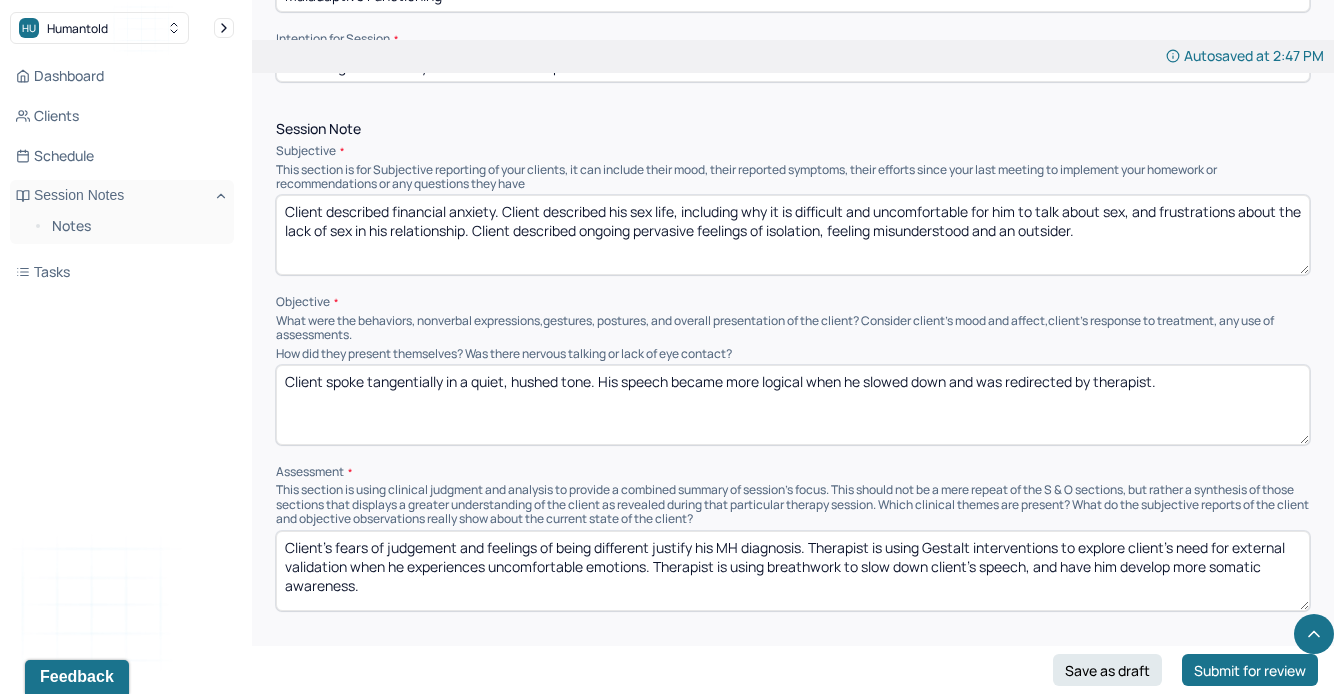 type on "Client described financial anxiety. Client described his sex life, including why it is difficult and uncomfortable for him to talk about sex, and frustrations about the lack of sex in his relationship. Client described ongoing pervasive feelings of isolation, feeling misunderstood and an outsider." 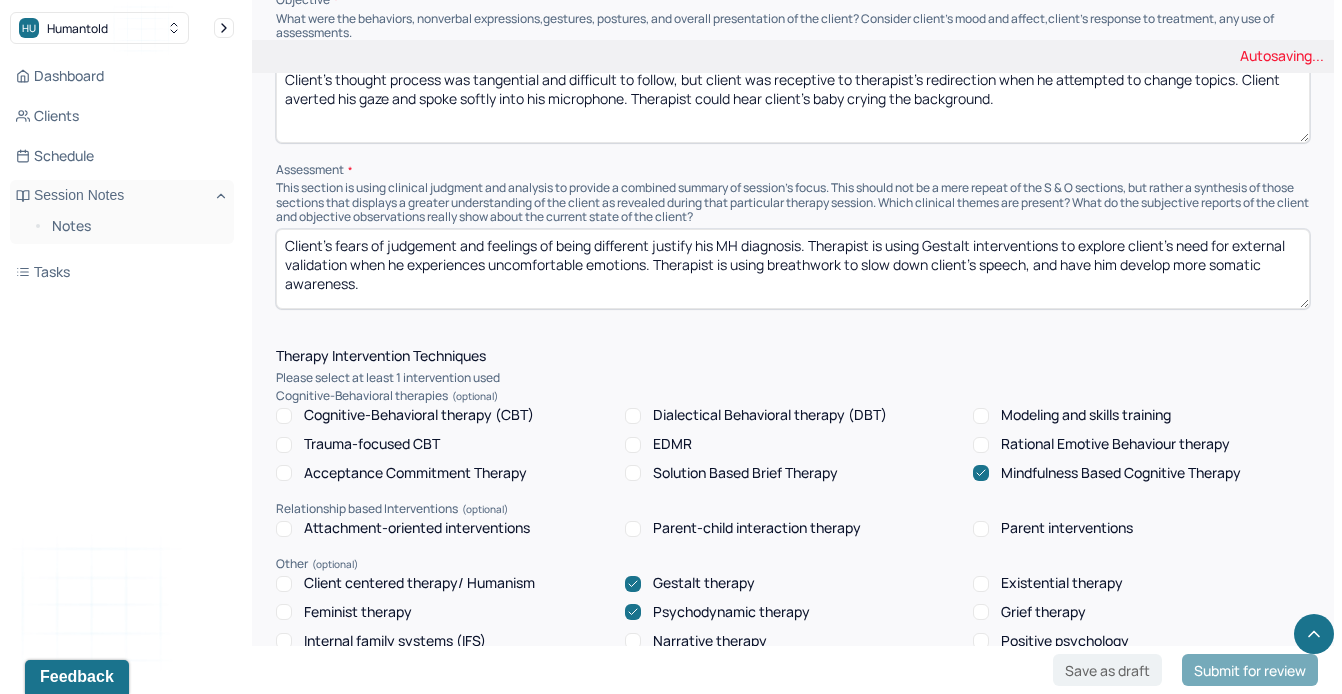 scroll, scrollTop: 1410, scrollLeft: 0, axis: vertical 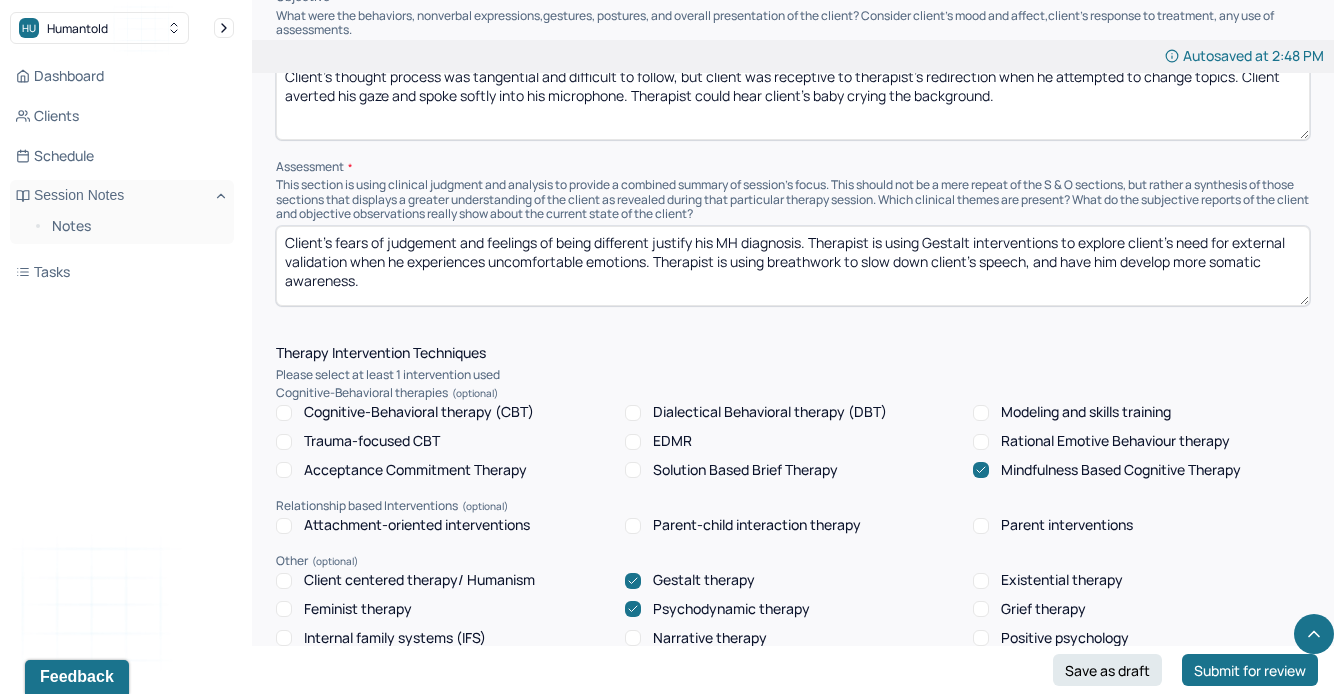 type on "Client's thought process was tangential and difficult to follow, but client was receptive to therapist's redirection when he attempted to change topics. Client averted his gaze and spoke softly into his microphone. Therapist could hear client's baby crying the background." 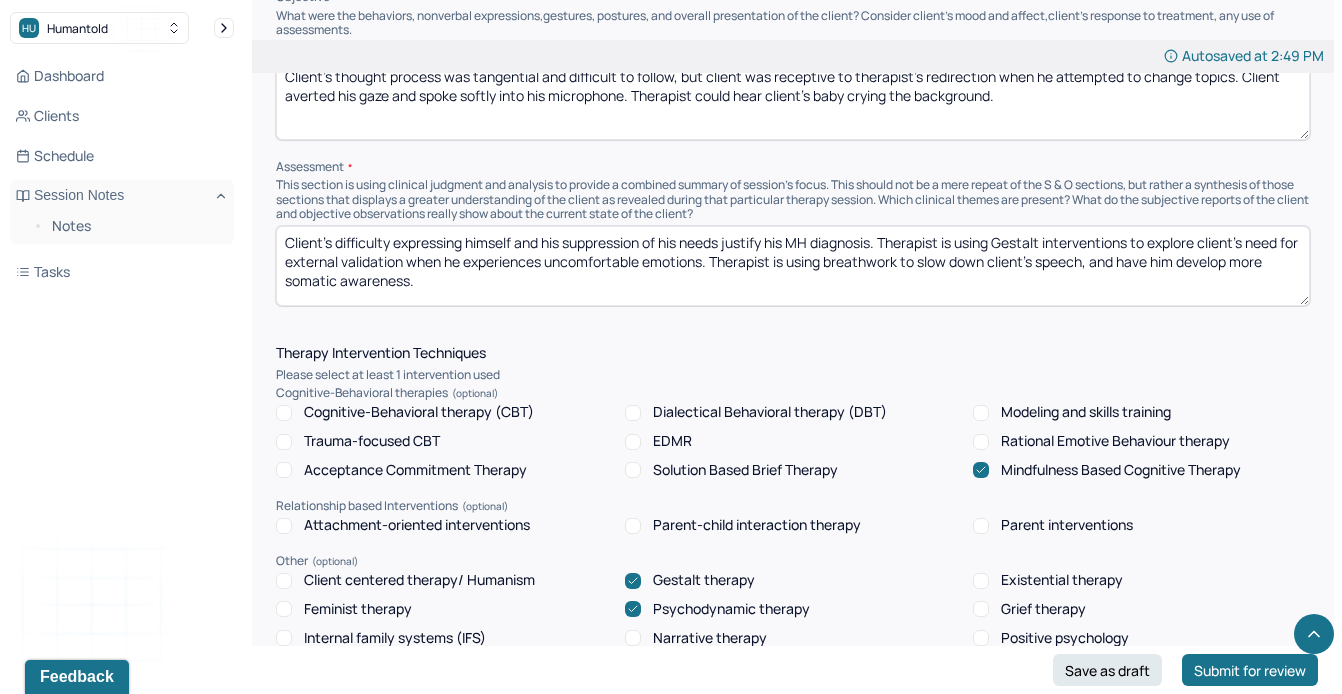 drag, startPoint x: 423, startPoint y: 266, endPoint x: 278, endPoint y: 254, distance: 145.4957 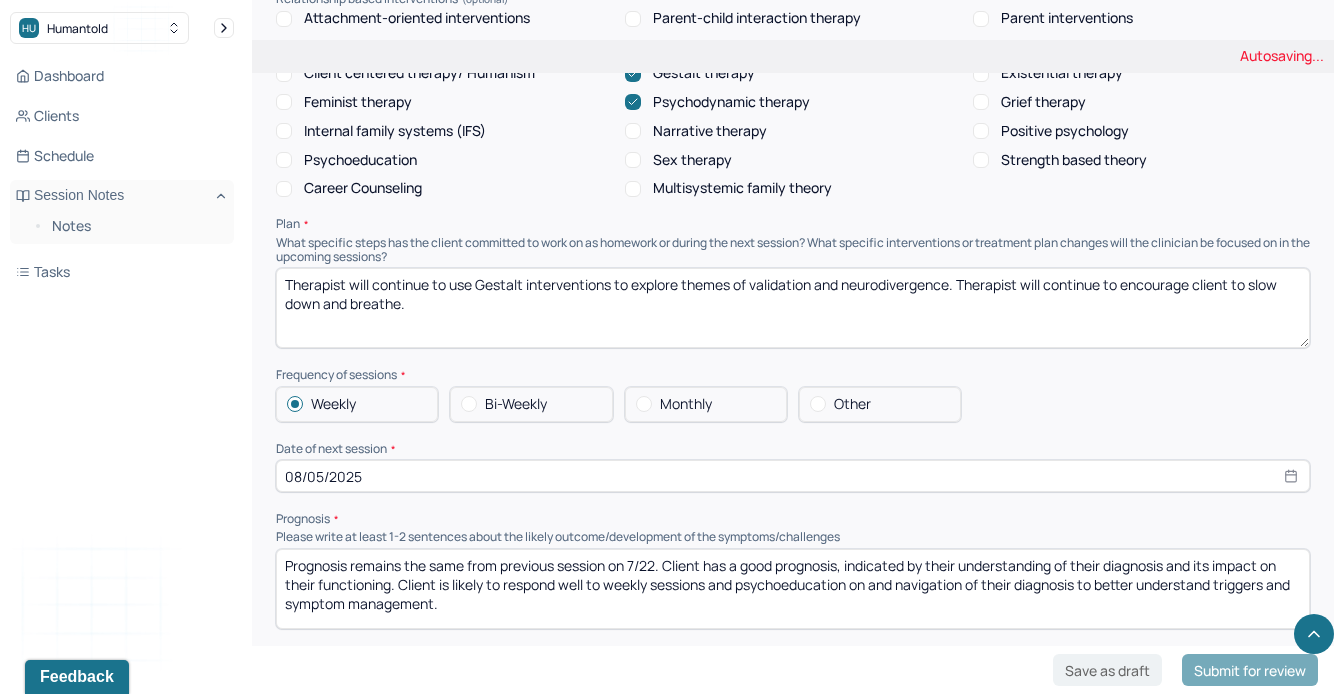 scroll, scrollTop: 1922, scrollLeft: 0, axis: vertical 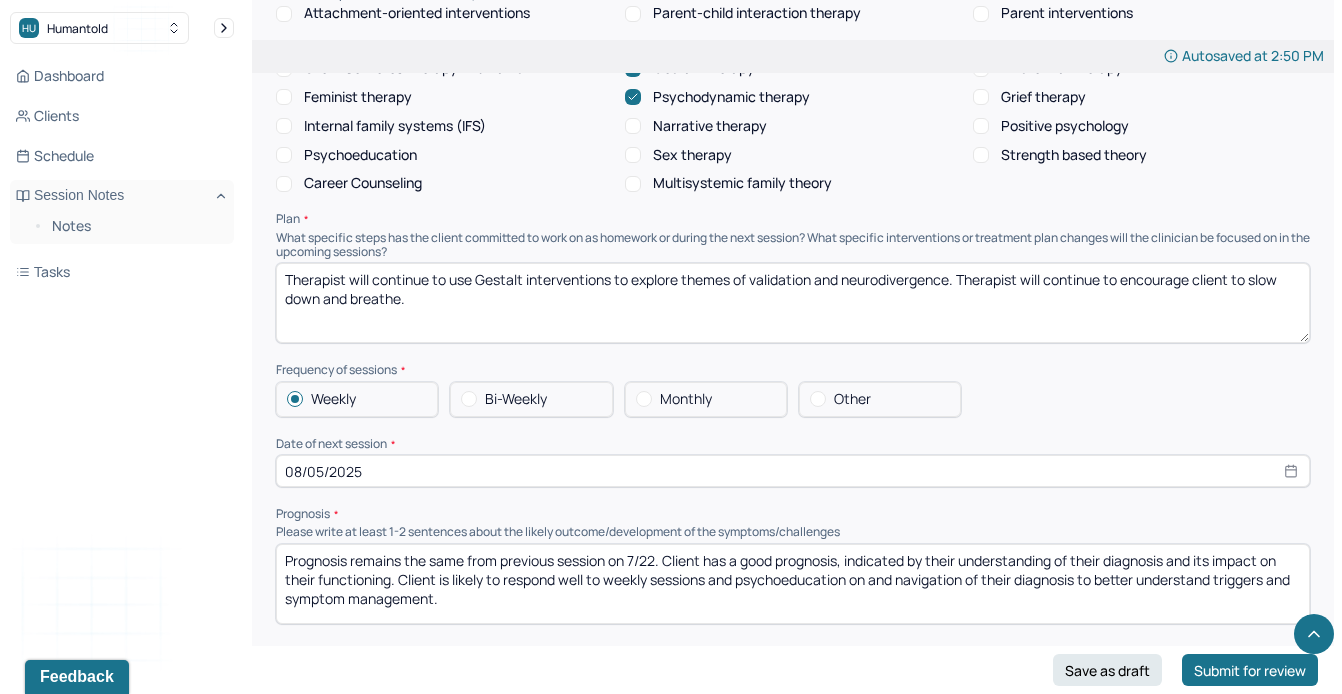 type on "Client's difficulty expressing himself and his suppression of his needs justify his MH diagnosis. Therapist is using Gestalt interventions to explore client's relationship to sex, intimacy, and love. Therapist is redirecting client to draw attention to his present-moment experience when he attempts to intellectualize." 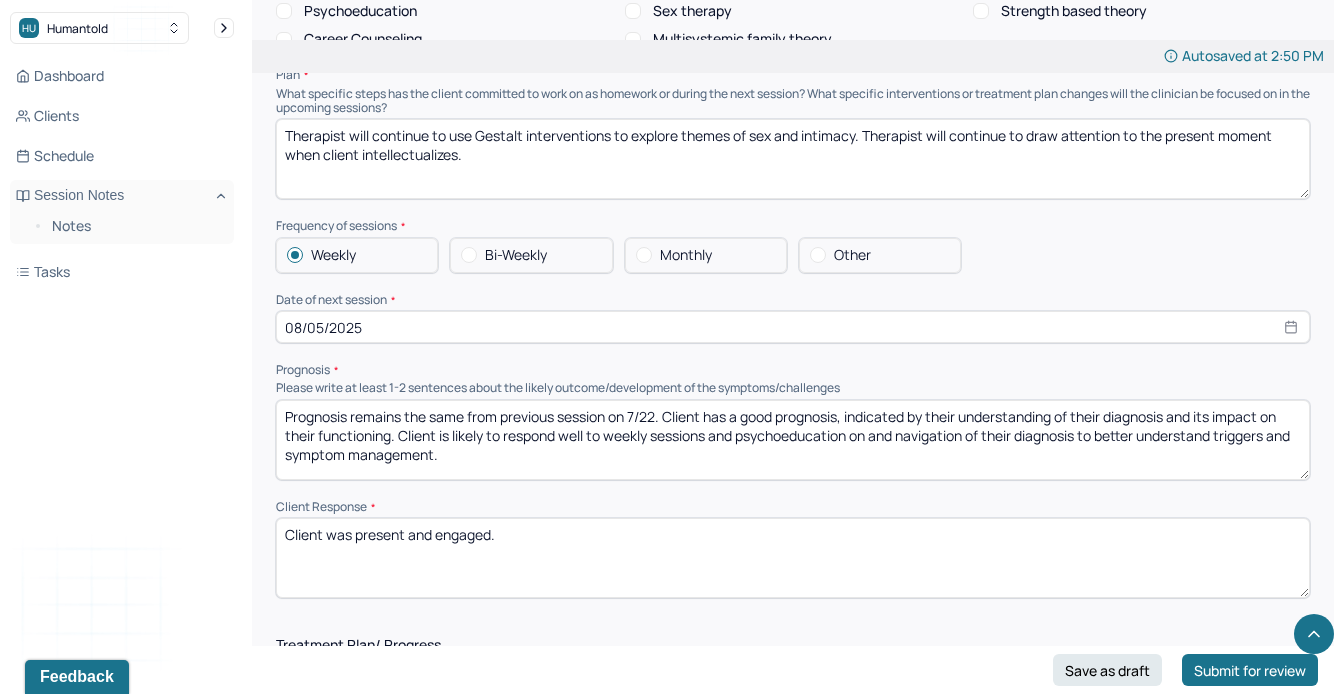 scroll, scrollTop: 2083, scrollLeft: 0, axis: vertical 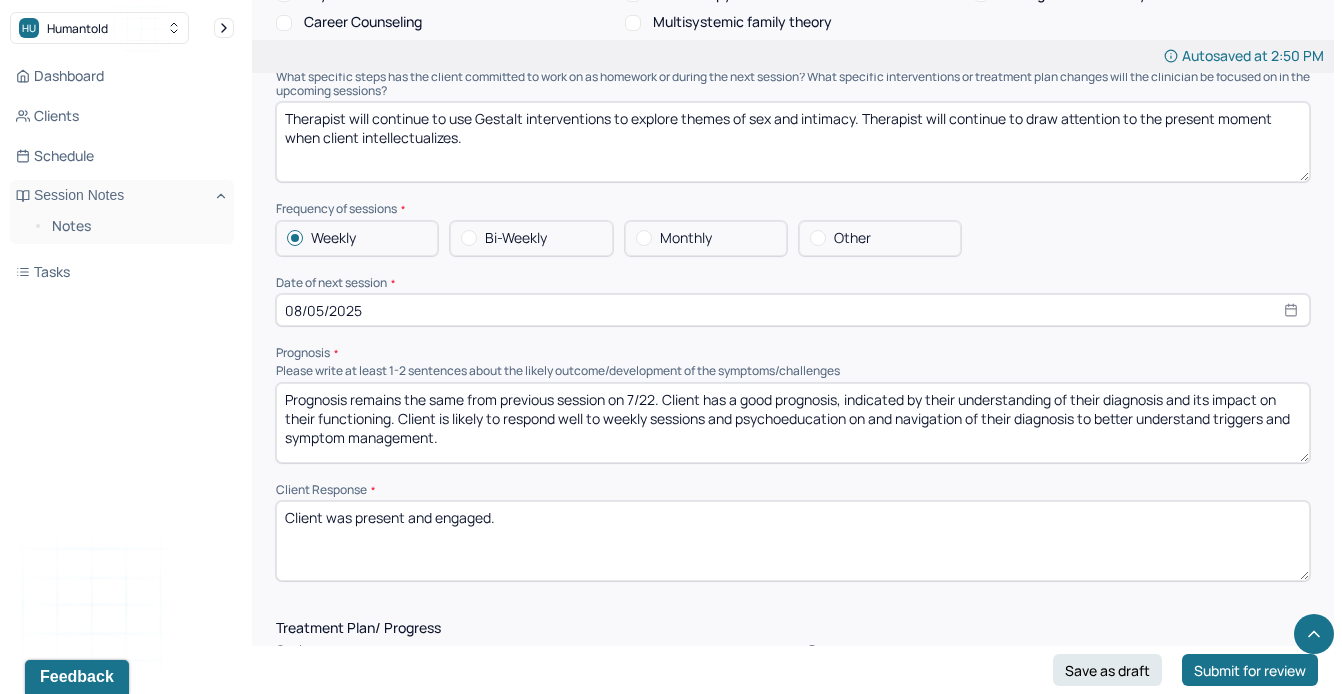 type on "Therapist will continue to use Gestalt interventions to explore themes of sex and intimacy. Therapist will continue to draw attention to the present moment when client intellectualizes." 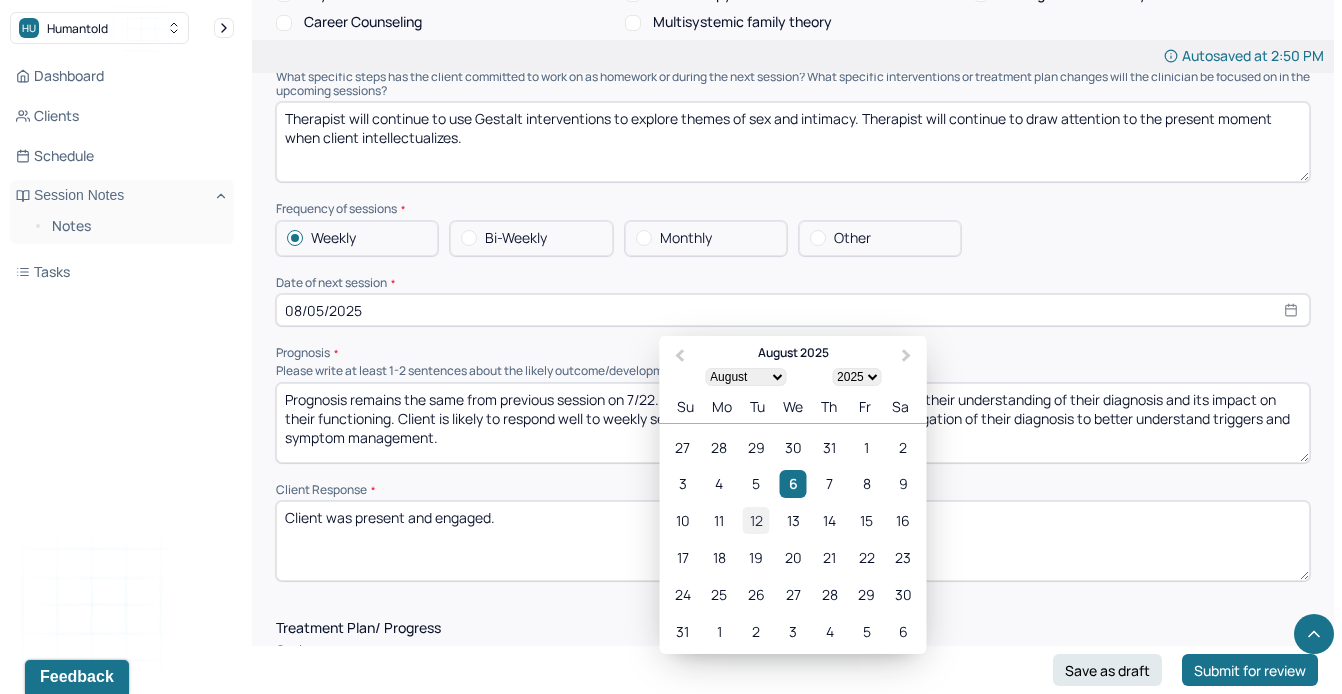 click on "12" at bounding box center (756, 520) 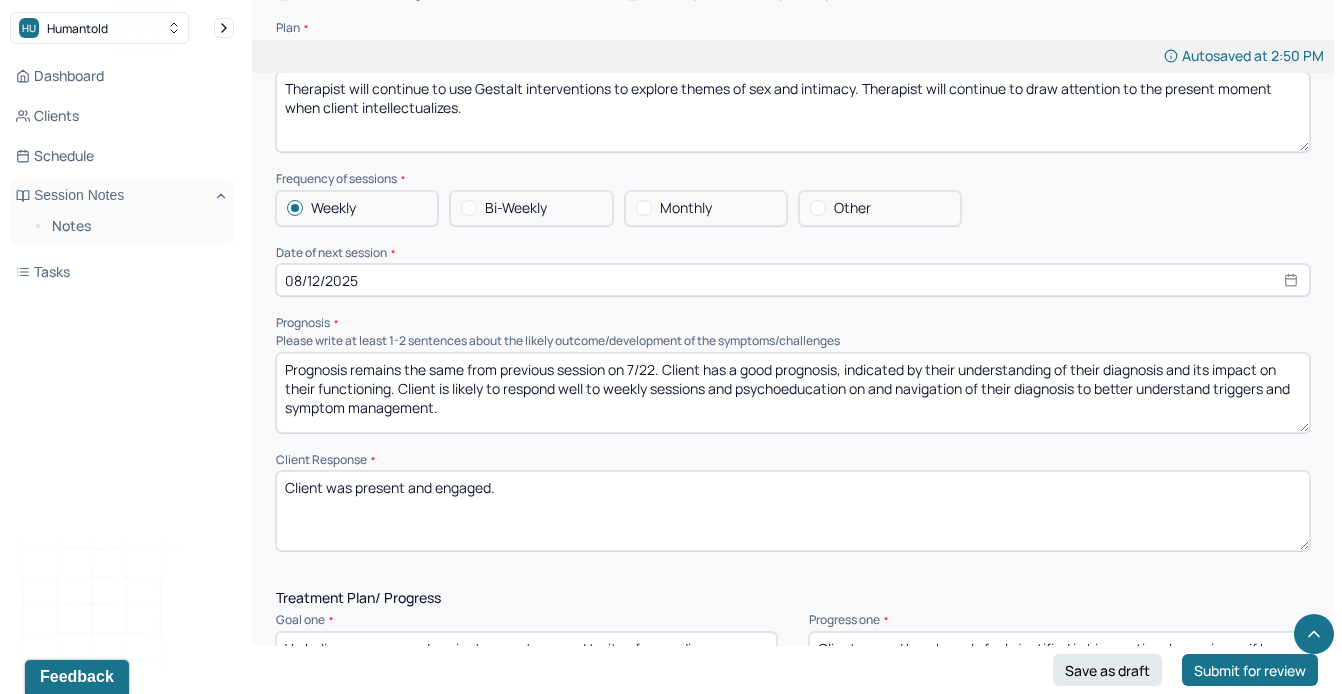 scroll, scrollTop: 2119, scrollLeft: 0, axis: vertical 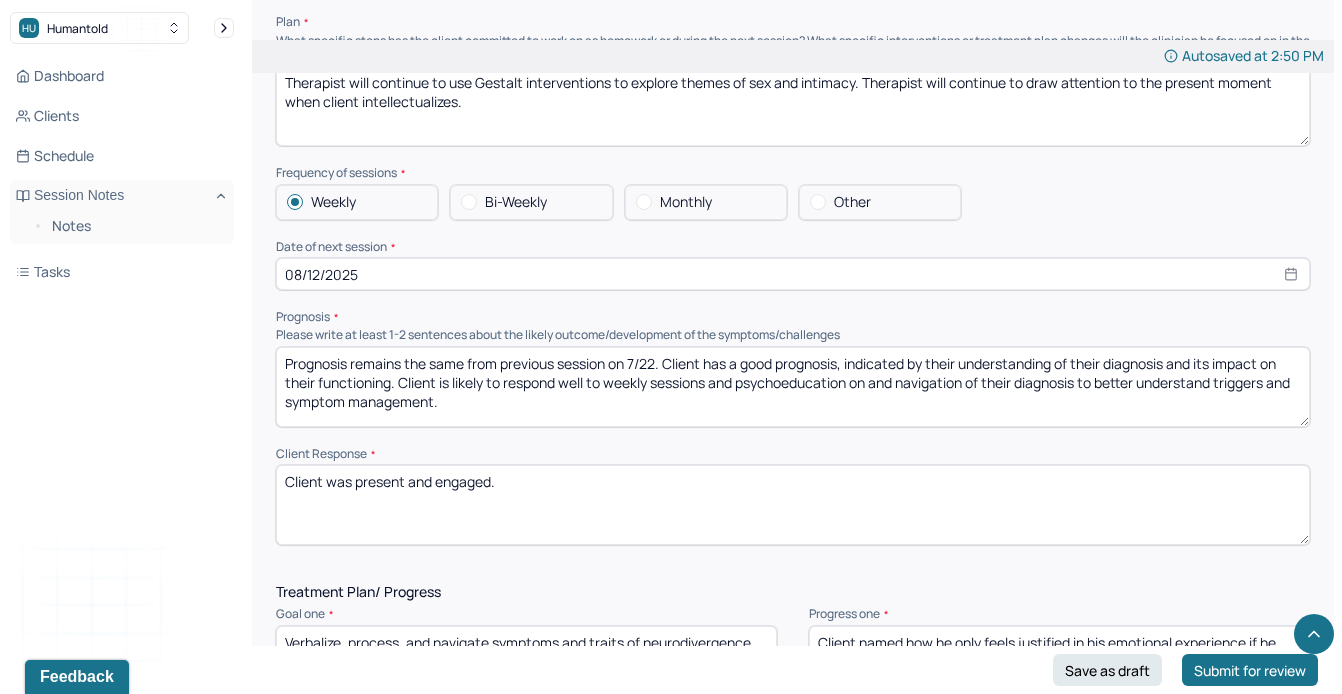 click on "Prognosis remains the same from previous session on 7/22. Client has a good prognosis, indicated by their understanding of their diagnosis and its impact on their functioning. Client is likely to respond well to weekly sessions and psychoeducation on and navigation of their diagnosis to better understand triggers and symptom management." at bounding box center (793, 387) 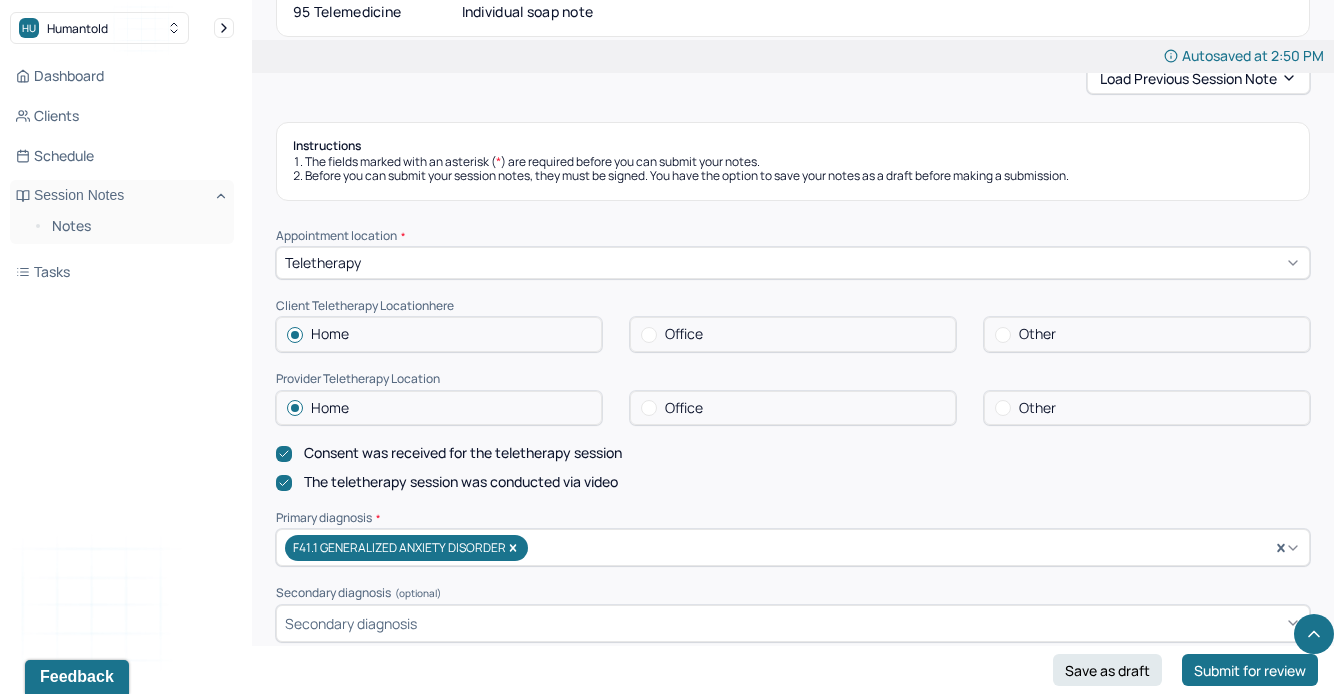 scroll, scrollTop: 0, scrollLeft: 0, axis: both 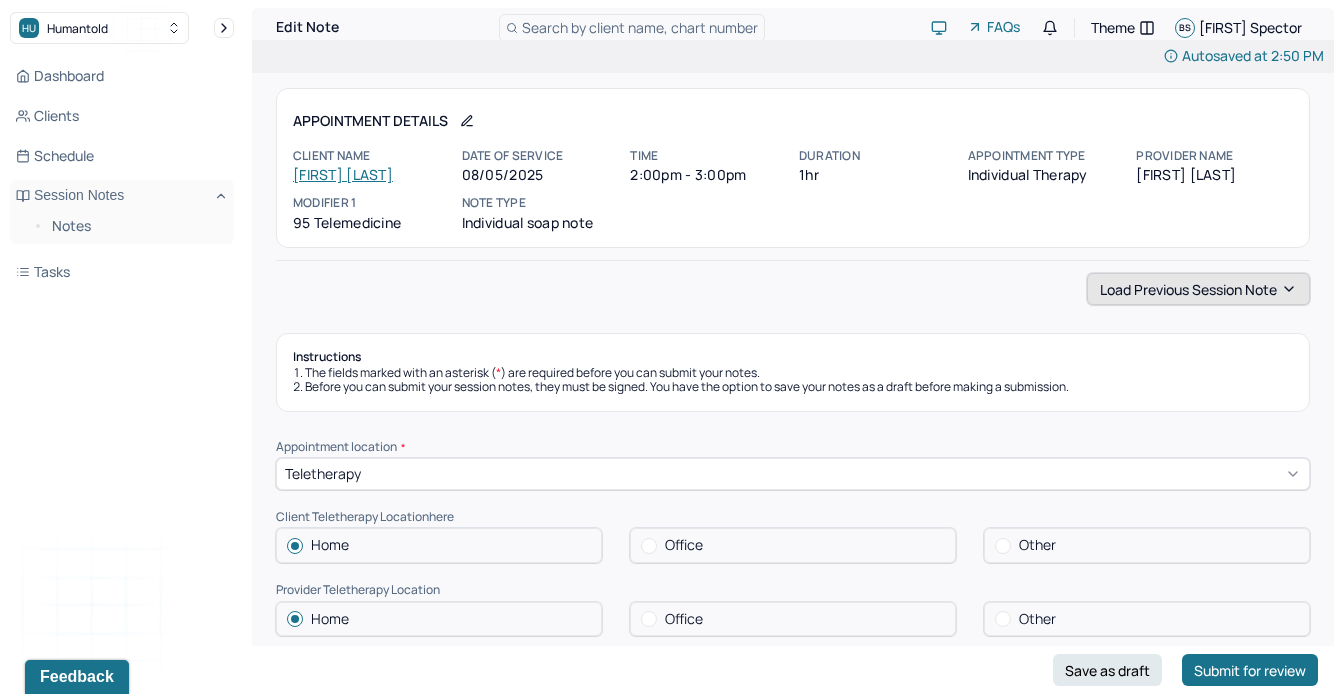 click on "Load previous session note" at bounding box center [1198, 289] 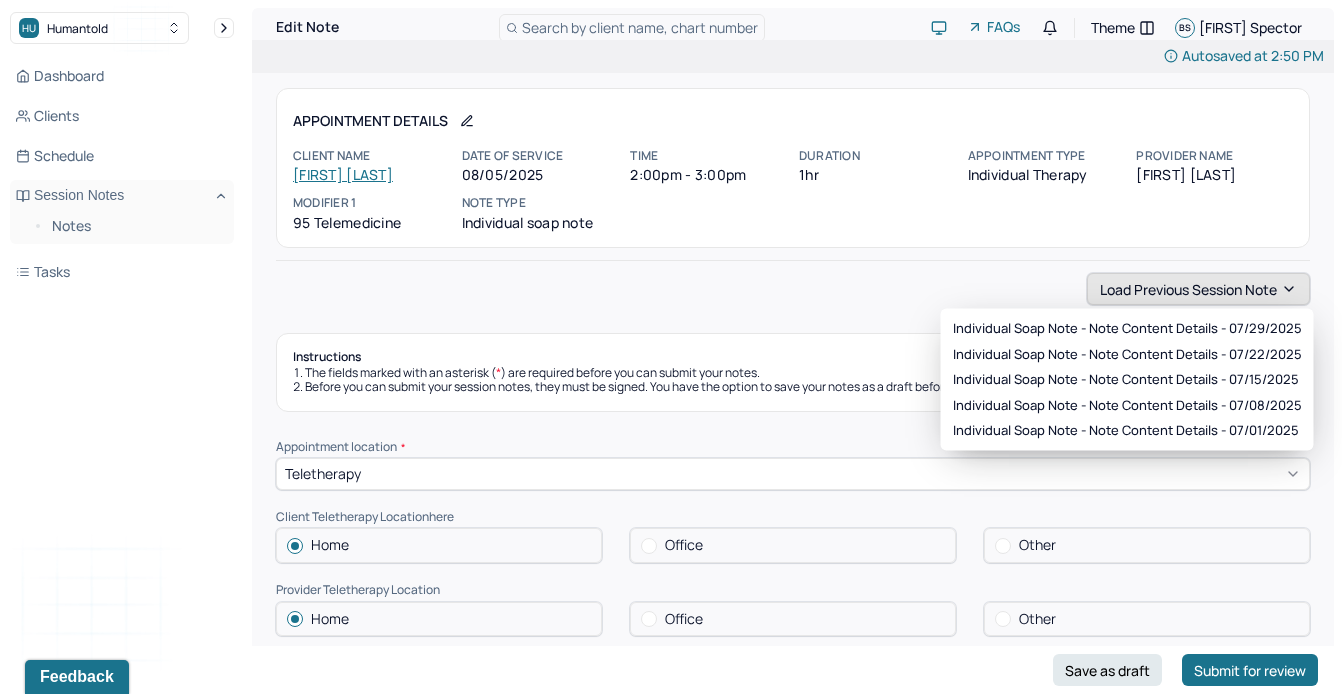 click on "Load previous session note" at bounding box center [1198, 289] 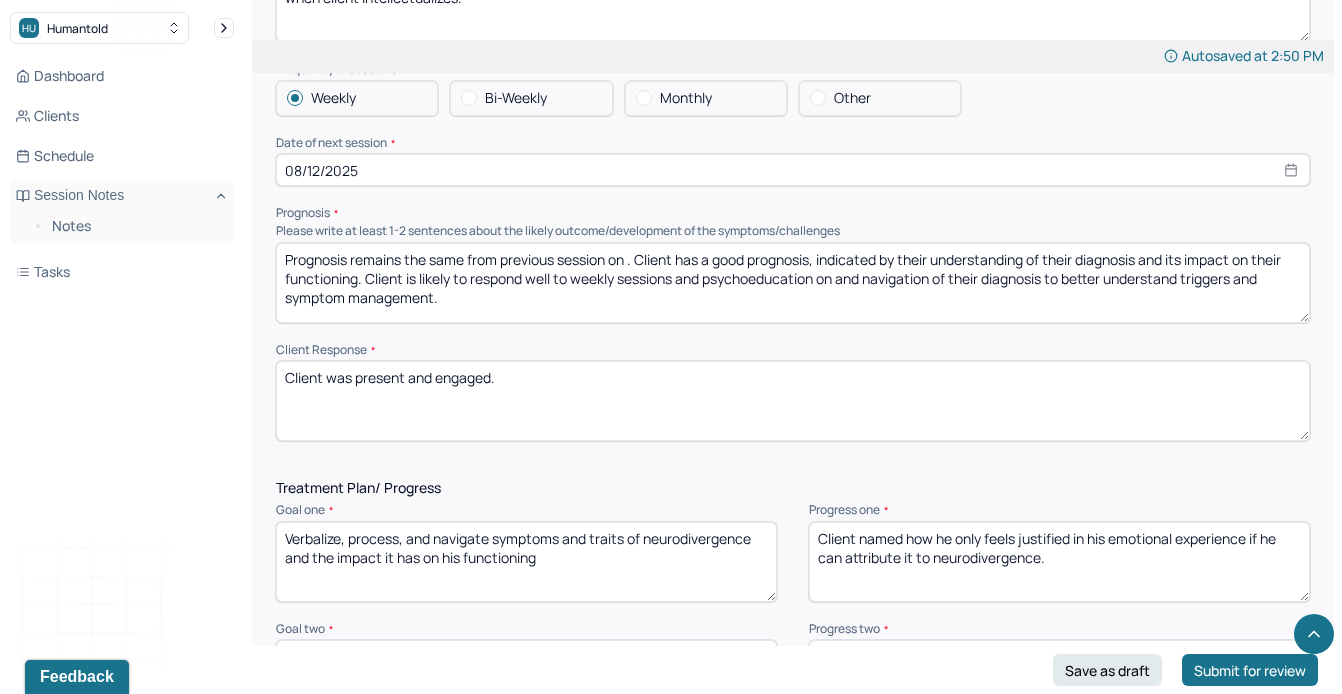scroll, scrollTop: 2224, scrollLeft: 0, axis: vertical 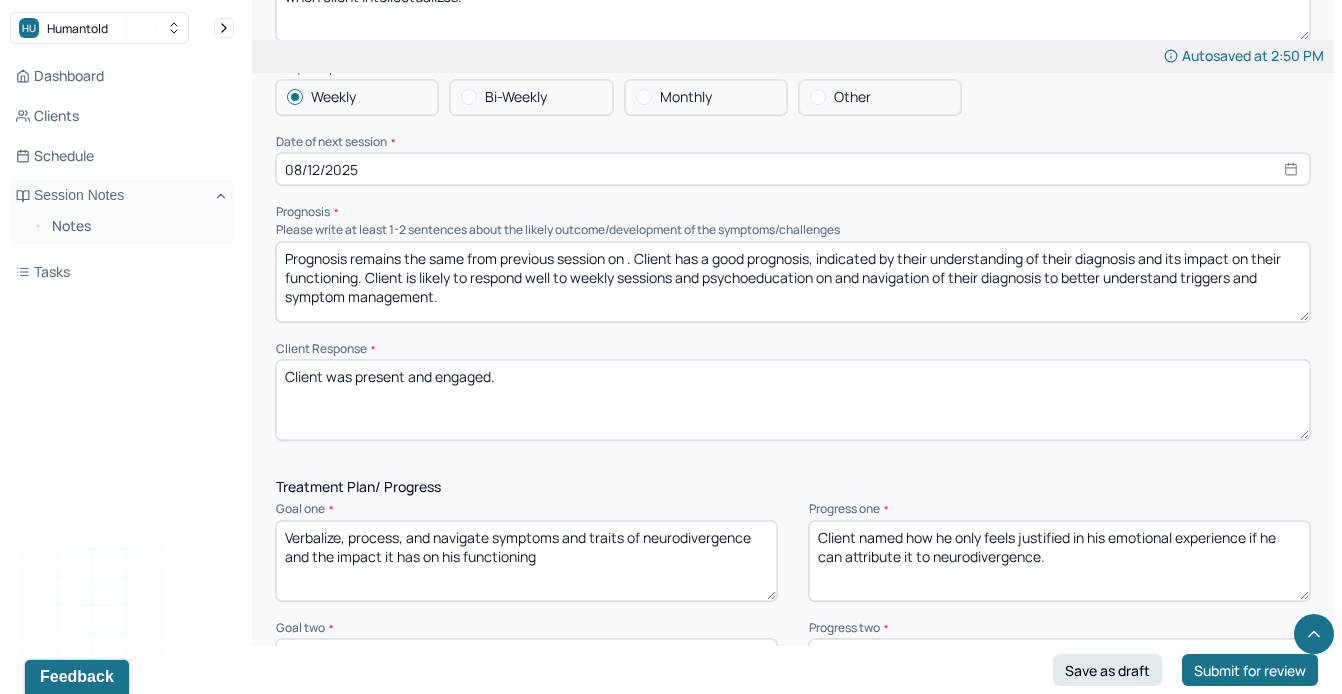 click on "Prognosis remains the same from previous session on . Client has a good prognosis, indicated by their understanding of their diagnosis and its impact on their functioning. Client is likely to respond well to weekly sessions and psychoeducation on and navigation of their diagnosis to better understand triggers and symptom management." at bounding box center [793, 282] 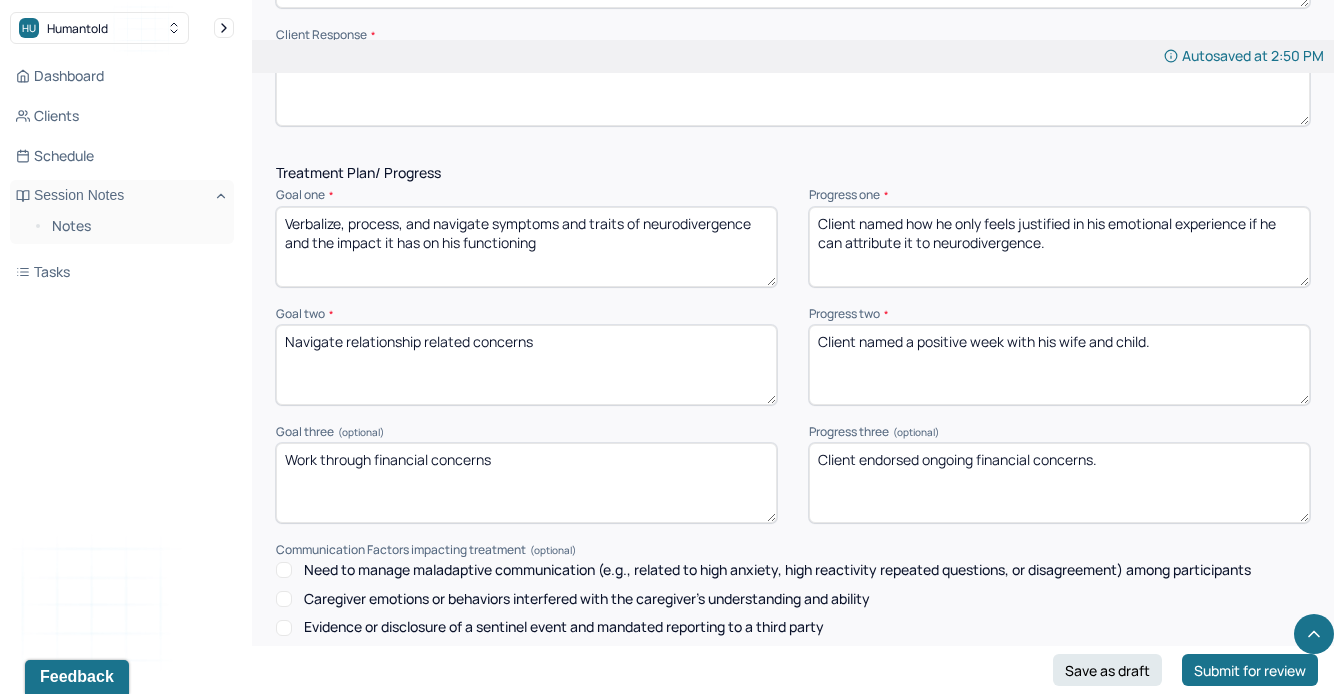 scroll, scrollTop: 2552, scrollLeft: 0, axis: vertical 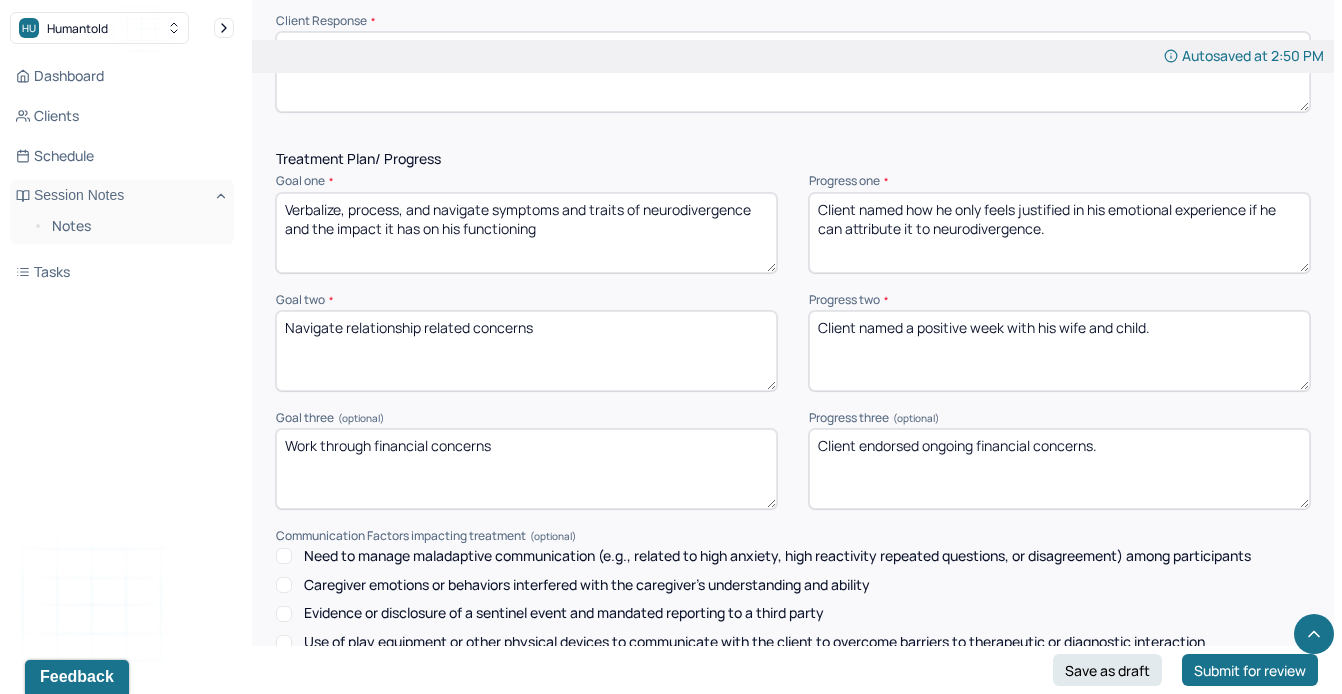 type on "Prognosis remains the same from previous session on 7/29. Client has a good prognosis, indicated by their understanding of their diagnosis and its impact on their functioning. Client is likely to respond well to weekly sessions and psychoeducation on and navigation of their diagnosis to better understand triggers and symptom management." 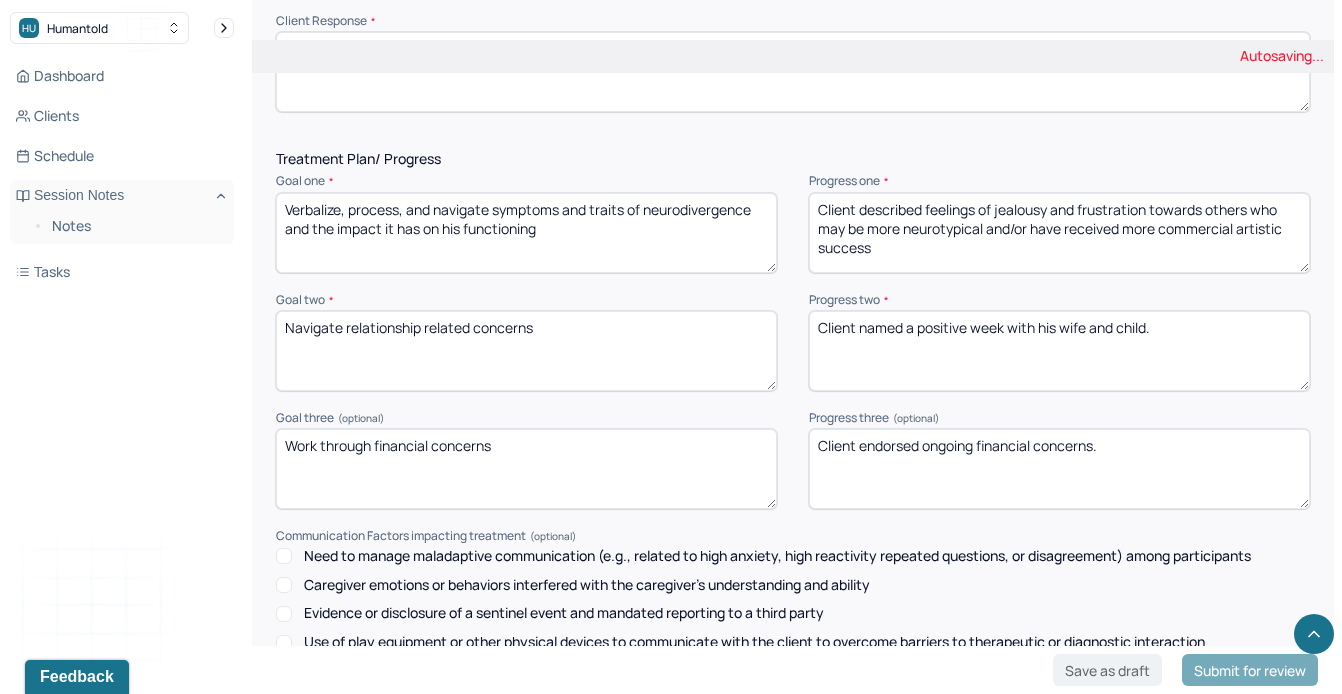 type on "Client described feelings of jealousy and frustration towards others who may be more neurotypical and/or have received more commercial artistic success" 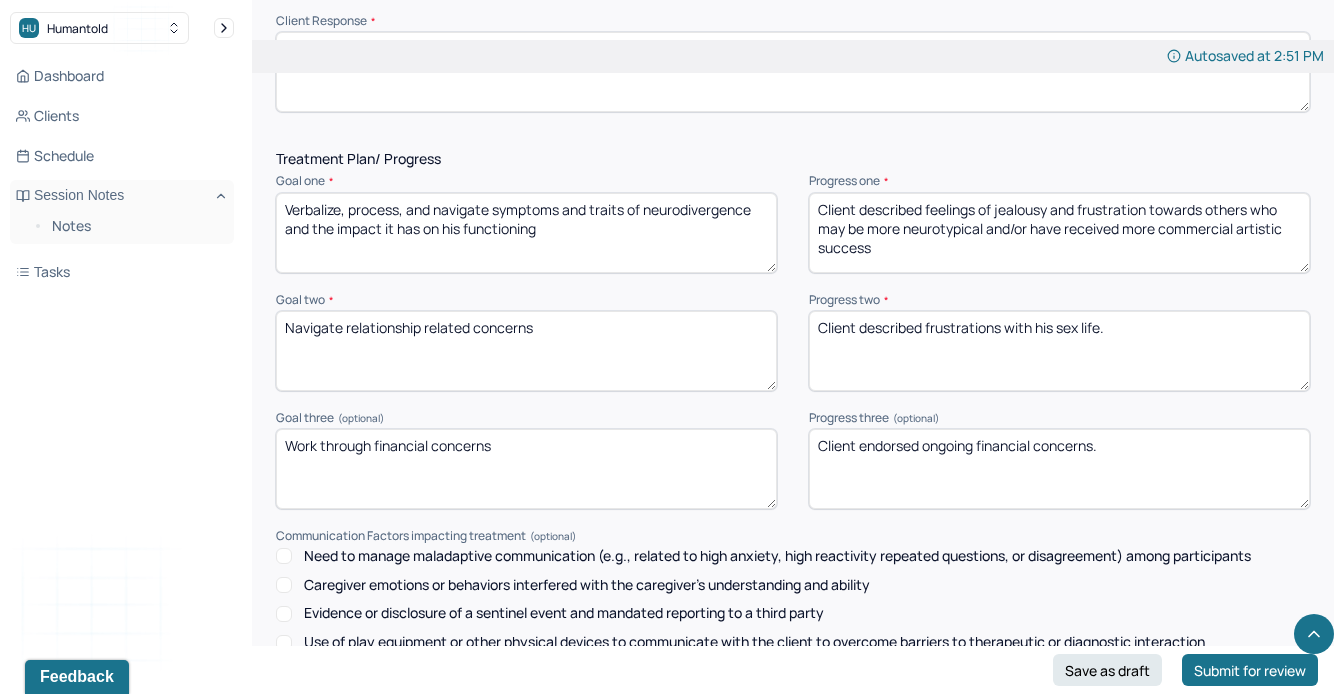 type on "Client described frustrations with his sex life." 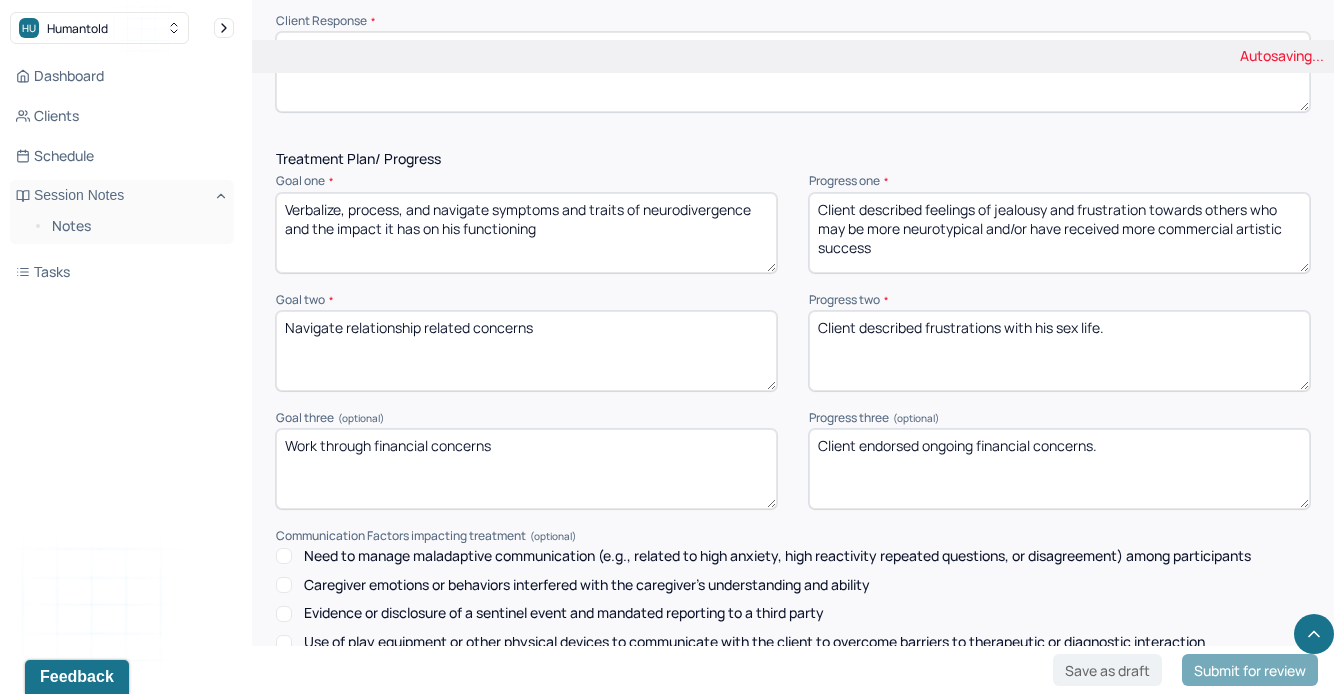 click on "Client endorsed ongoing financial concerns." at bounding box center [1059, 469] 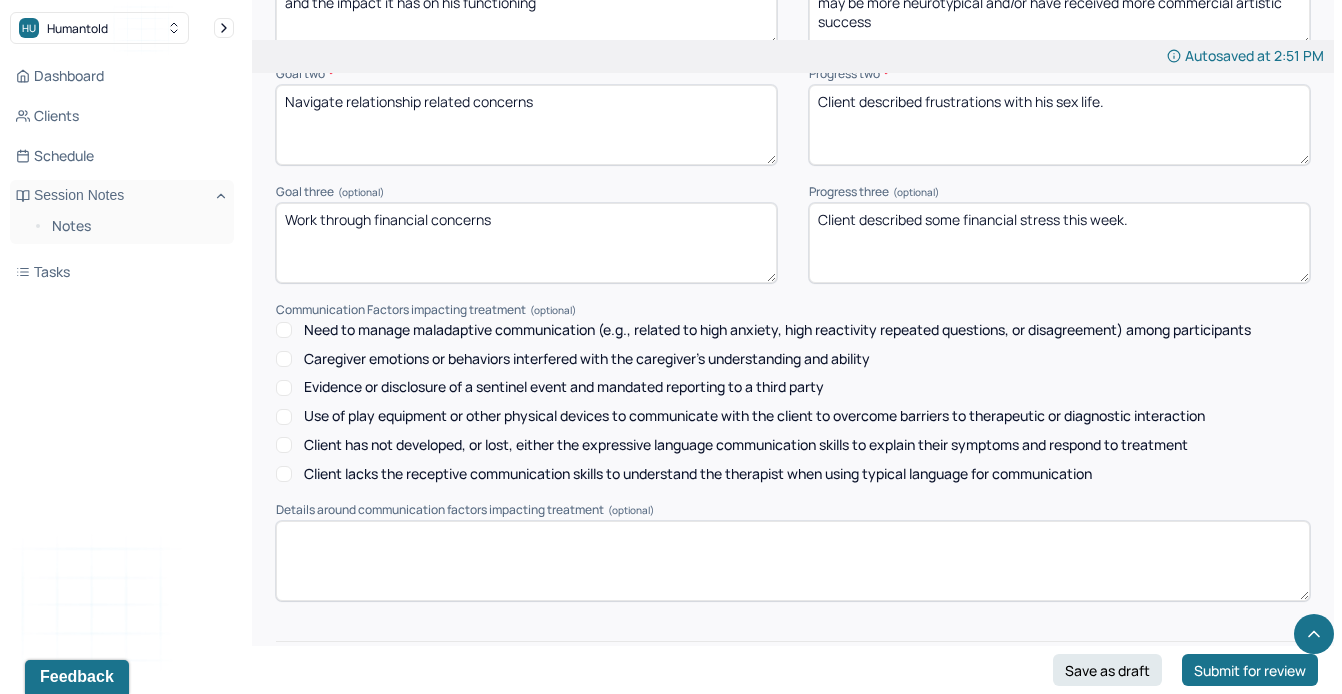 scroll, scrollTop: 2893, scrollLeft: 0, axis: vertical 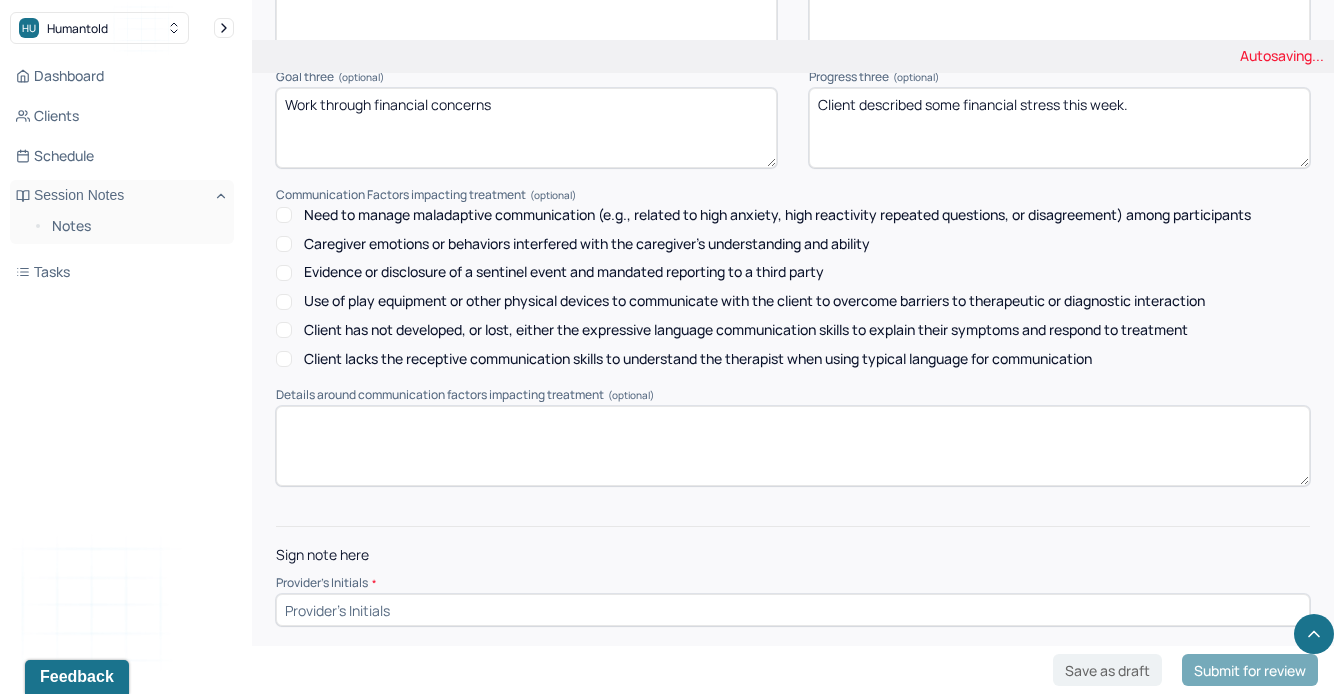 type on "Client described some financial stress this week." 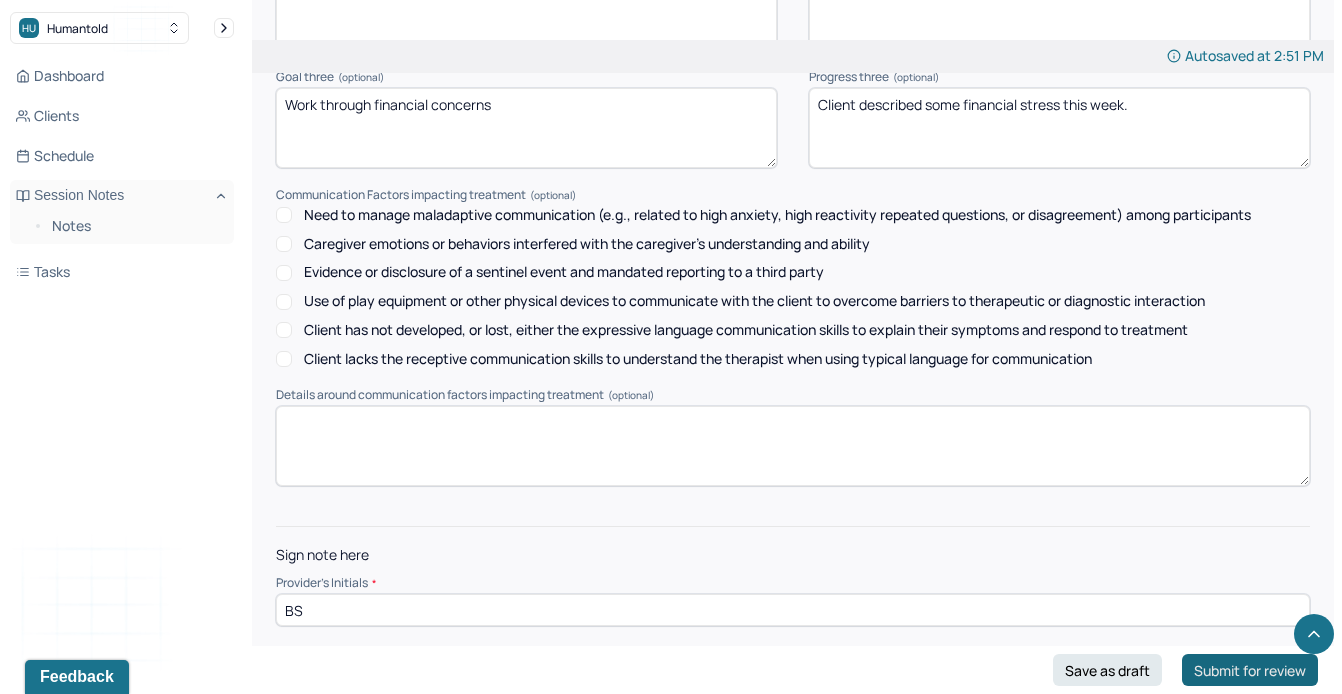 type on "BS" 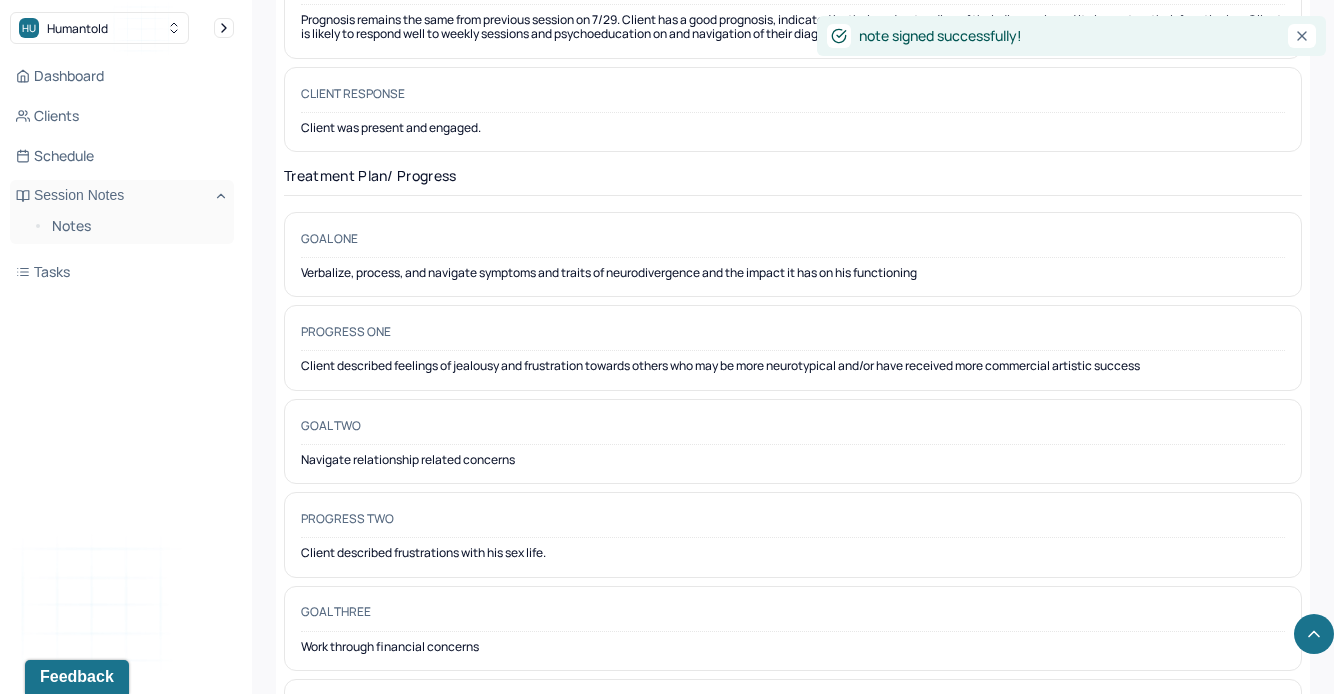 scroll, scrollTop: 3157, scrollLeft: 0, axis: vertical 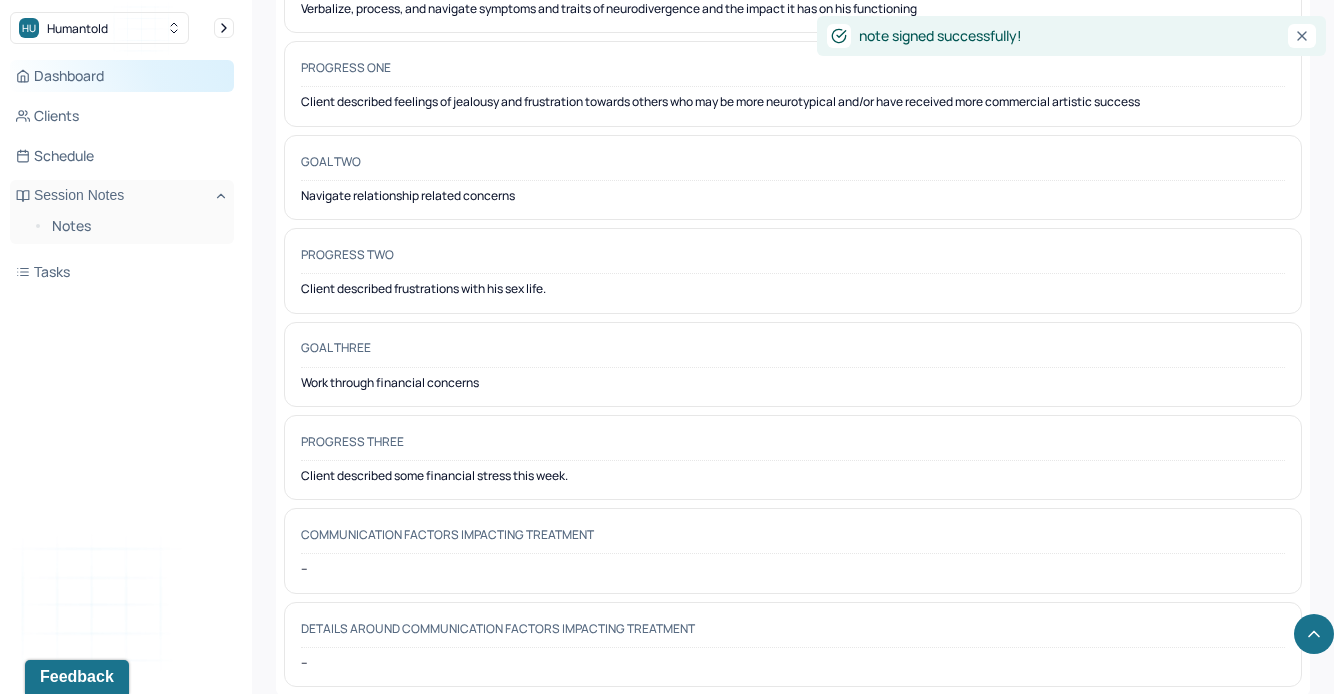 click on "Dashboard" at bounding box center [122, 76] 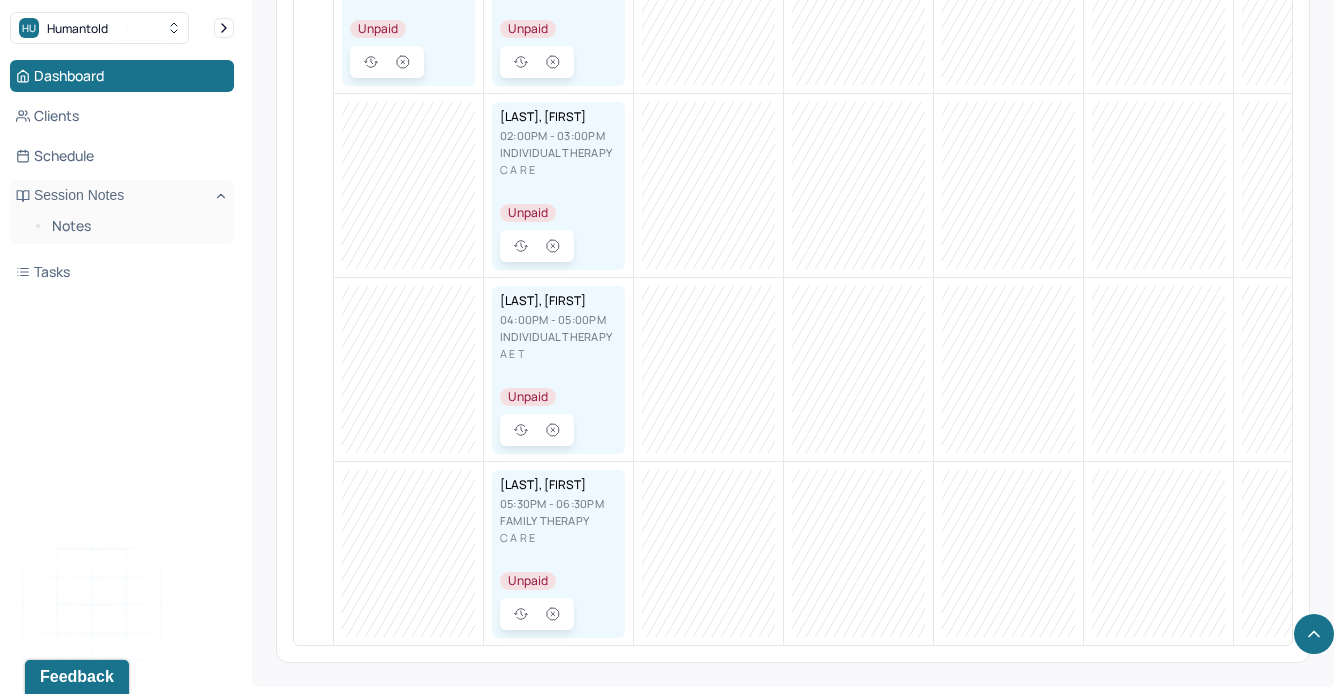 scroll, scrollTop: 0, scrollLeft: 0, axis: both 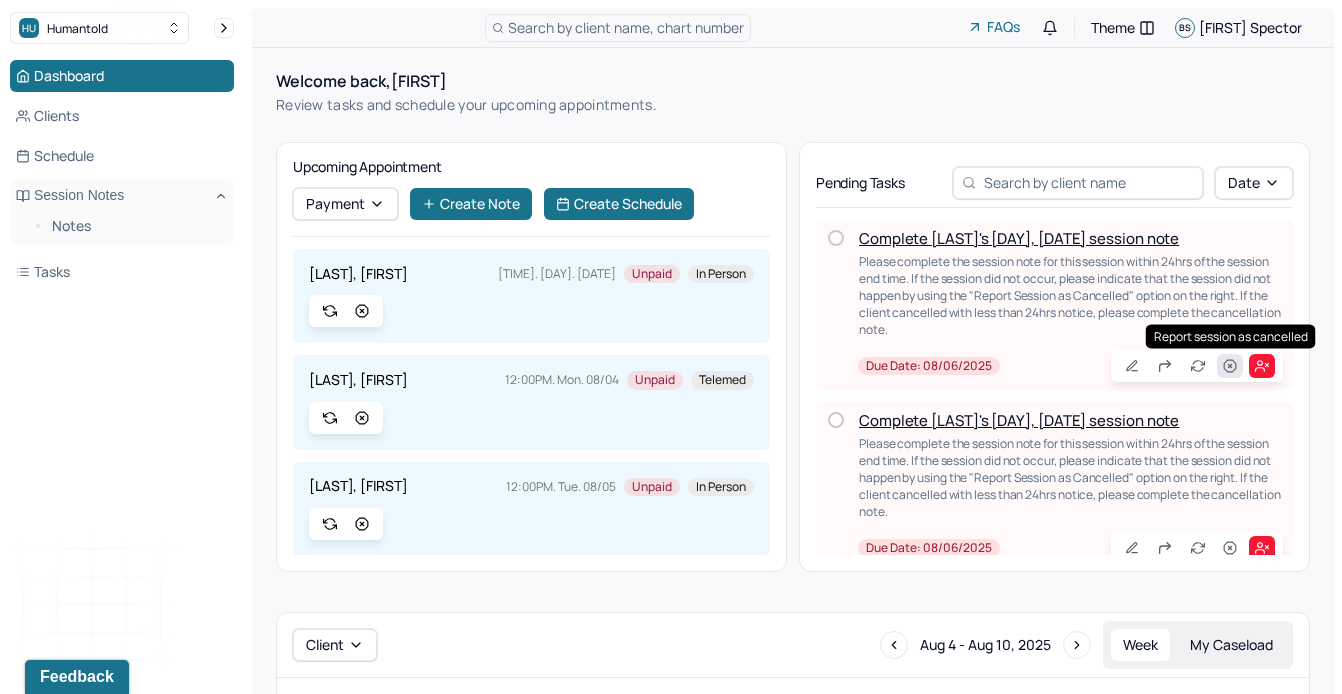 click 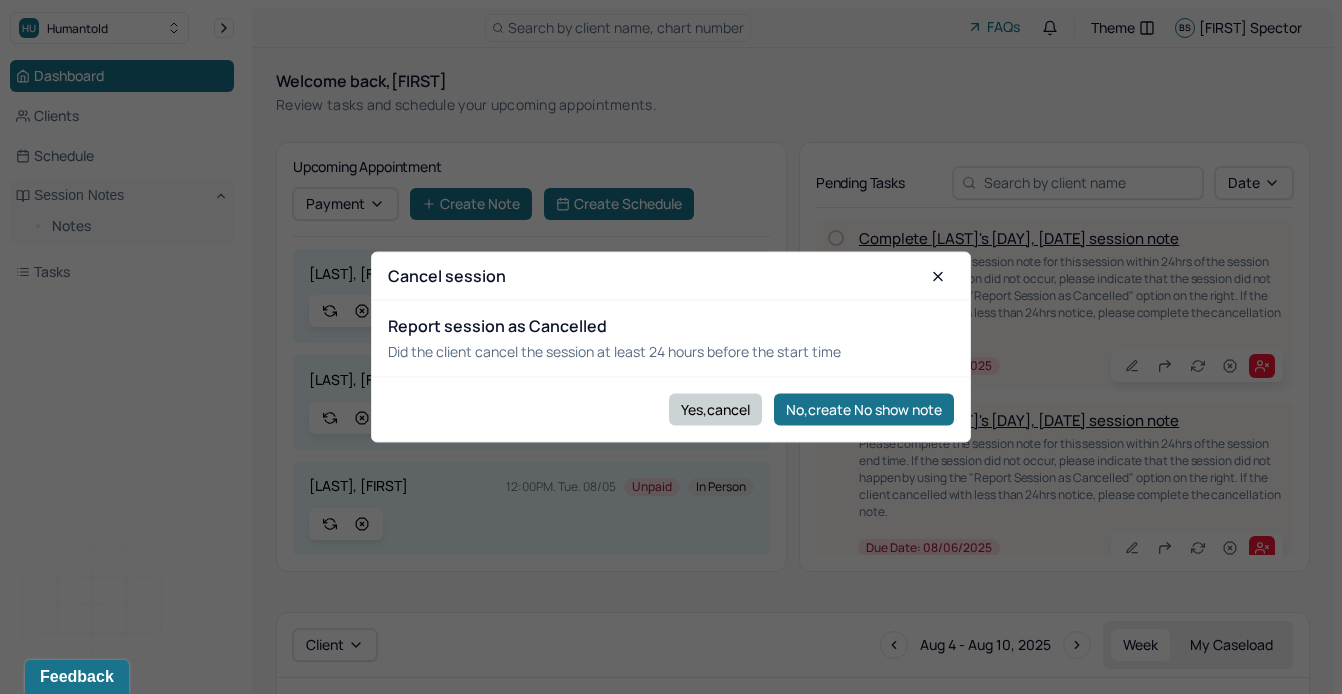 click on "Yes,cancel" at bounding box center (715, 409) 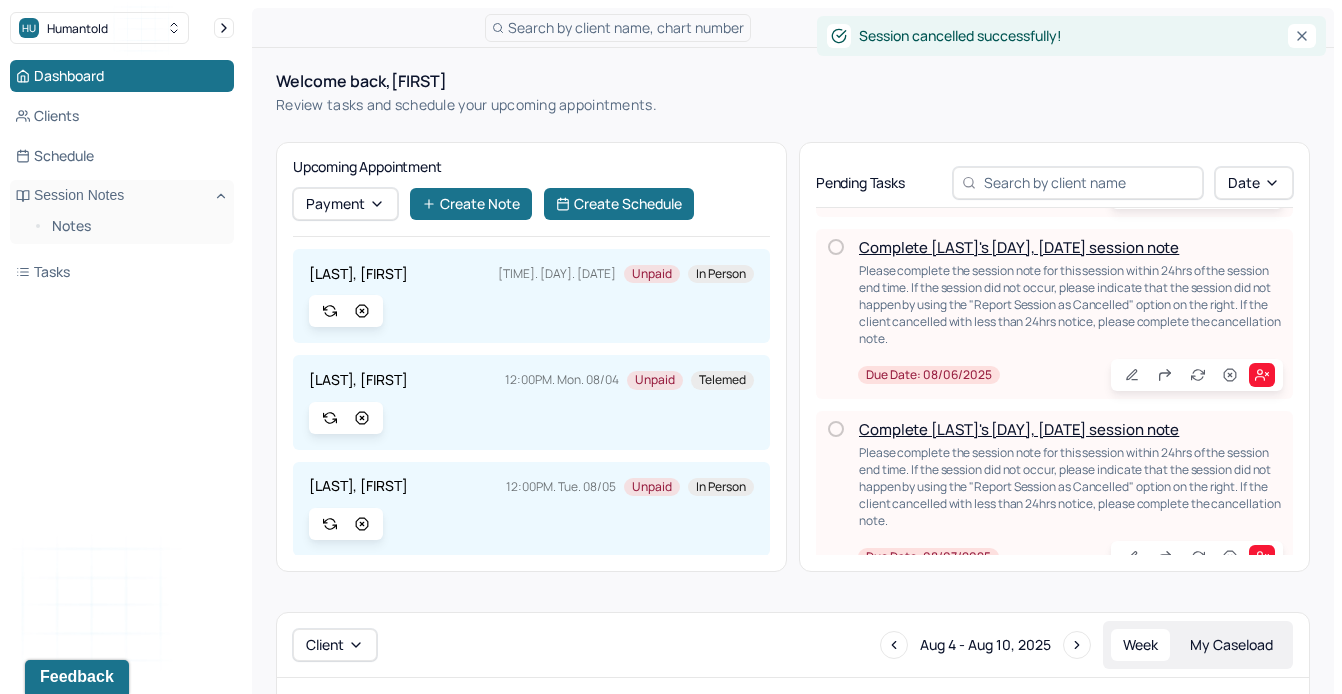 scroll, scrollTop: 199, scrollLeft: 0, axis: vertical 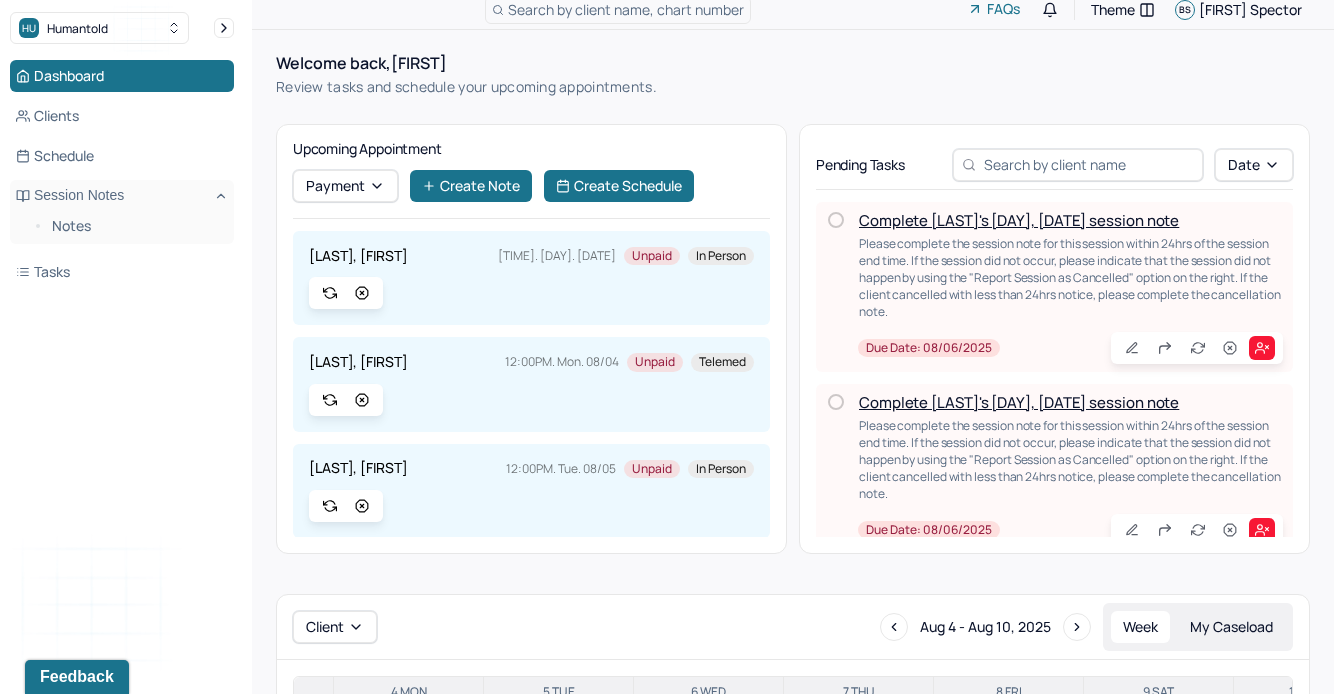click on "Complete Wendy's Tue, [DATE] session note" at bounding box center [1019, 402] 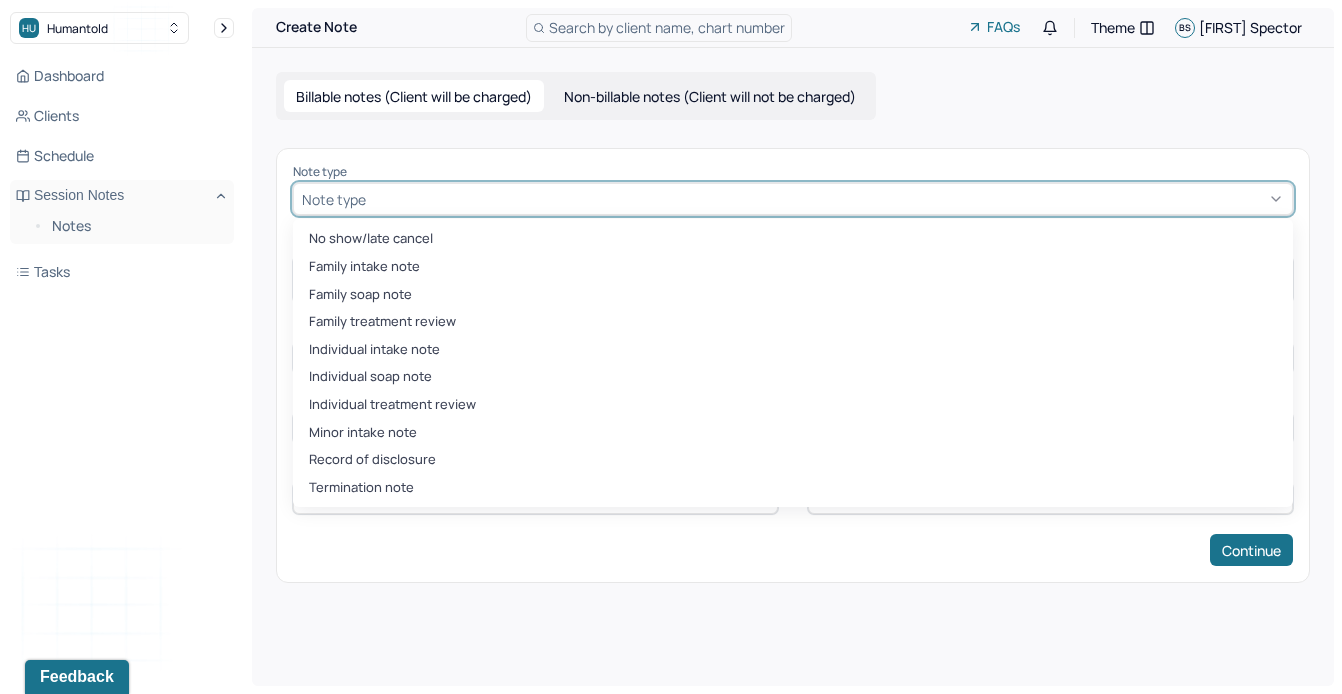 click at bounding box center (827, 199) 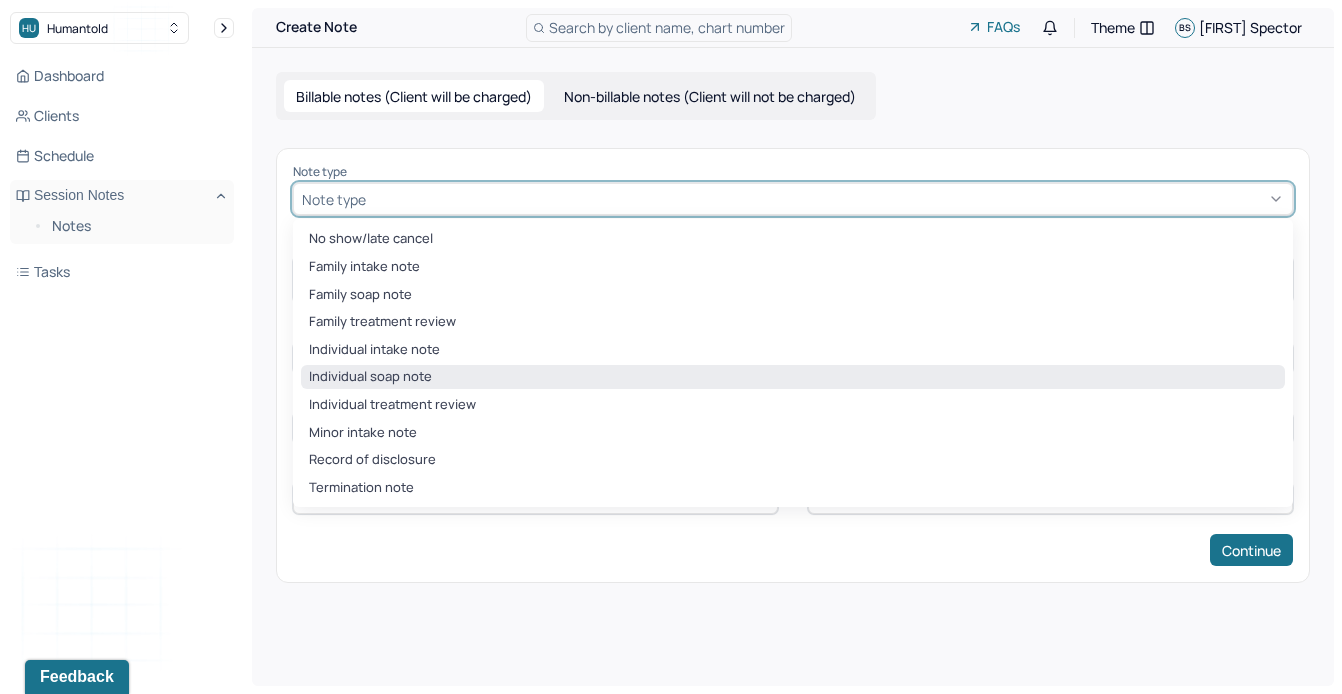 click on "Individual soap note" at bounding box center [793, 377] 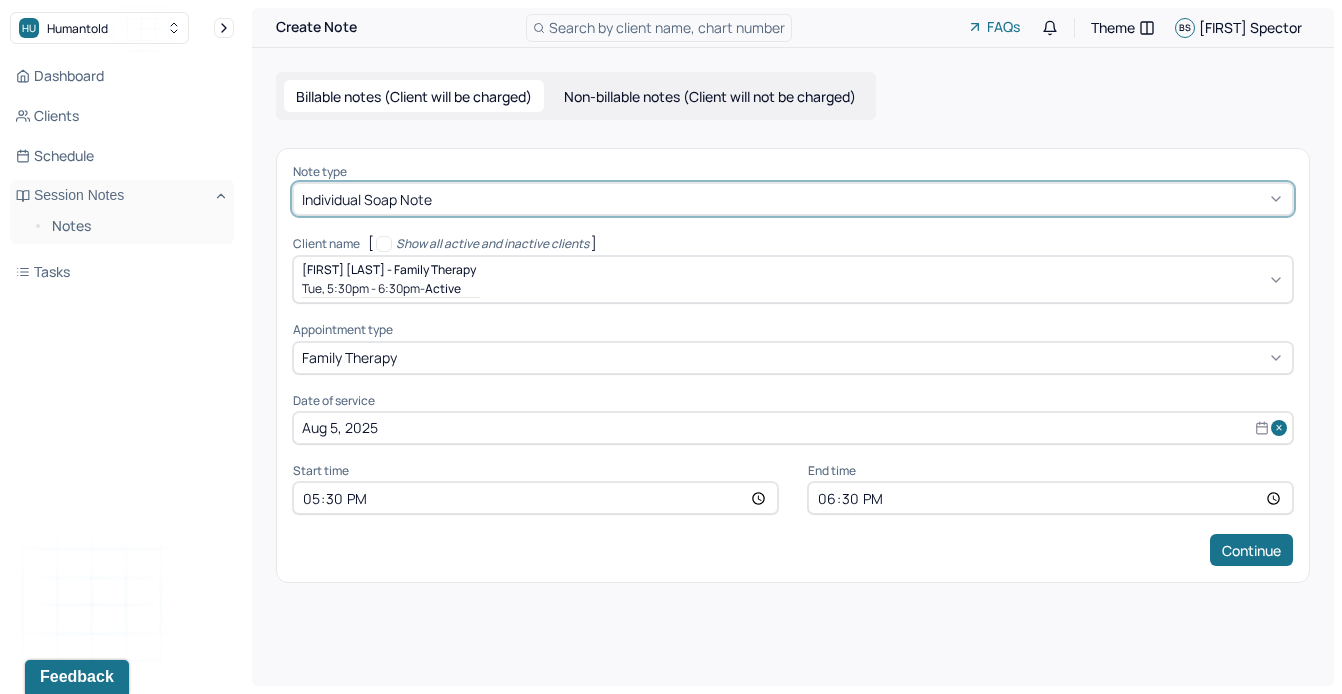 click on "Individual soap note" at bounding box center (793, 199) 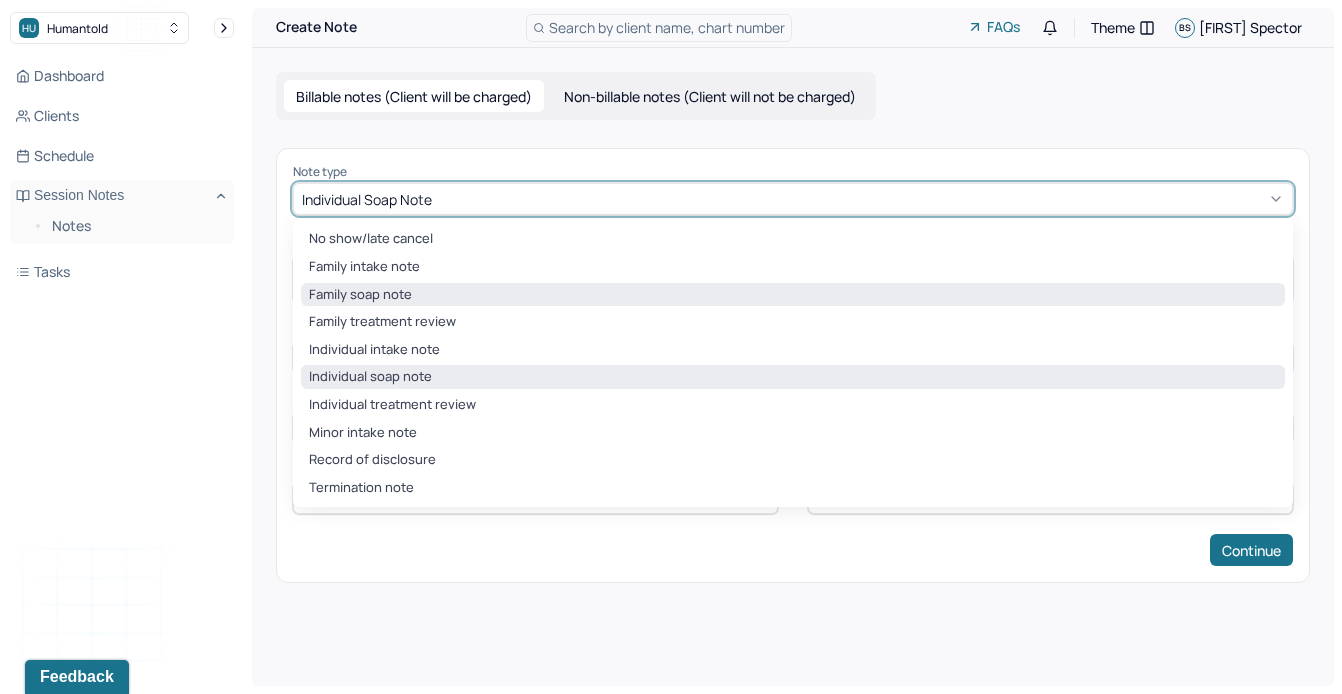 click on "Family soap note" at bounding box center (793, 295) 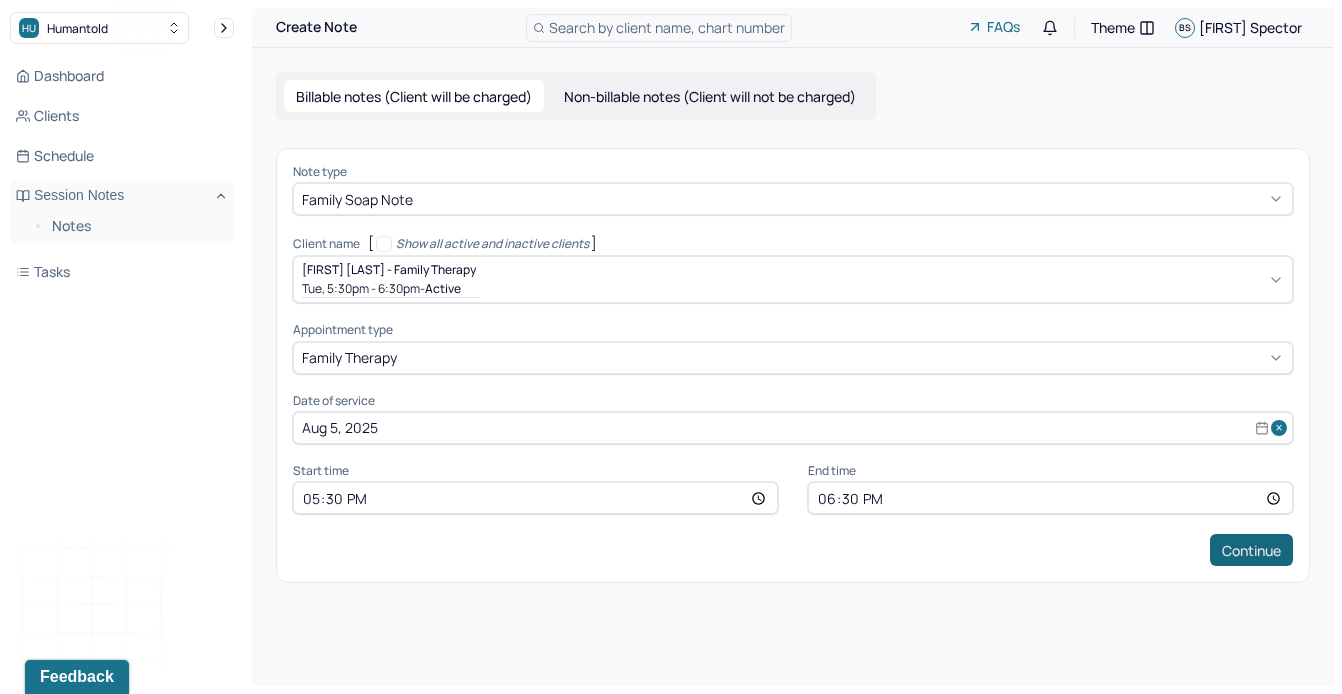 click on "Continue" at bounding box center [1251, 550] 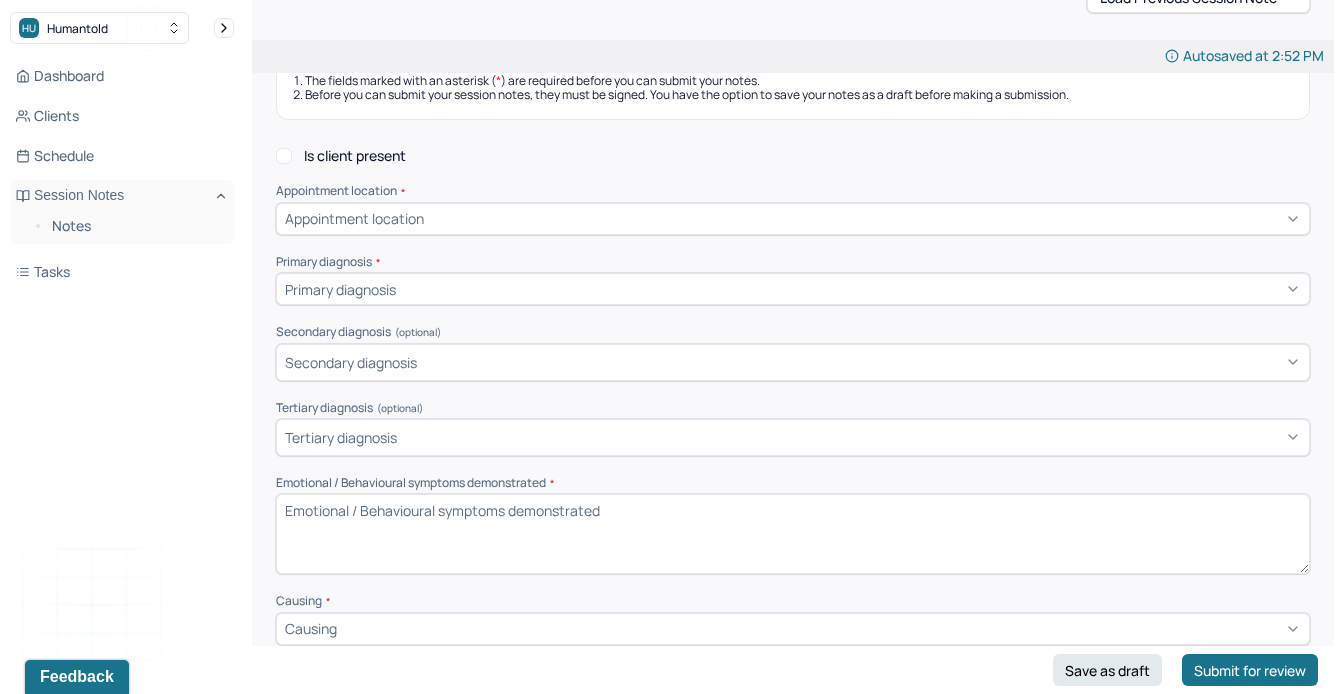 scroll, scrollTop: 0, scrollLeft: 0, axis: both 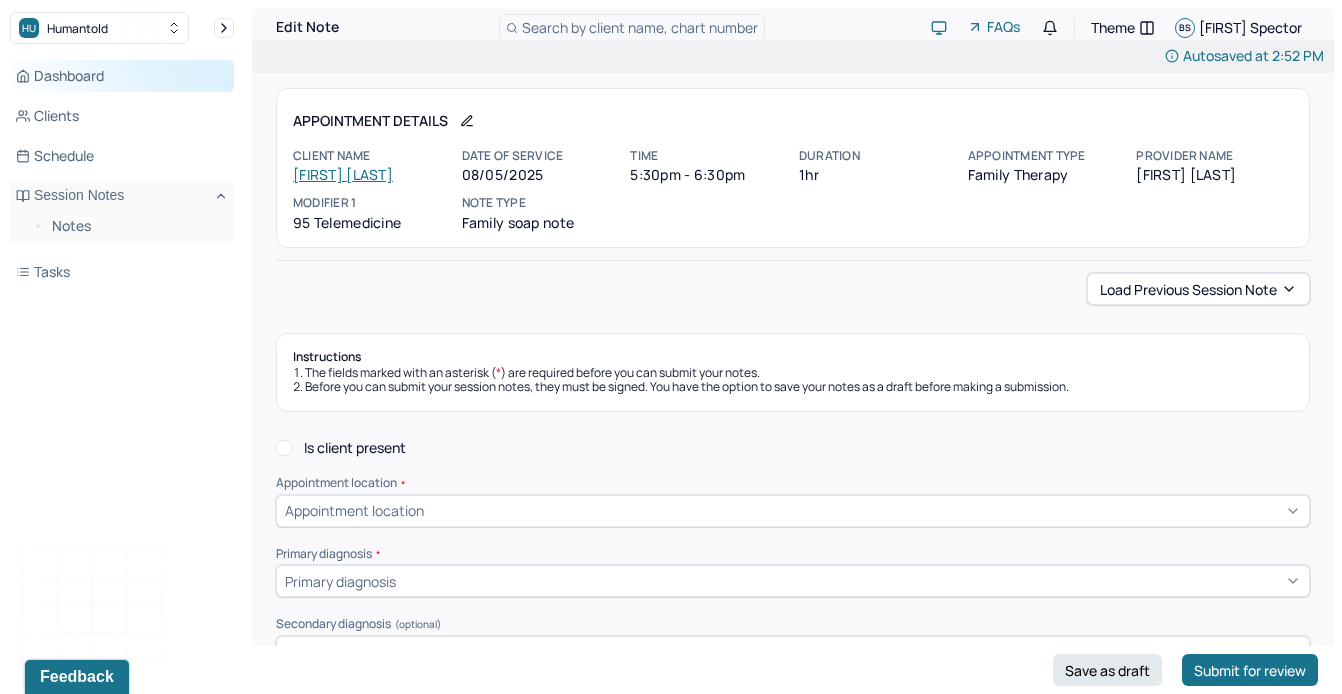 click on "Dashboard" at bounding box center [122, 76] 